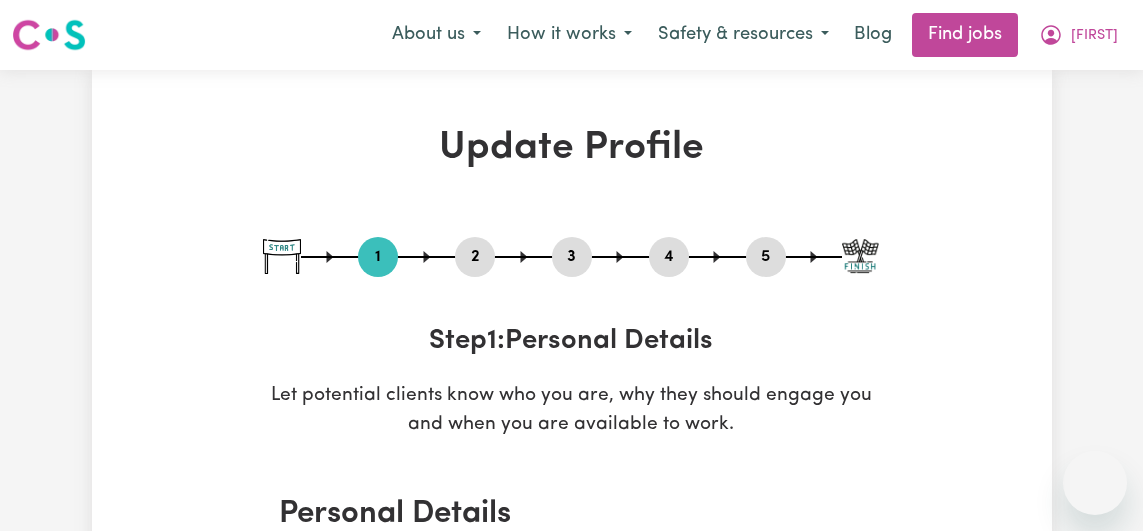 select on "male" 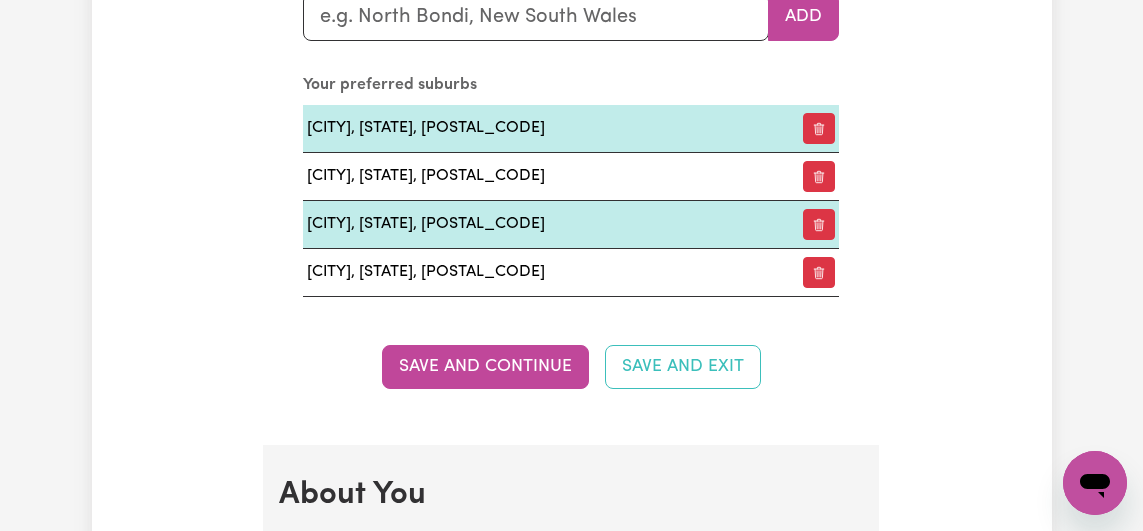 scroll, scrollTop: 0, scrollLeft: 0, axis: both 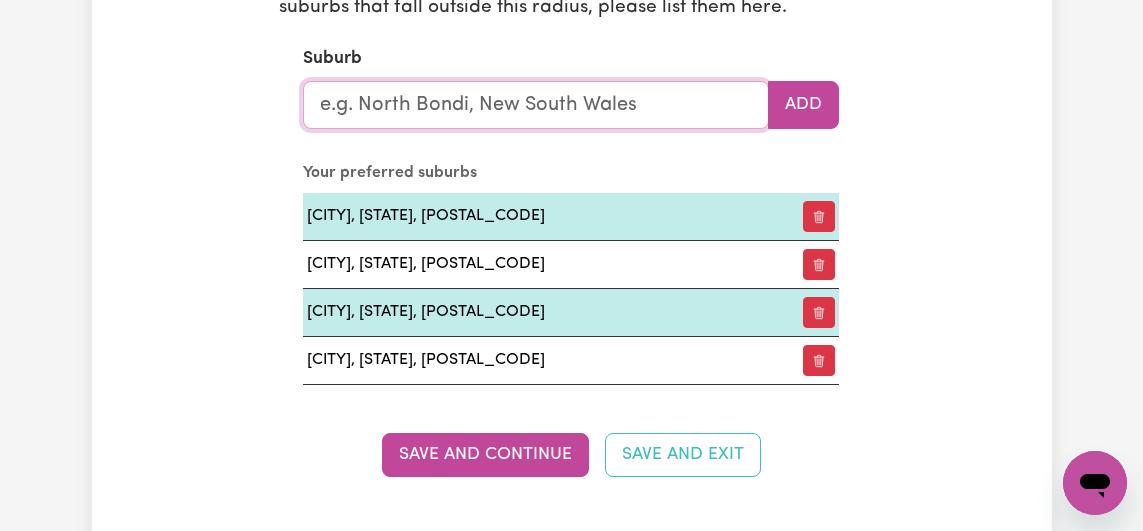 click at bounding box center [536, 105] 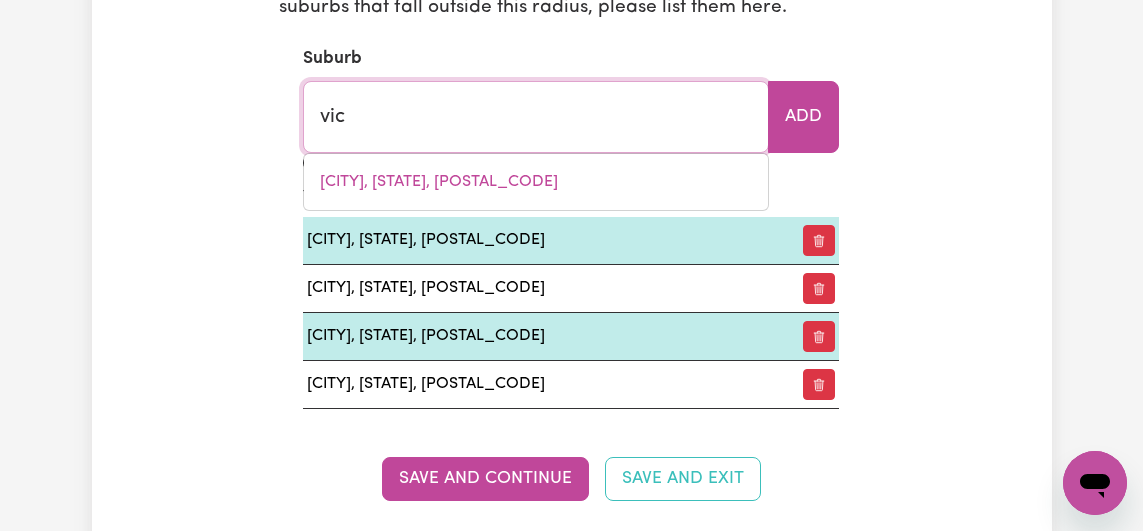 type on "vict" 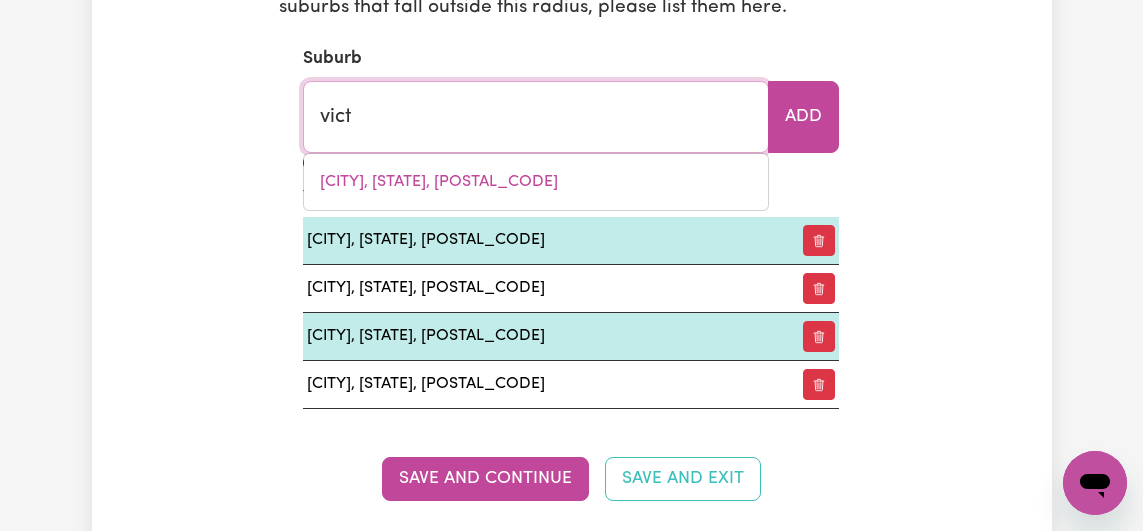 type on "[CITY], [STATE], [POSTAL_CODE]" 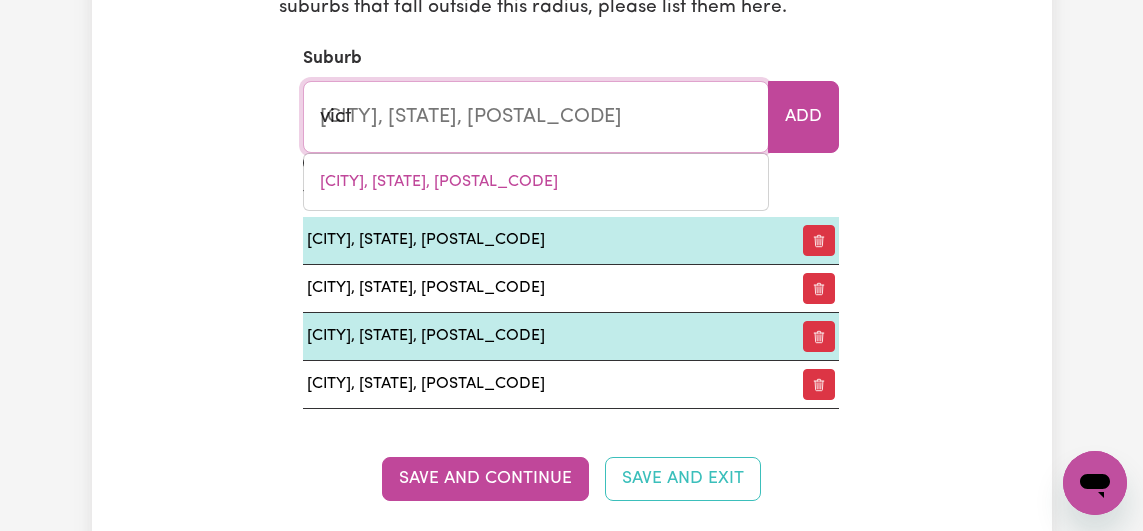 type on "[CITY]" 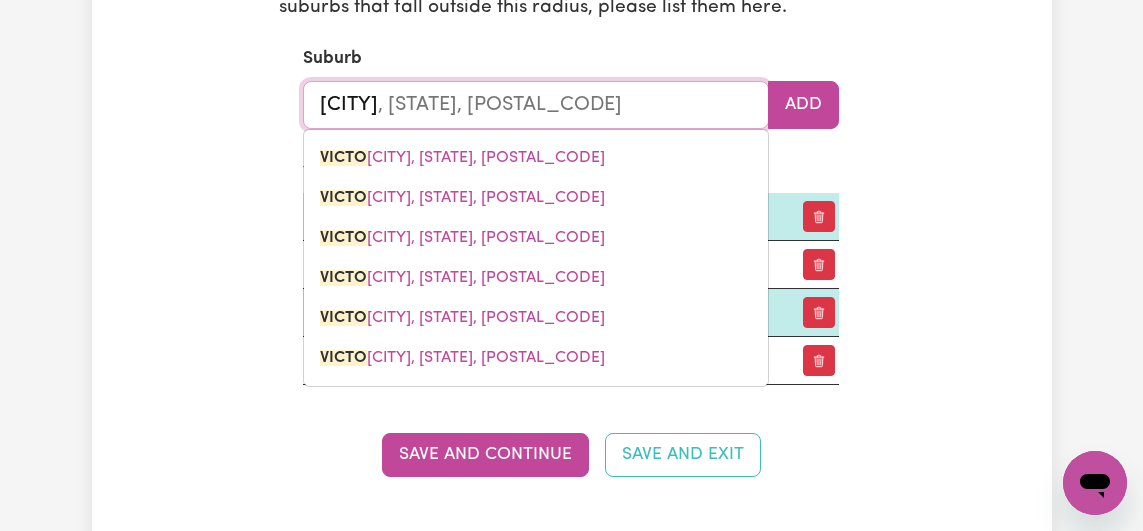 type on "victor" 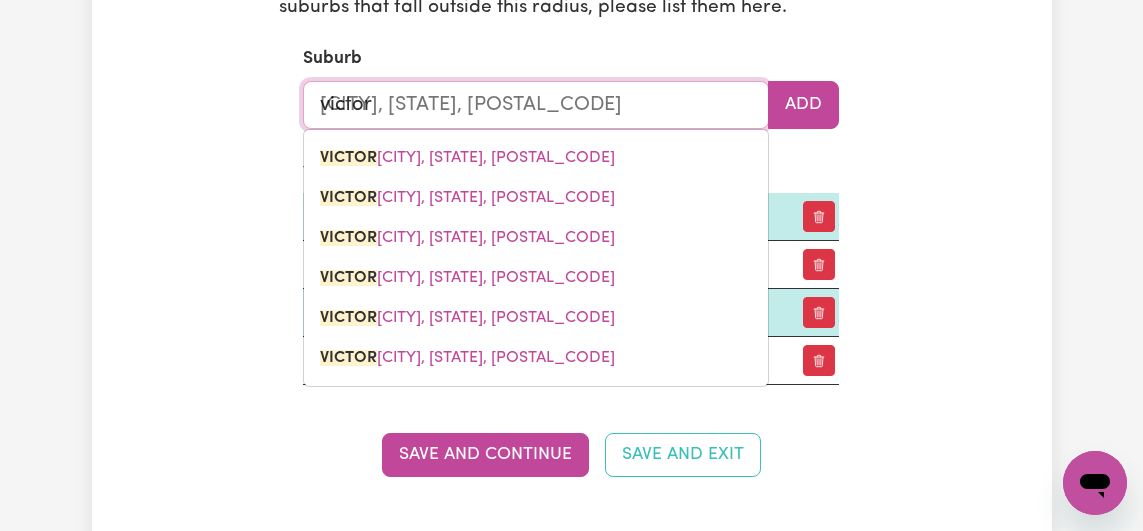 type on "[CITY]" 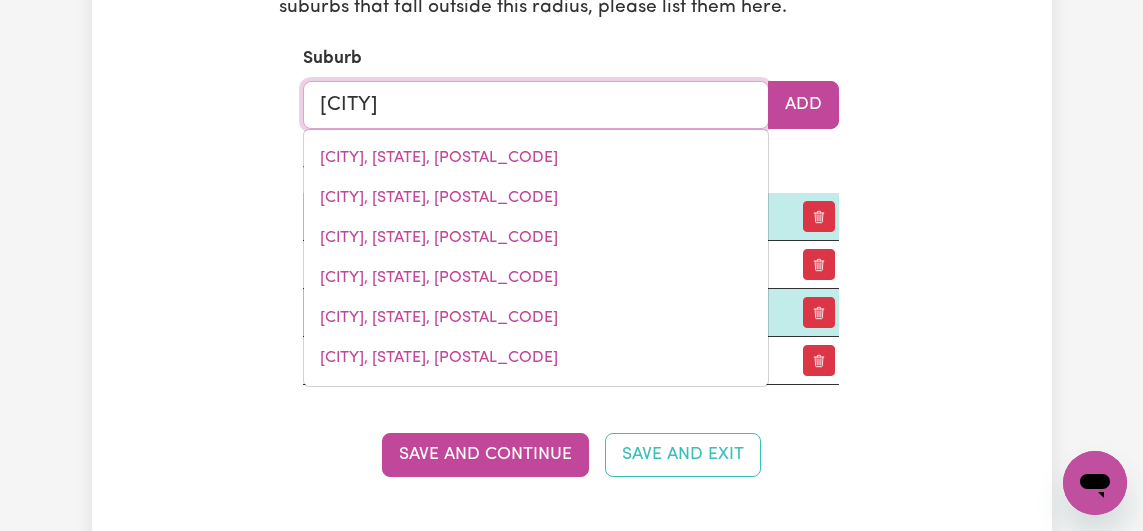 type on "victor" 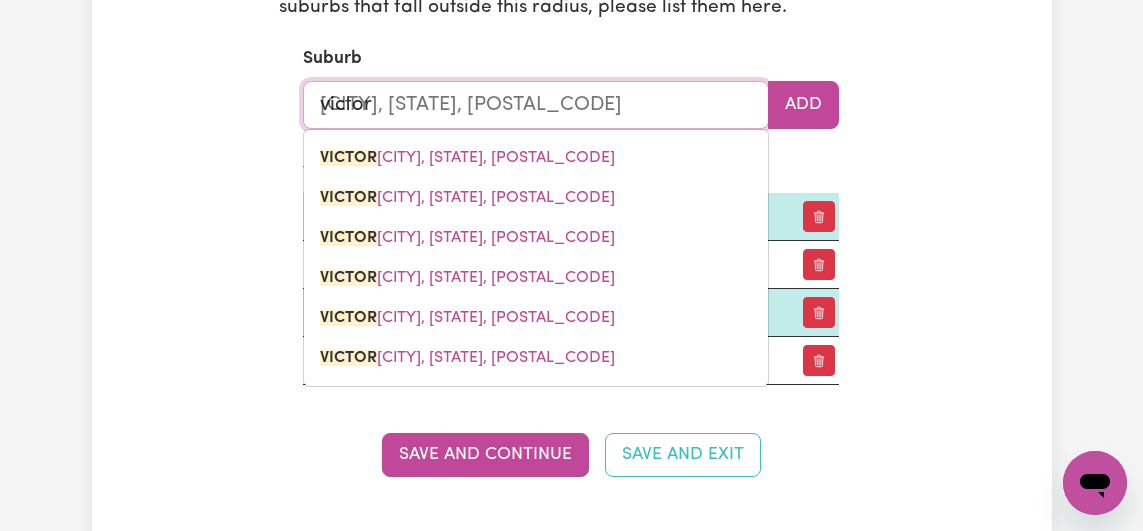 type on "[CITY]" 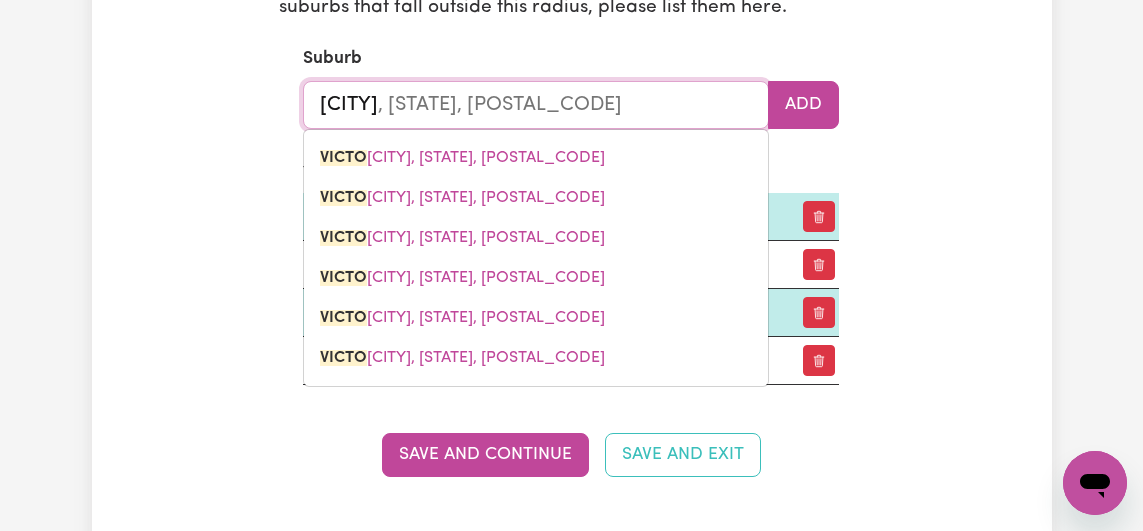 type on "victor" 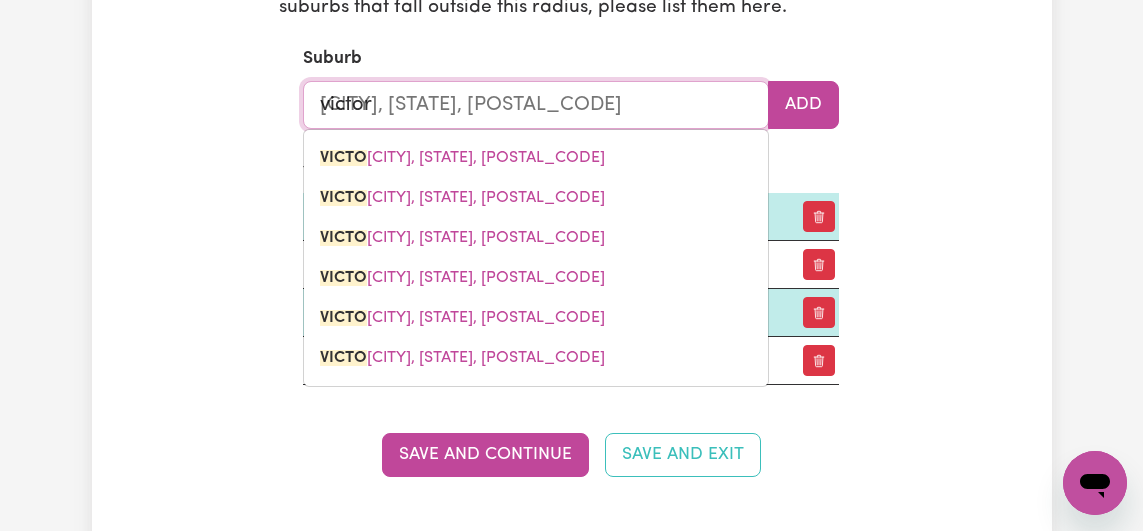 type on "victori" 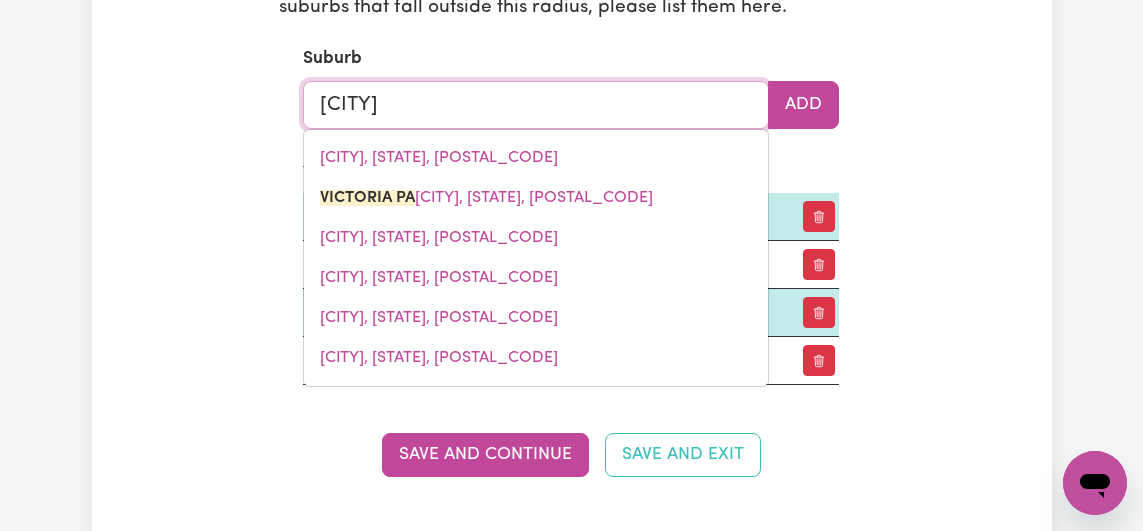type on "[CITY]" 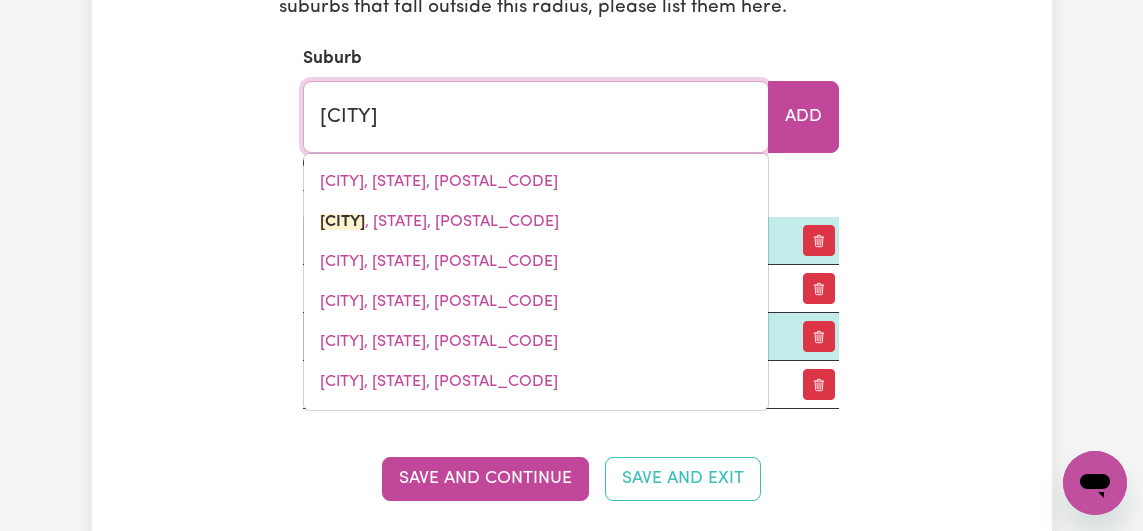 type on "[CITY], [STATE], [POSTAL_CODE]" 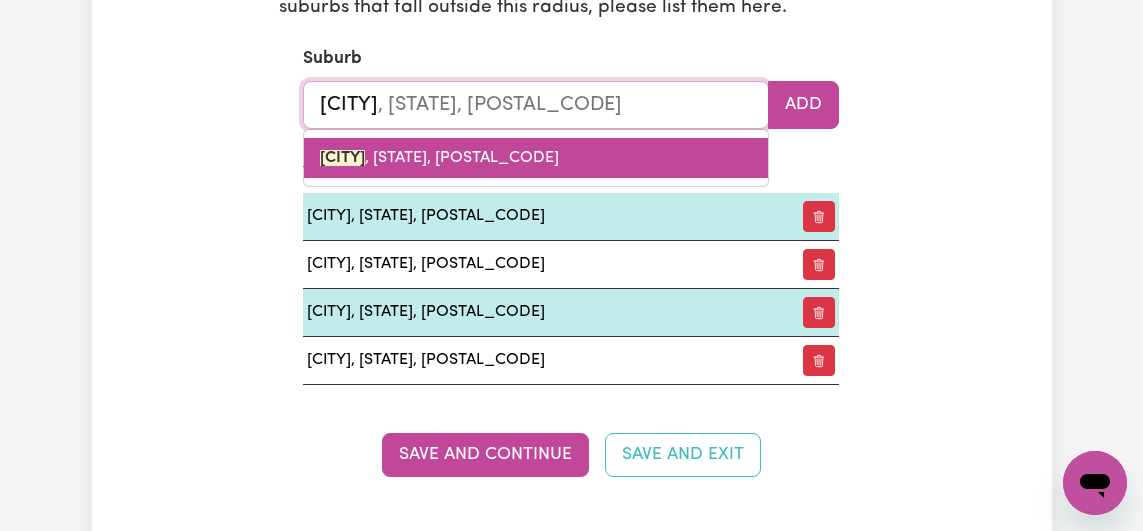 click on "[CITY], [STATE], [POSTAL_CODE]" at bounding box center (439, 158) 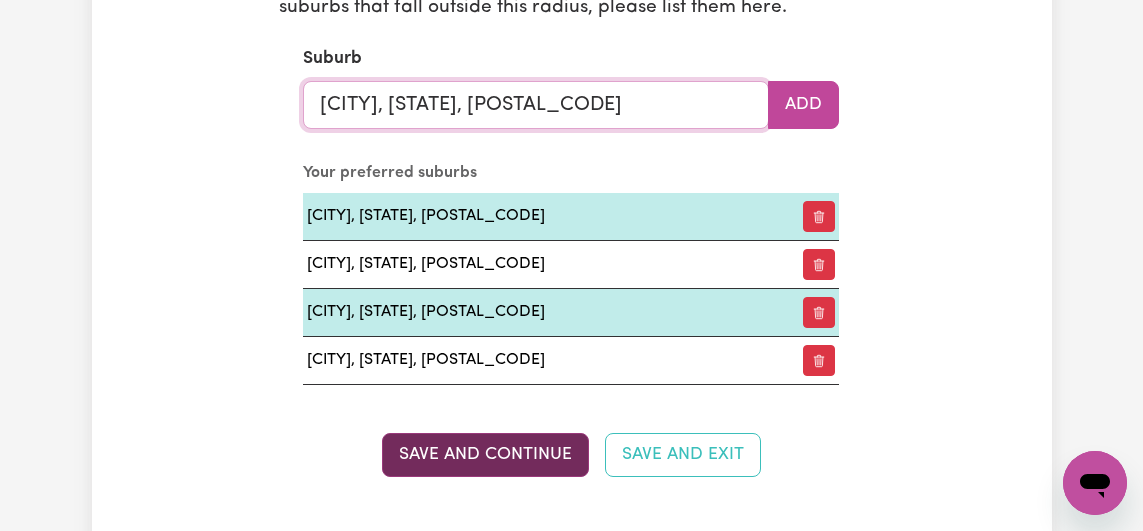 type on "[CITY], [STATE], [POSTAL_CODE]" 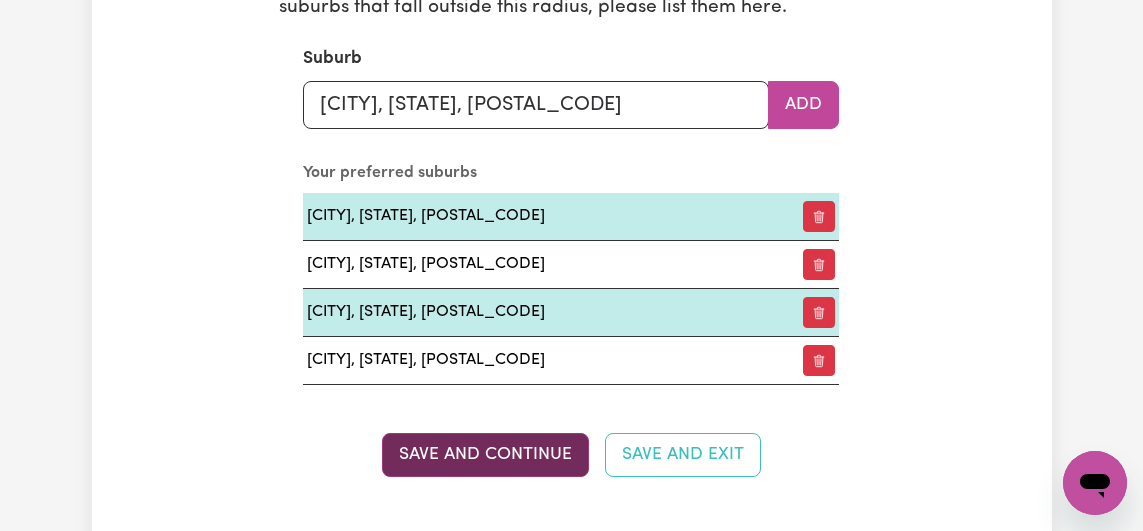 click on "Save and Continue" at bounding box center (485, 455) 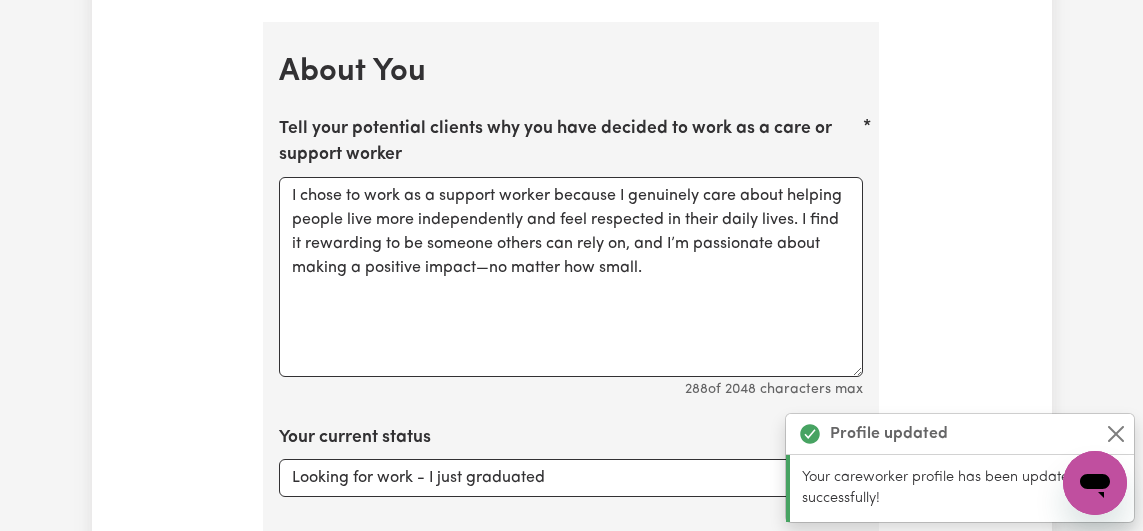 scroll, scrollTop: 3219, scrollLeft: 0, axis: vertical 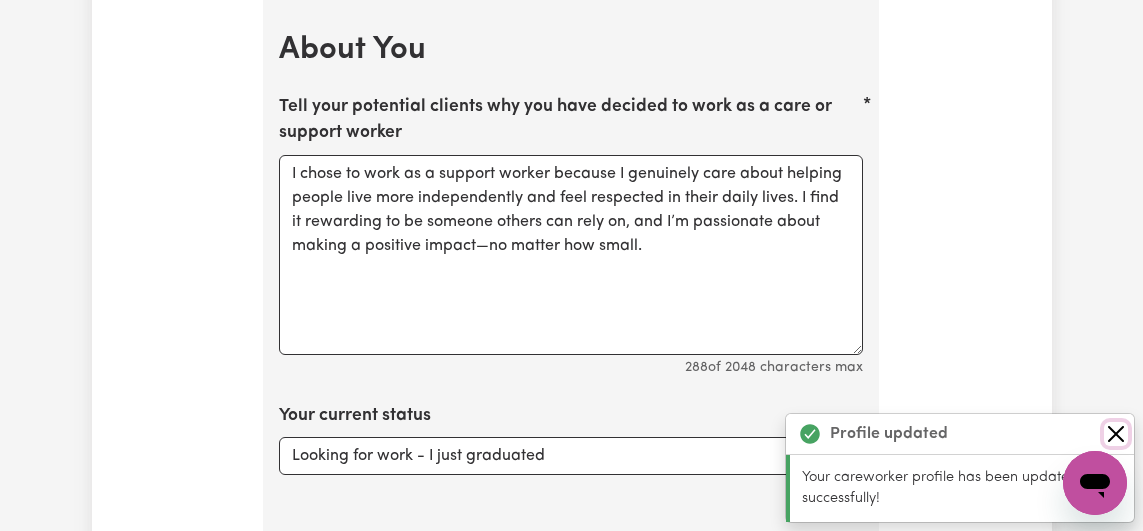 click at bounding box center (1116, 434) 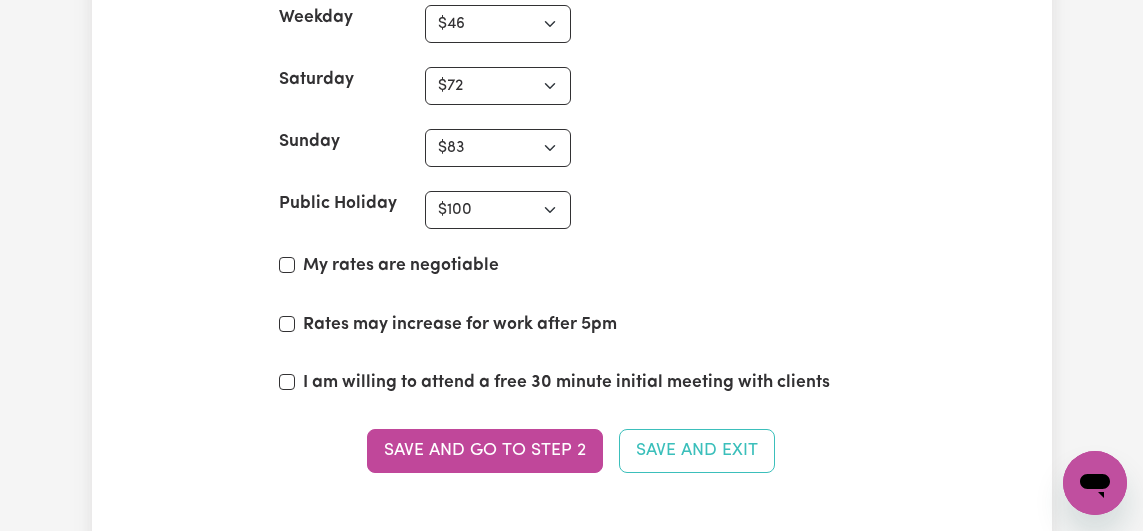 scroll, scrollTop: 5430, scrollLeft: 0, axis: vertical 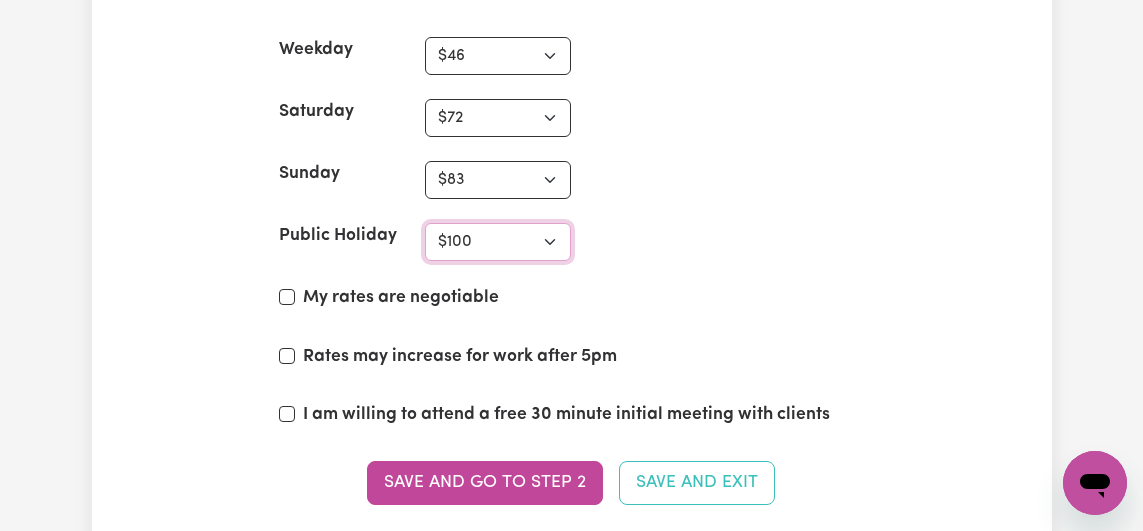 click on "N/A $37 $38 $39 $40 $41 $42 $43 $44 $45 $46 $47 $48 $49 $50 $51 $52 $53 $54 $55 $56 $57 $58 $59 $60 $61 $62 $63 $64 $65 $66 $67 $68 $69 $70 $71 $72 $73 $74 $75 $76 $77 $78 $79 $80 $81 $82 $83 $84 $85 $86 $87 $88 $89 $90 $91 $92 $93 $94 $95 $96 $97 $98 $99 $100 $101 $102 $103 $104 $105 $106 $107 $108 $109 $110 $111 $112 $113 $114 $115 $116 $117 $118 $119 $120 $121 $122 $123 $124 $125 $126 $127 $128 $129 $130 $131 $132 $133 $134 $135 $136 $137 $138 $139 $140 $141 $142 $143 $144 $145 $146 $147 $148 $149 $150 $151 $152 $153 $154 $155 $156 $157 $158 $159 $160 $161 $162" at bounding box center (498, 242) 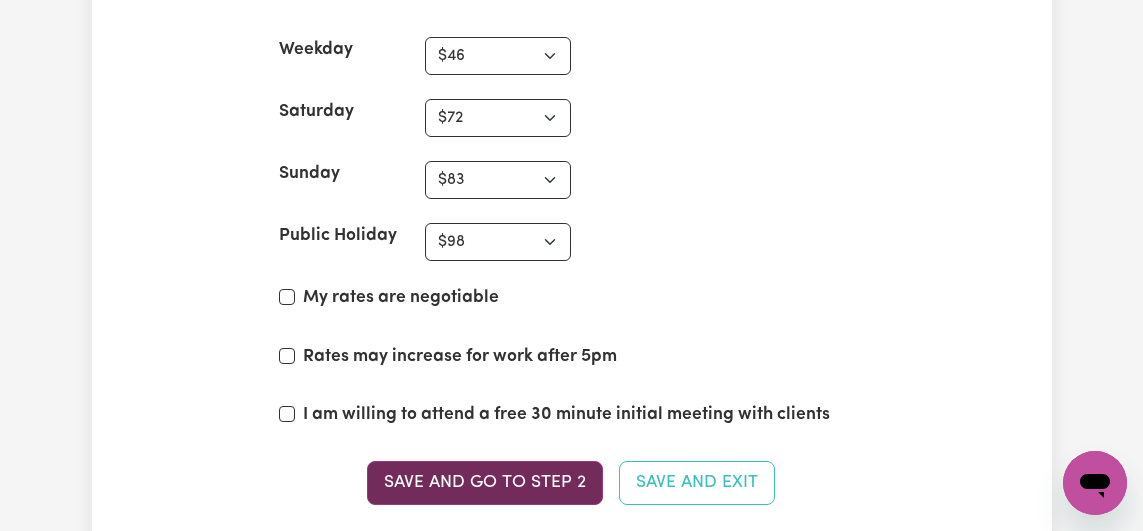 click on "Save and go to Step 2" at bounding box center [485, 483] 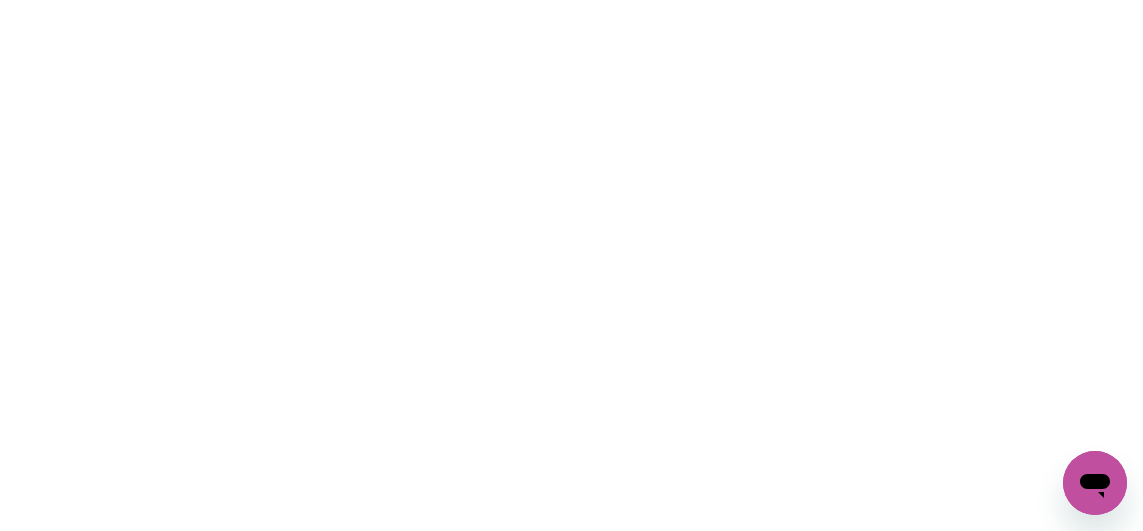 scroll, scrollTop: 0, scrollLeft: 0, axis: both 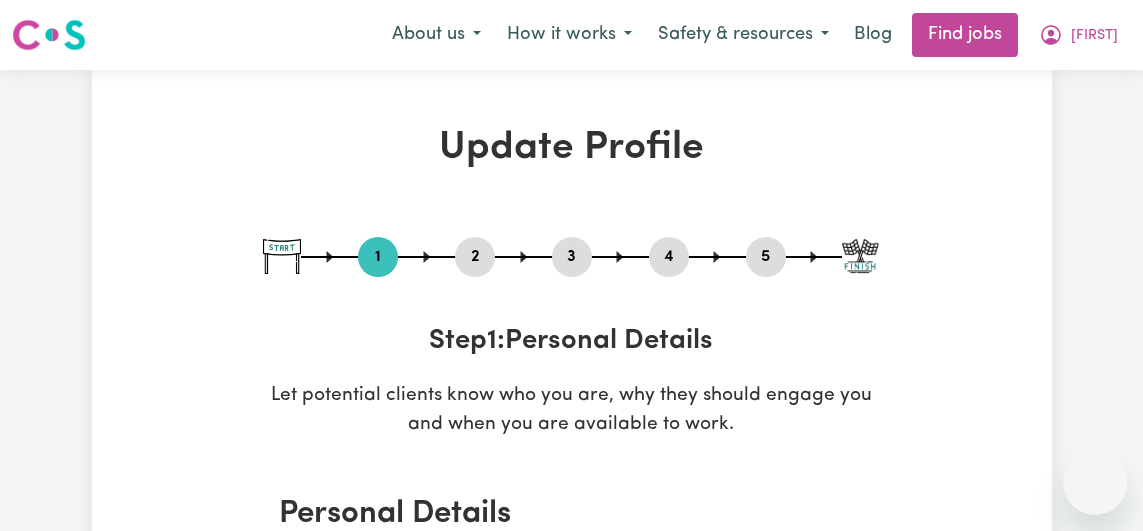 select on "Studying a healthcare related degree or qualification" 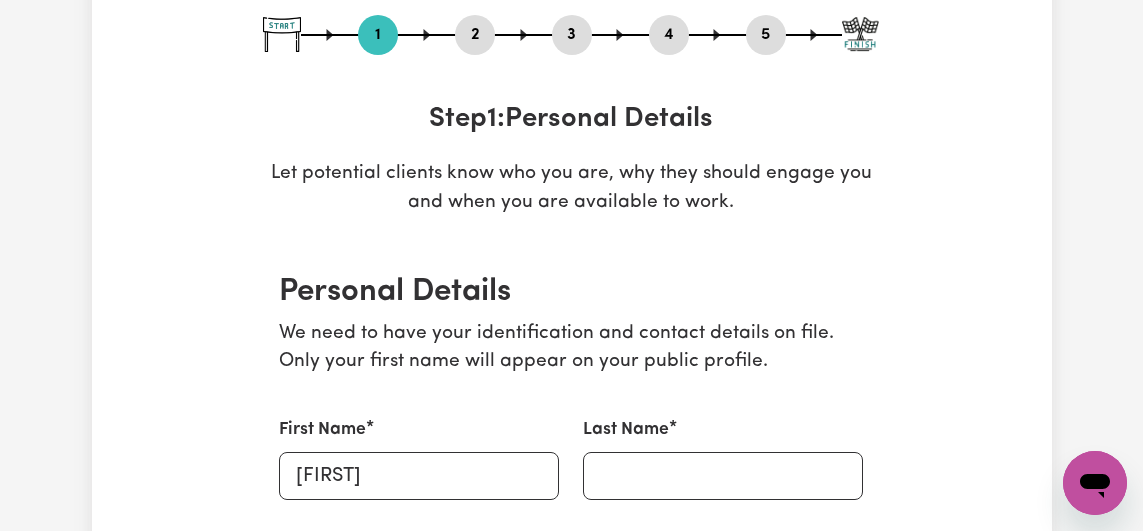 scroll, scrollTop: 0, scrollLeft: 0, axis: both 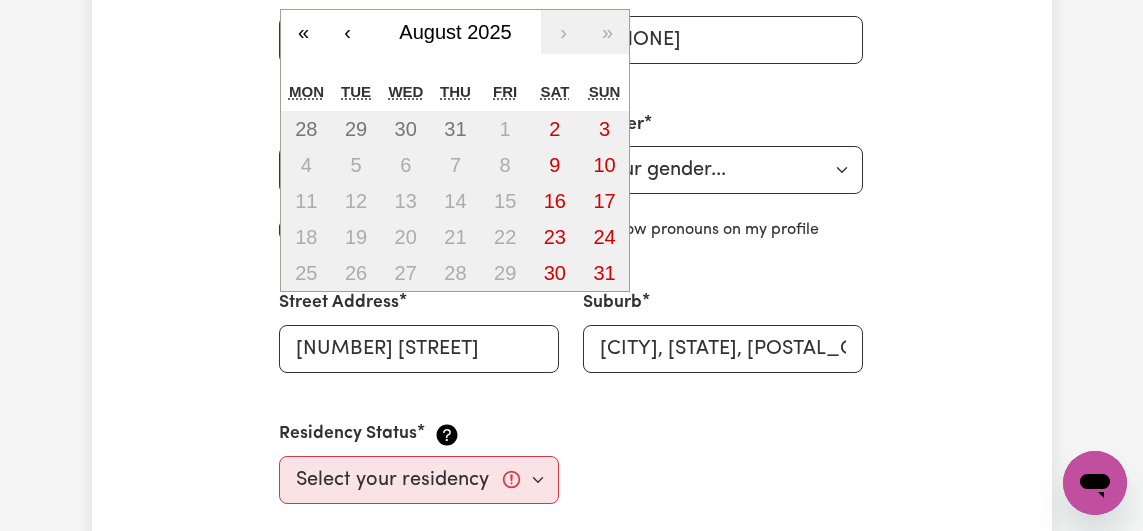 click on "/ / « ‹ August 2025 › » Mon Tue Wed Thu Fri Sat Sun 28 29 30 31 1 2 3 4 5 6 7 8 9 10 11 12 13 14 15 16 17 18 19 20 21 22 23 24 25 26 27 28 29 30 31" at bounding box center [419, 170] 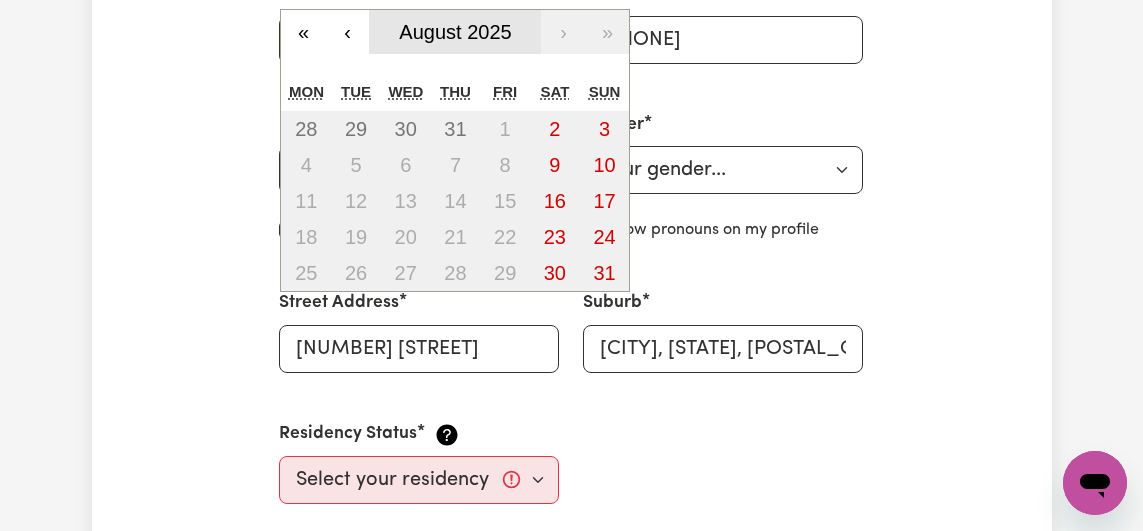 click on "August 2025" at bounding box center (455, 32) 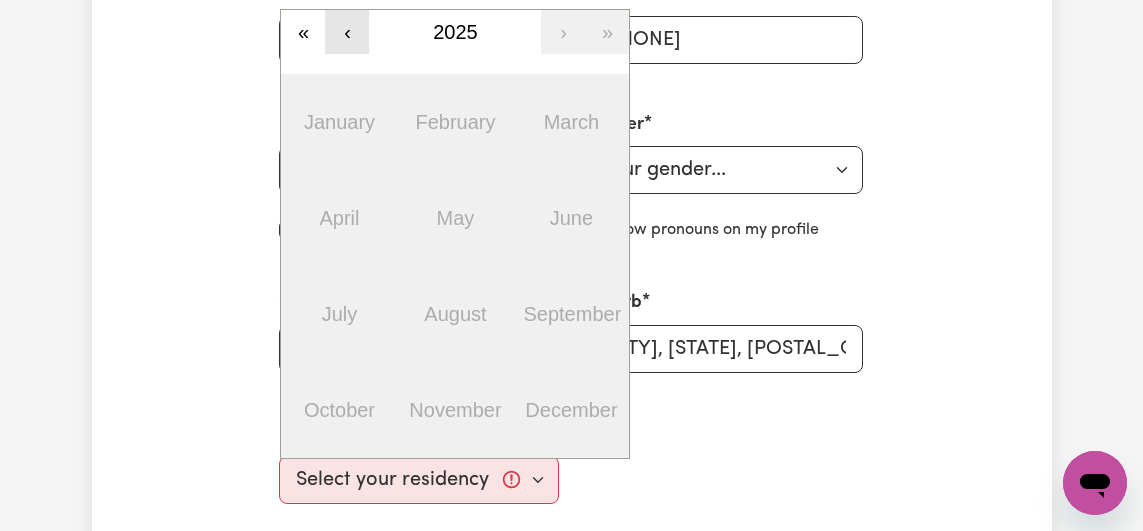 click on "‹" at bounding box center (347, 32) 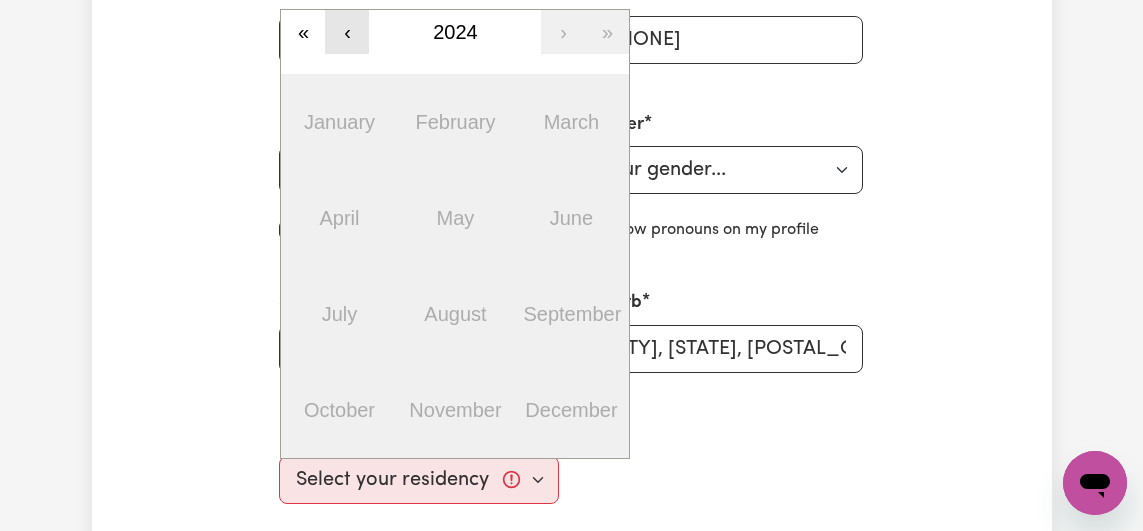 click on "‹" at bounding box center [347, 32] 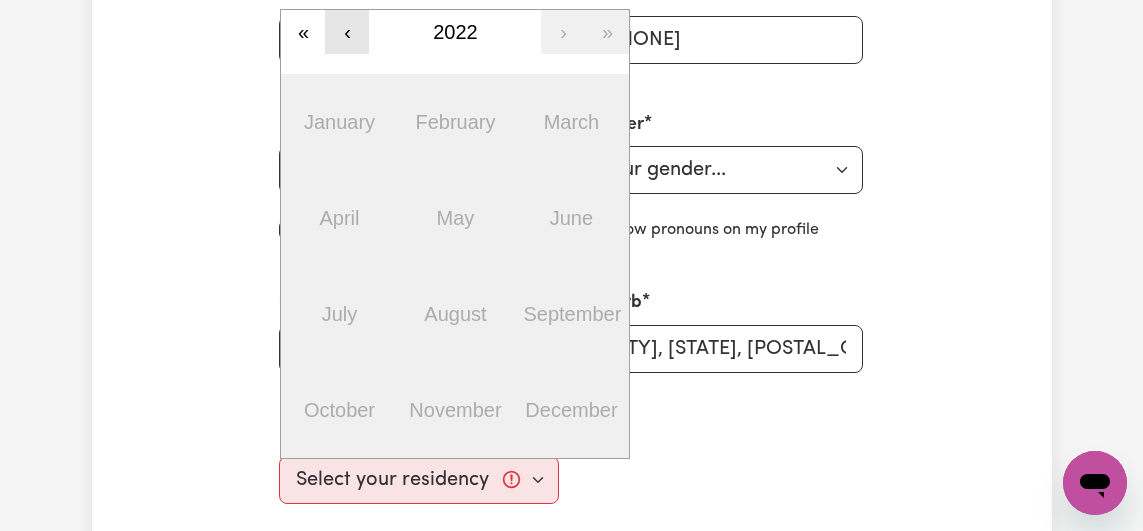 click on "‹" at bounding box center [347, 32] 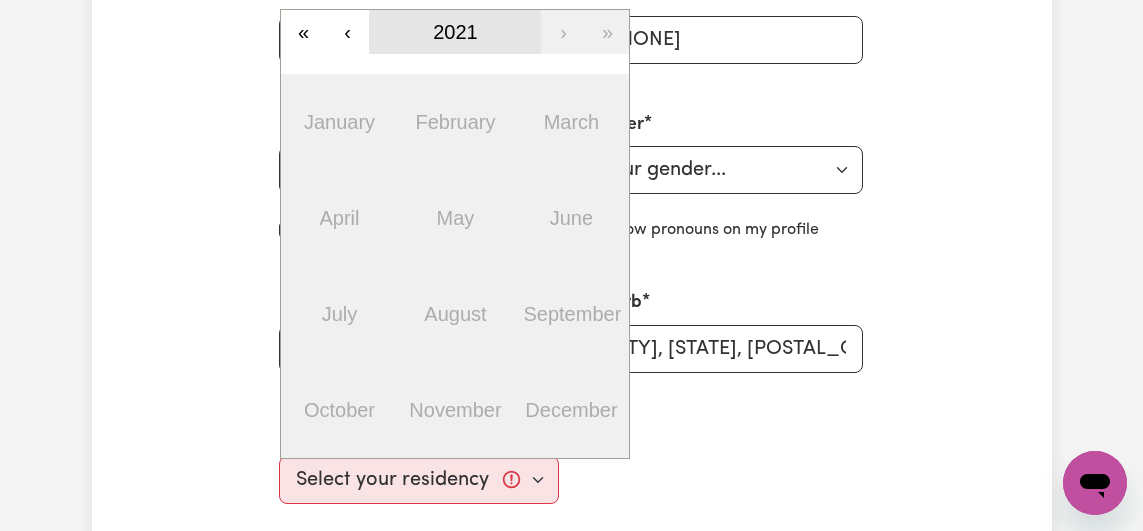 click on "2021" at bounding box center (455, 32) 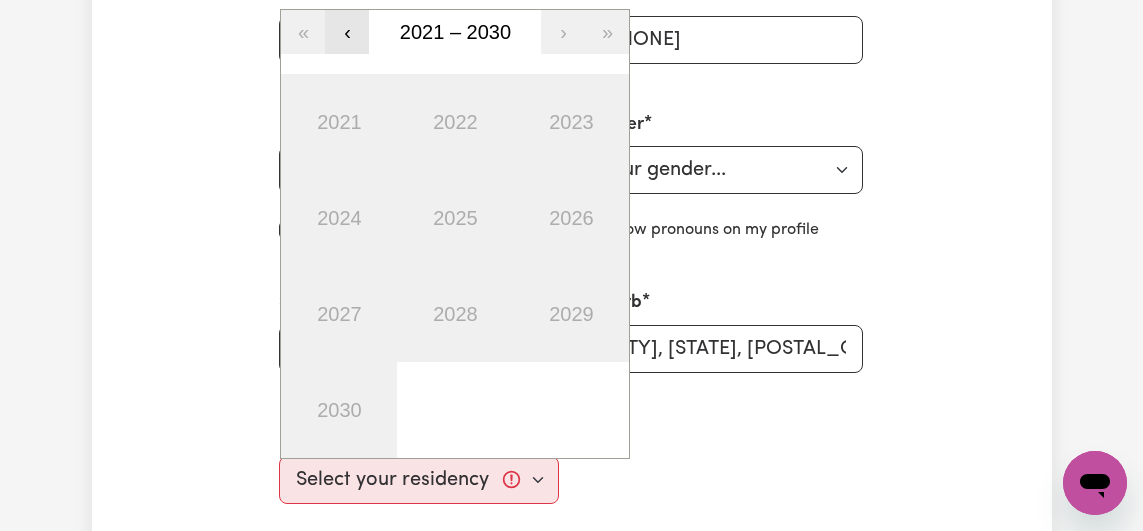 click on "‹" at bounding box center (347, 32) 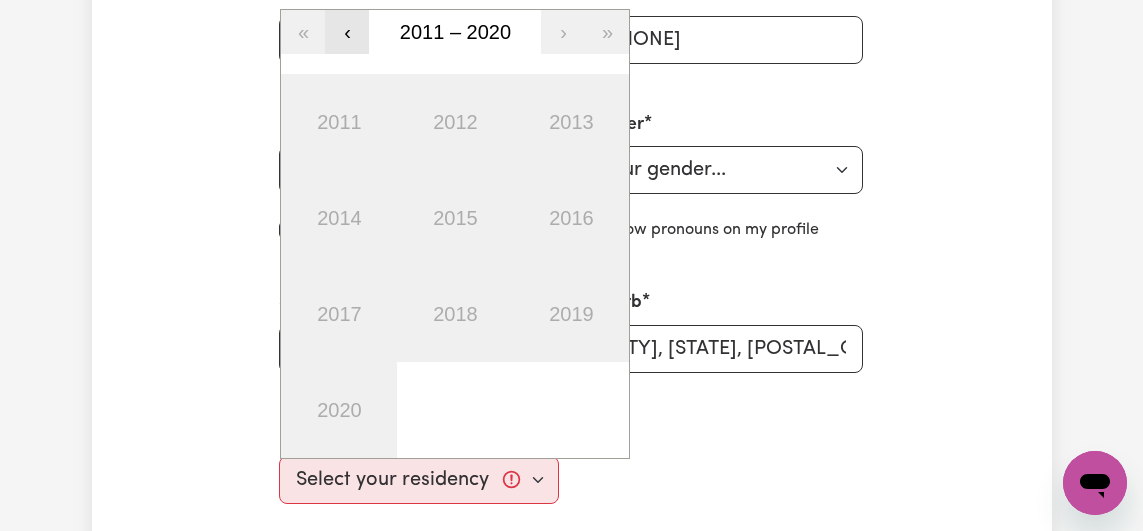 click on "‹" at bounding box center [347, 32] 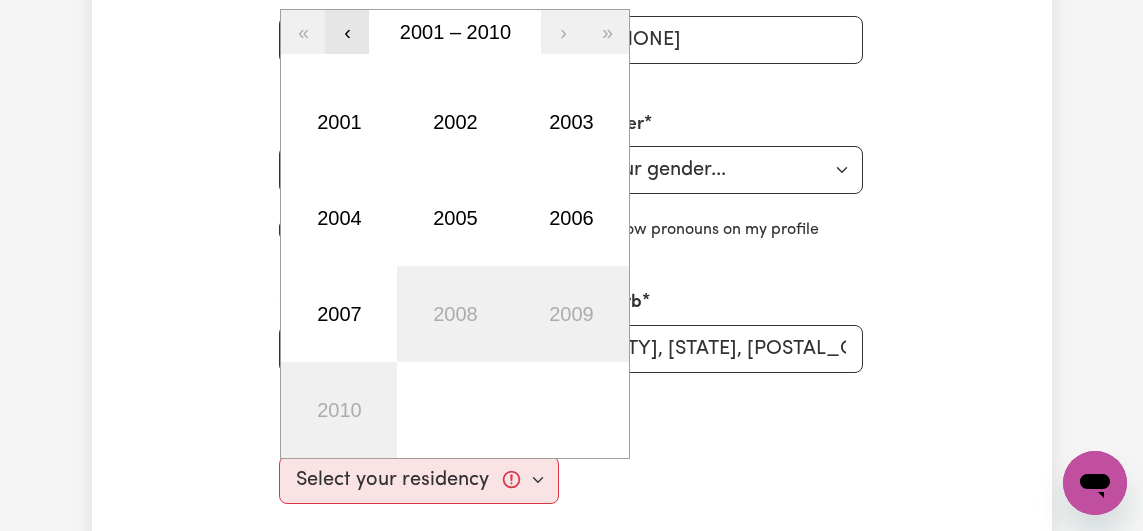 click on "‹" at bounding box center (347, 32) 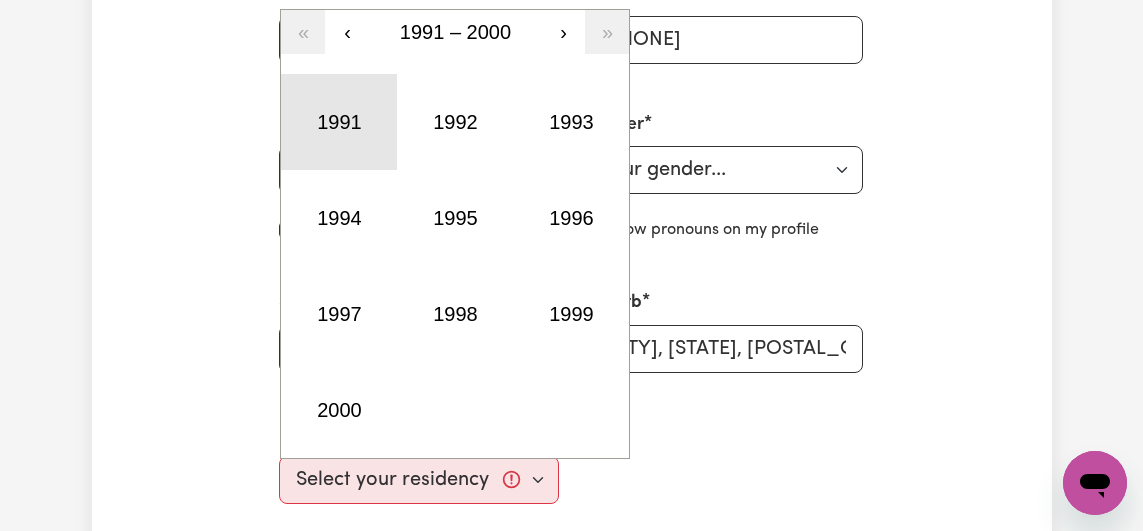 click on "1991" at bounding box center (339, 122) 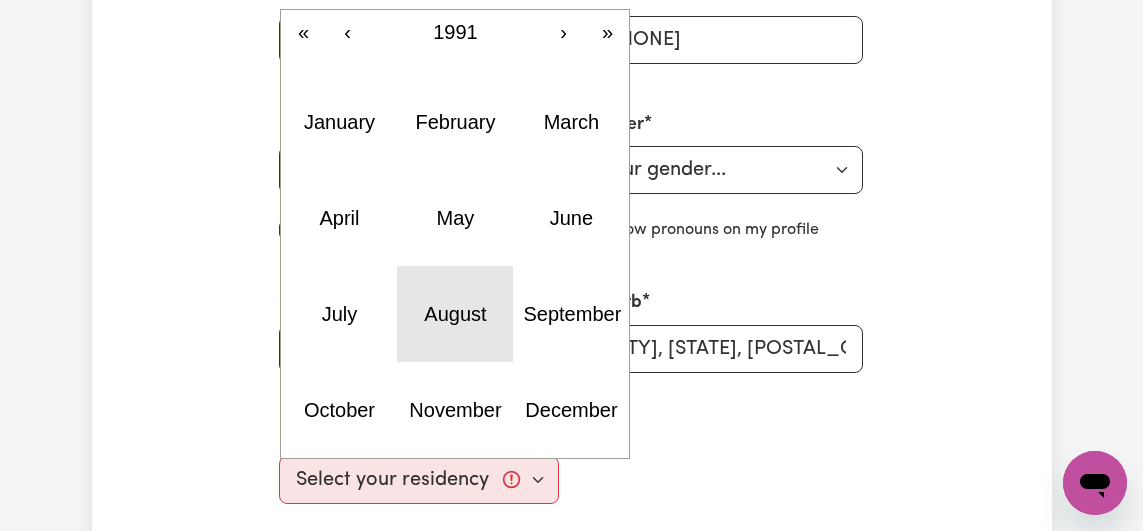 click on "August" at bounding box center [455, 314] 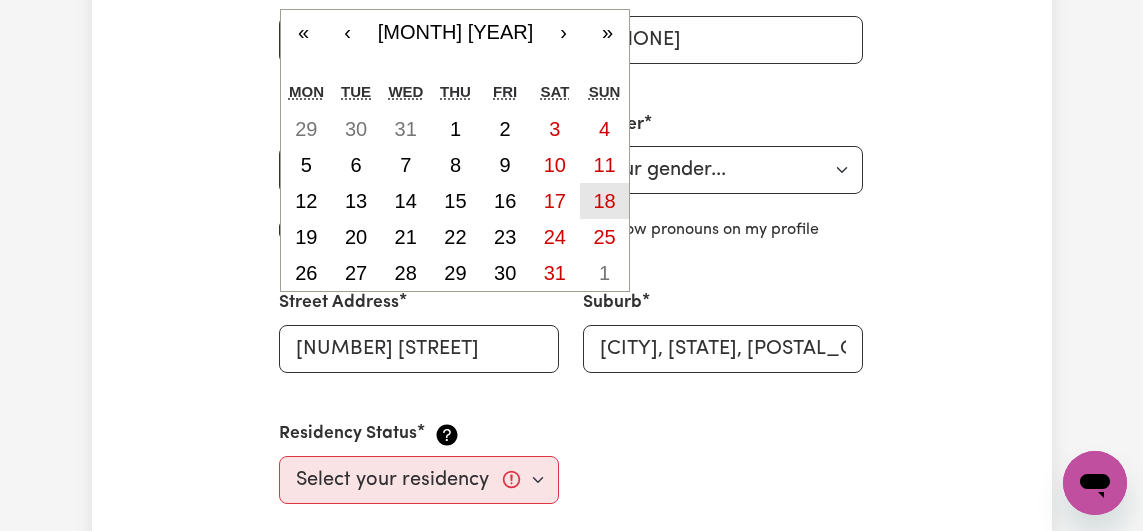 click on "18" at bounding box center (605, 201) 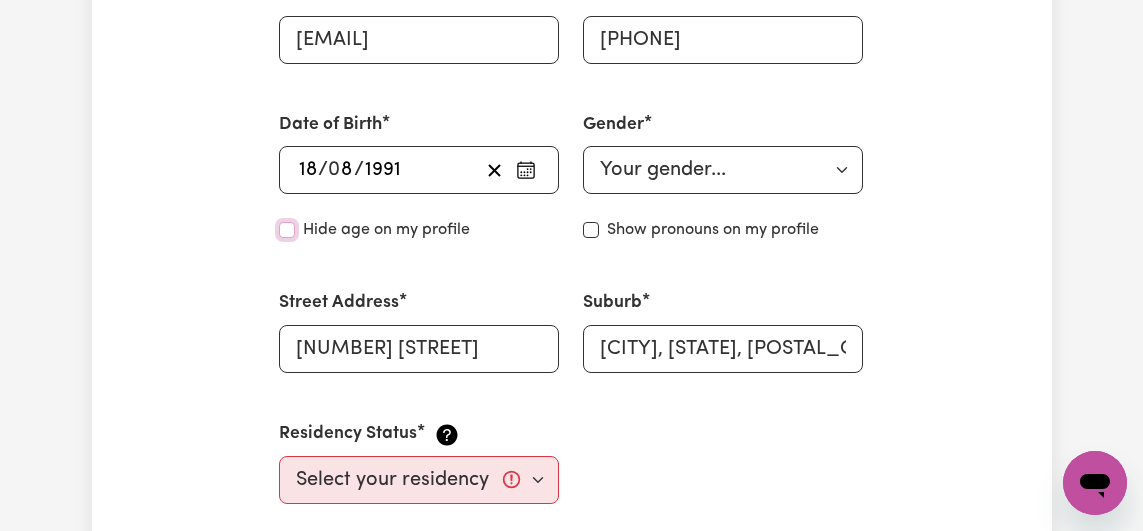 click on "Hide age" at bounding box center [287, 230] 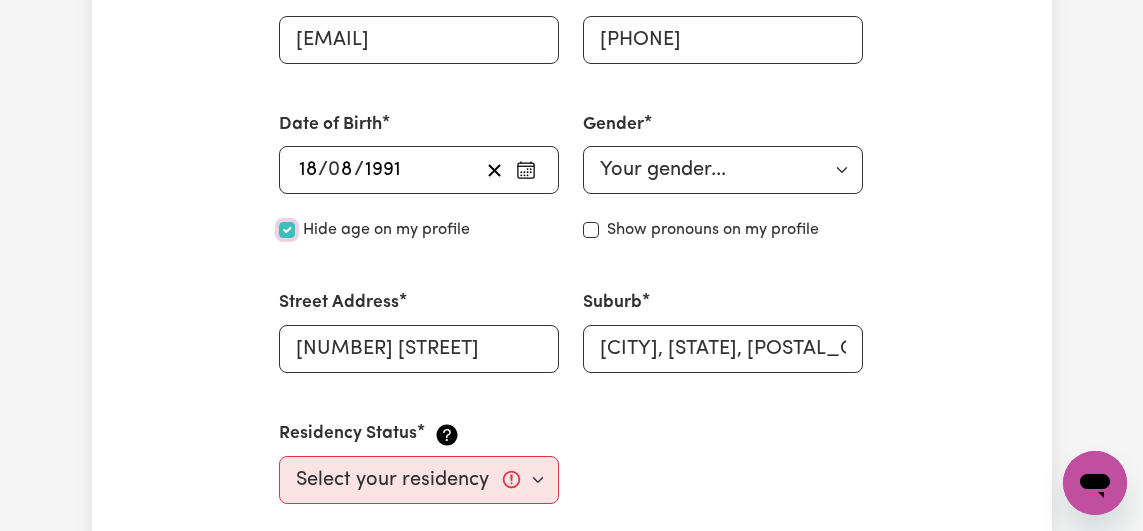 checkbox on "true" 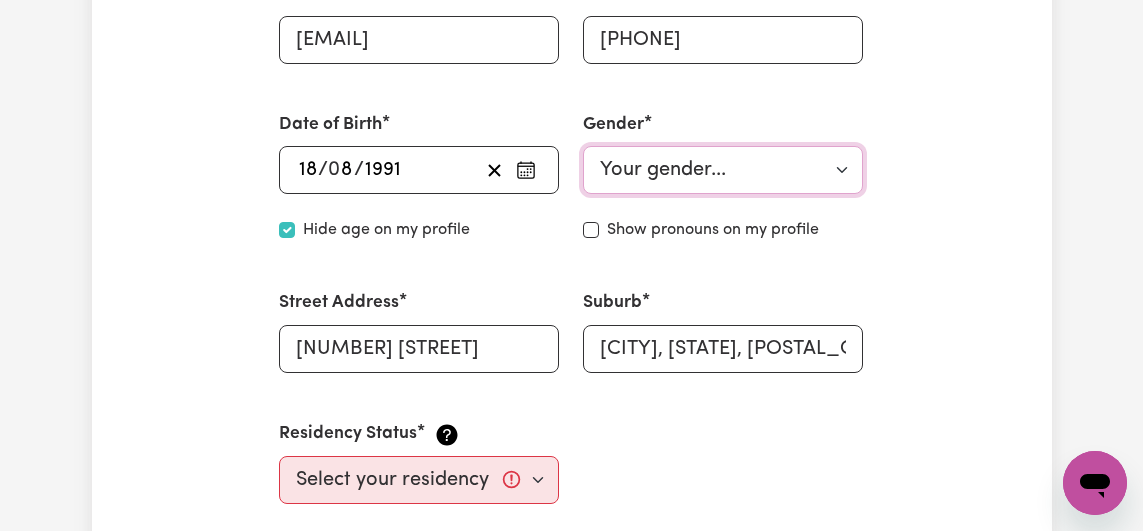 click on "Your gender... Female Male Non-binary Other Prefer not to say" at bounding box center [723, 170] 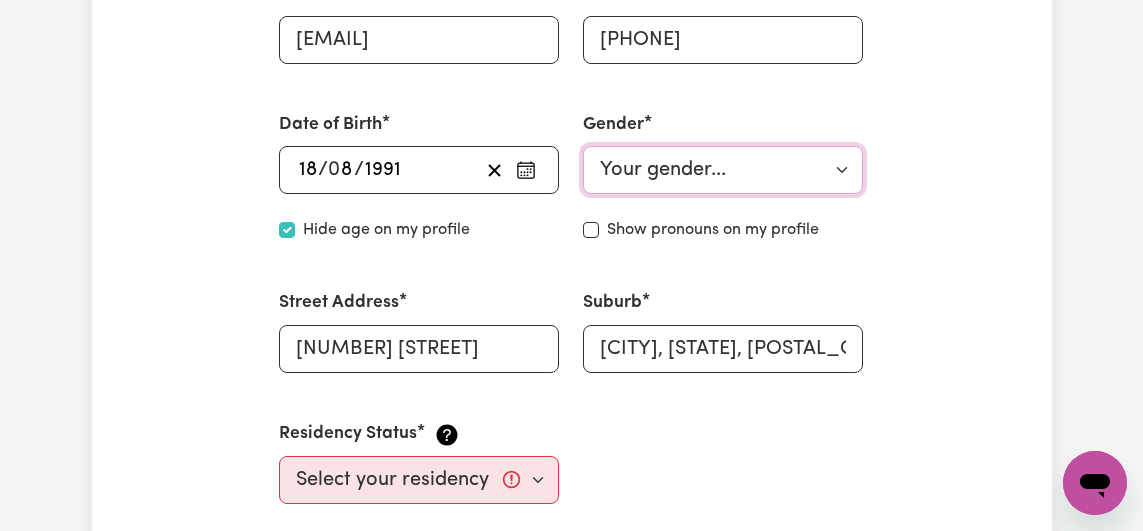 select on "male" 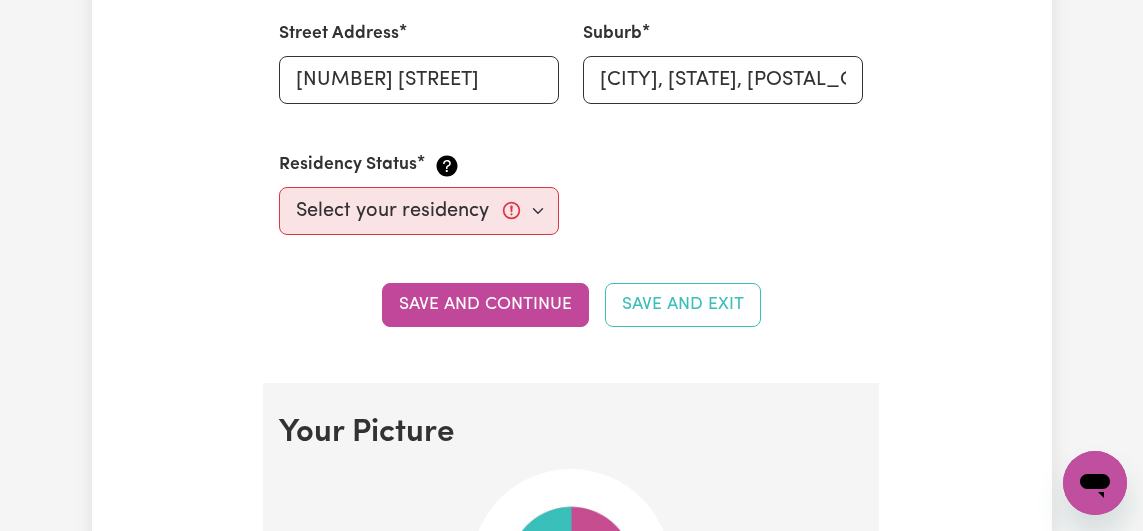 scroll, scrollTop: 1060, scrollLeft: 0, axis: vertical 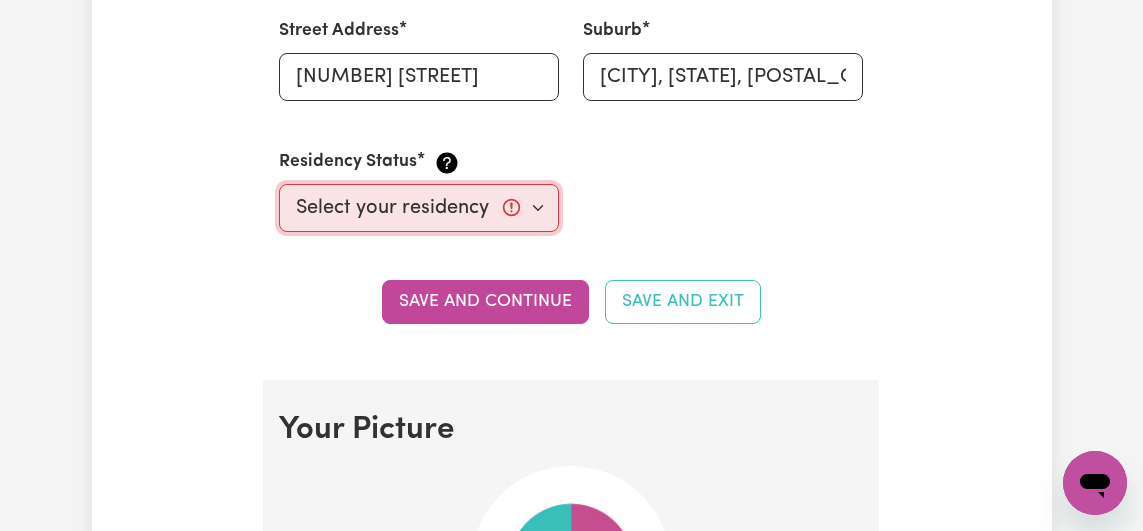 click on "Select your residency status... Australian citizen Australian PR Temporary Work Visa Student Visa" at bounding box center (419, 208) 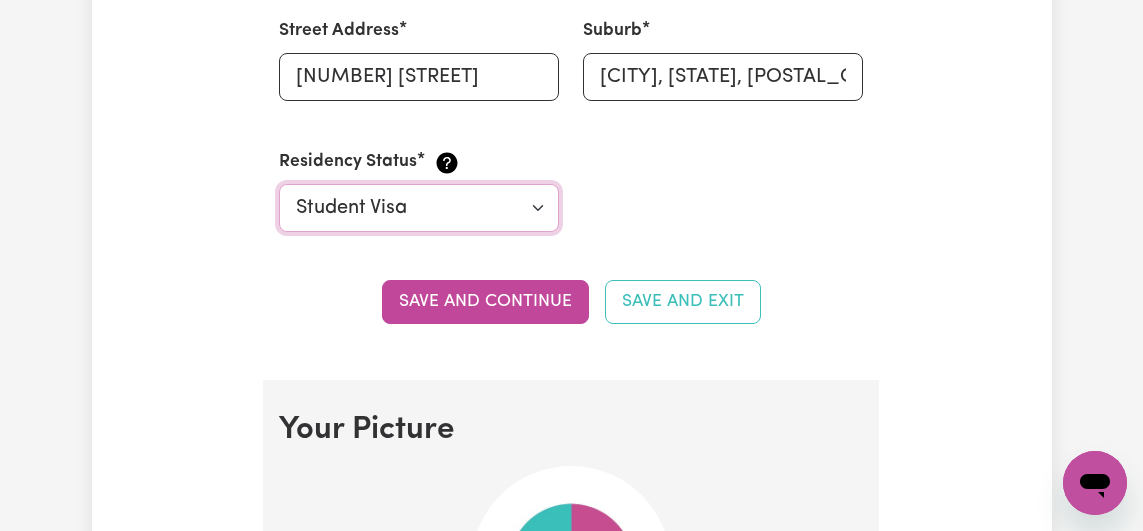 click on "Select your residency status... Australian citizen Australian PR Temporary Work Visa Student Visa" at bounding box center (419, 208) 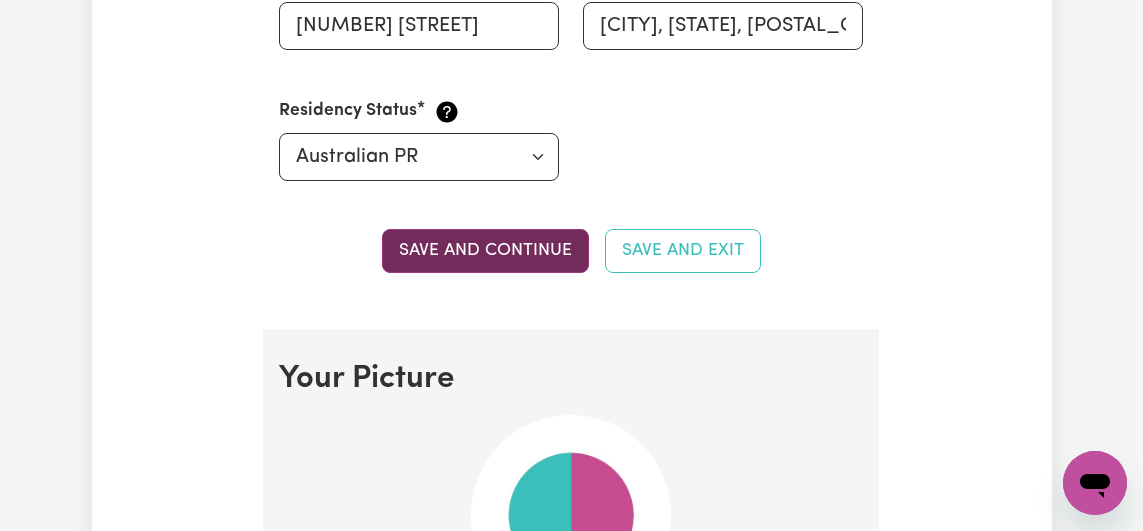click on "Save and continue" at bounding box center [485, 251] 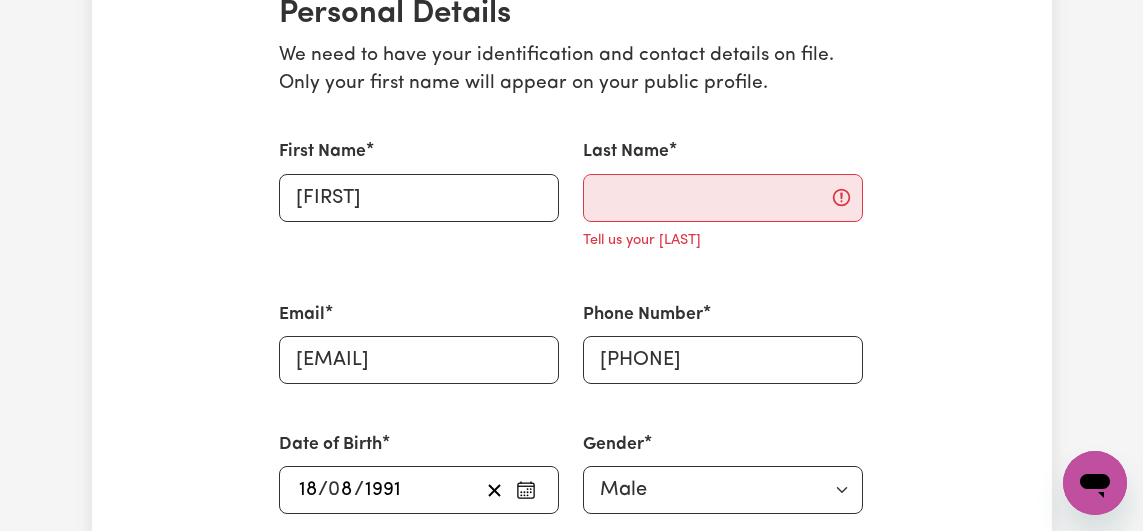 scroll, scrollTop: 497, scrollLeft: 0, axis: vertical 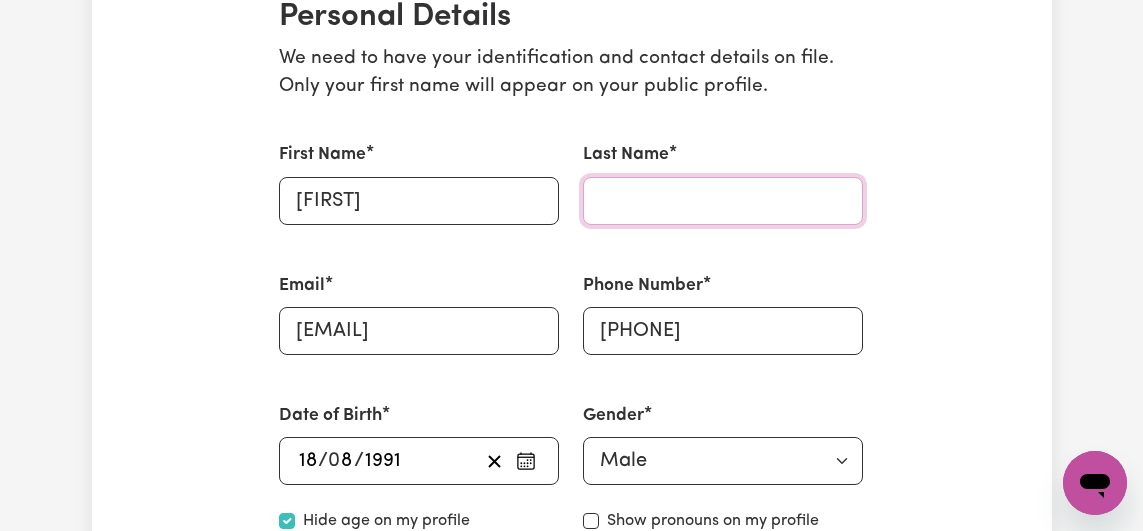 click on "Last Name" at bounding box center [723, 201] 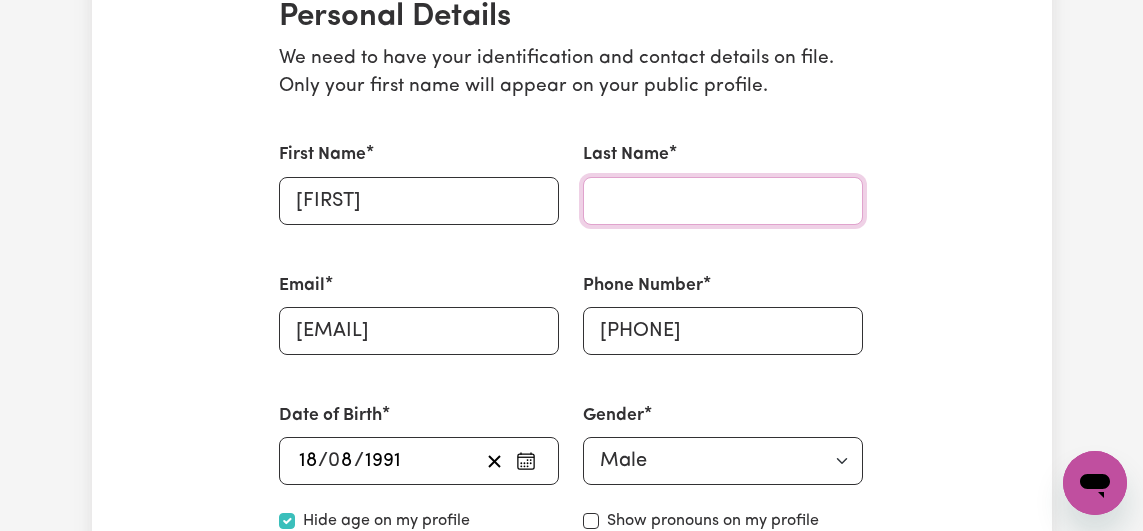 type on "Koirala" 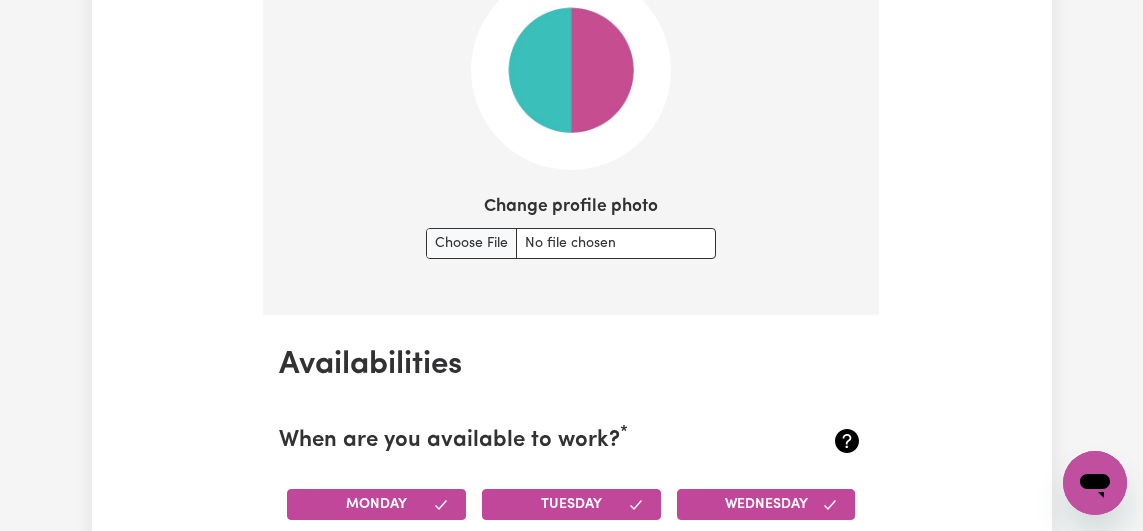 scroll, scrollTop: 1553, scrollLeft: 0, axis: vertical 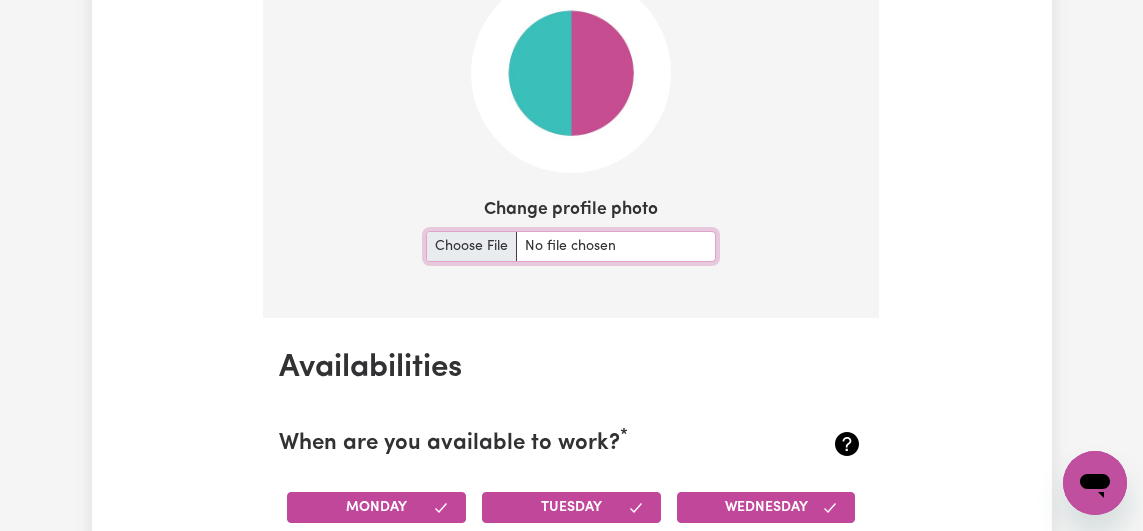 click on "Change profile photo" at bounding box center (571, 246) 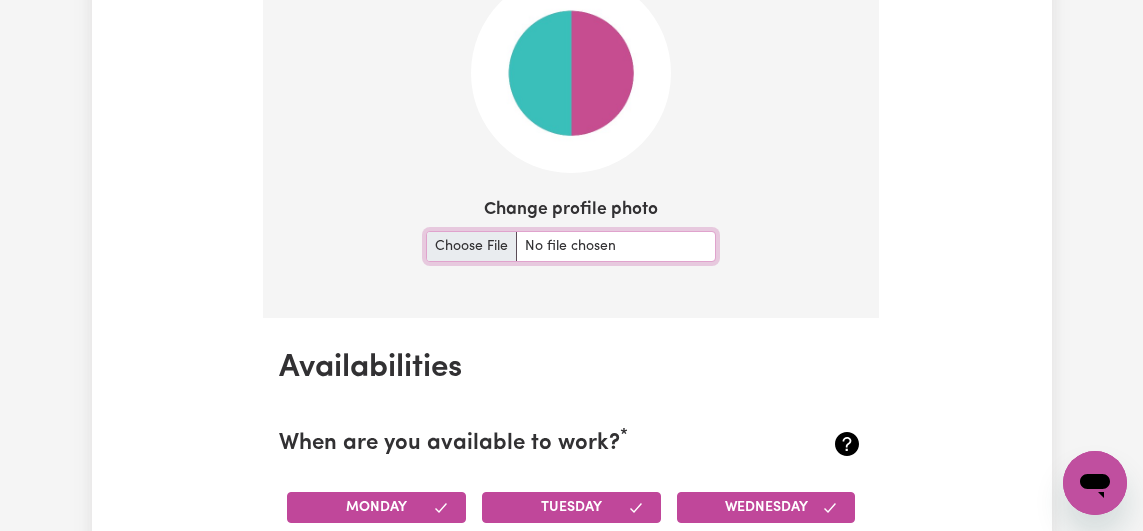 type on "C:\fakepath\compressed_portrait_under_50KB.jpg" 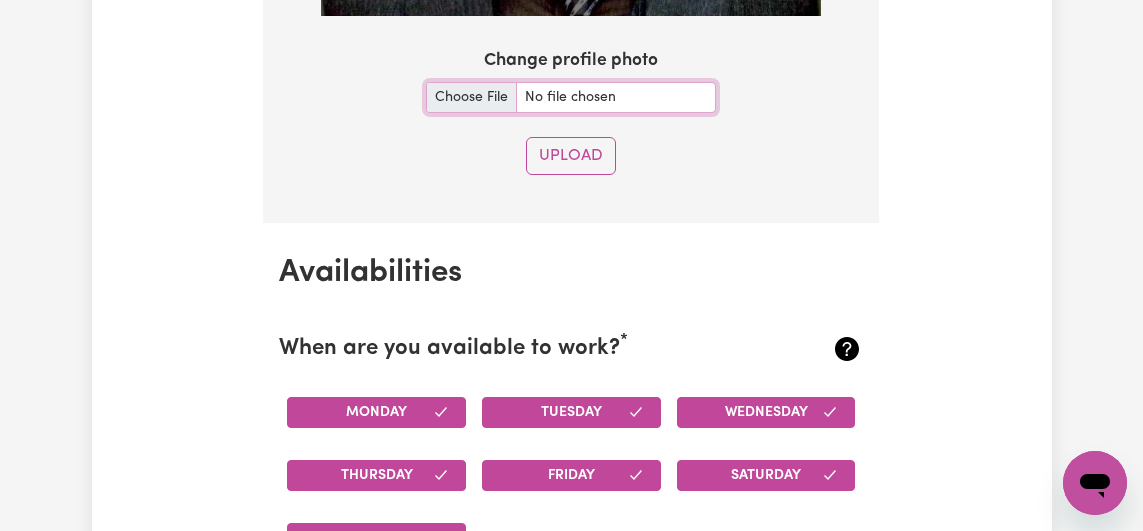 scroll, scrollTop: 1951, scrollLeft: 0, axis: vertical 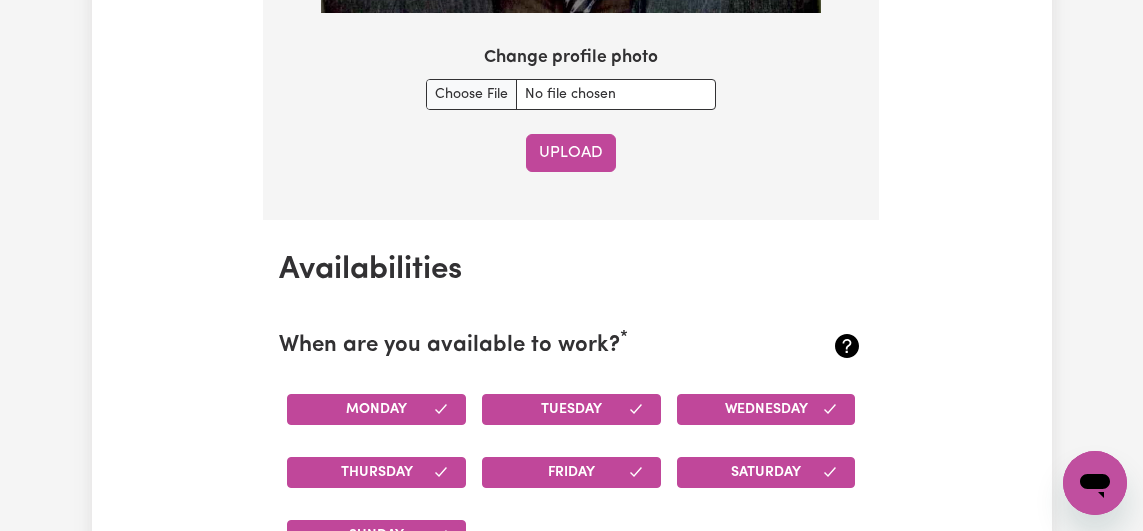 click on "Upload" at bounding box center [571, 153] 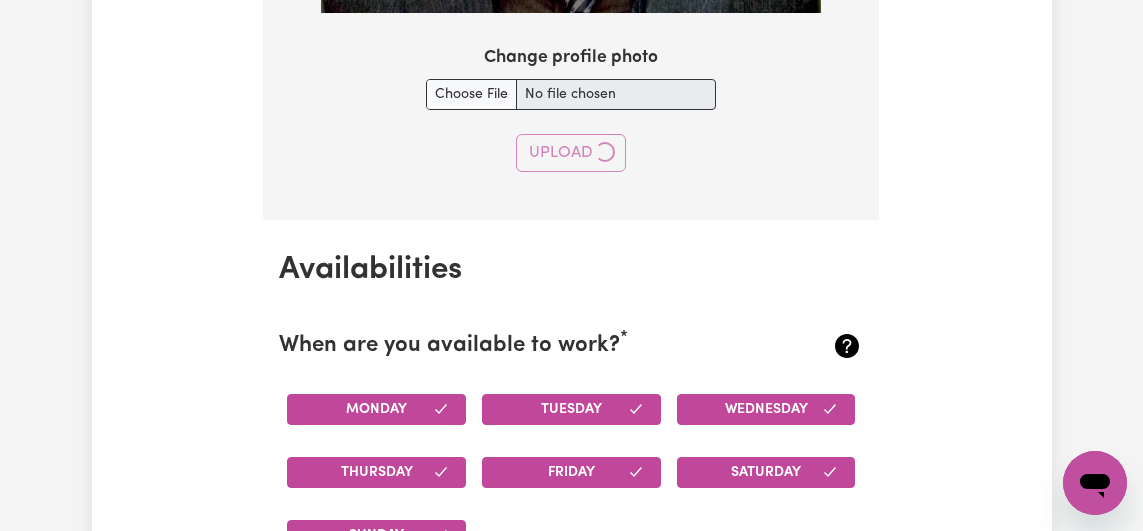 type 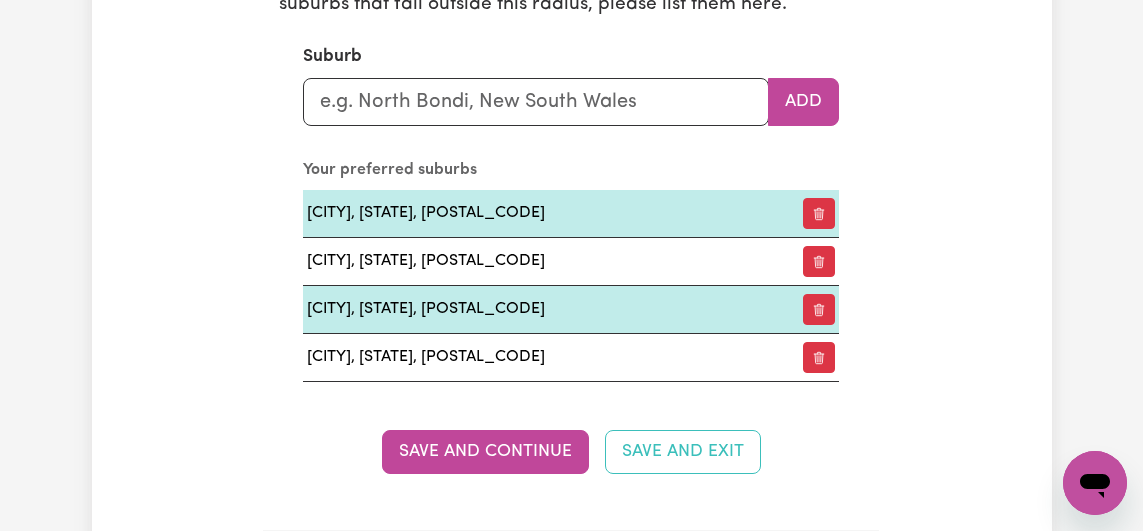 scroll, scrollTop: 2388, scrollLeft: 0, axis: vertical 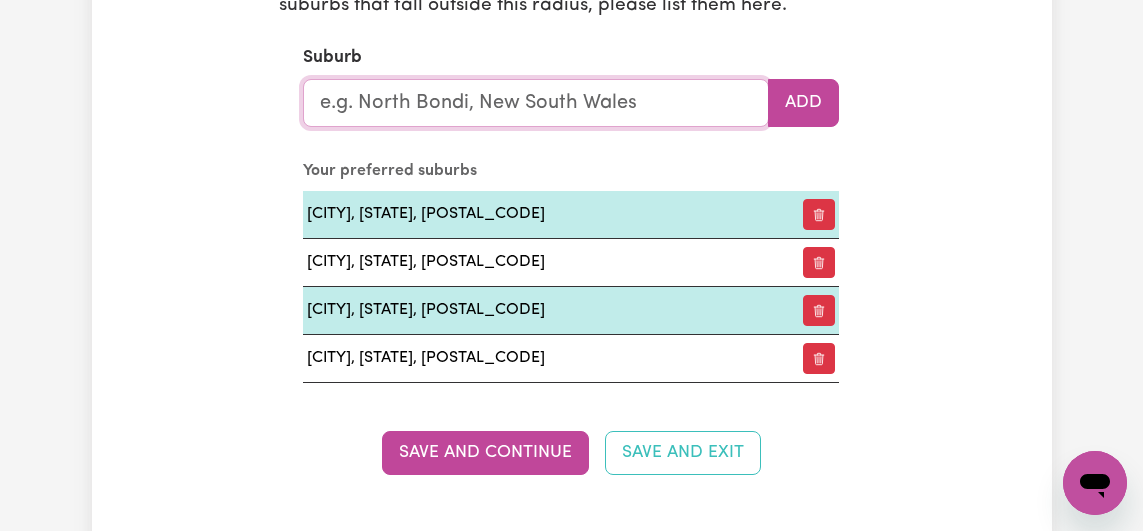click at bounding box center [536, 103] 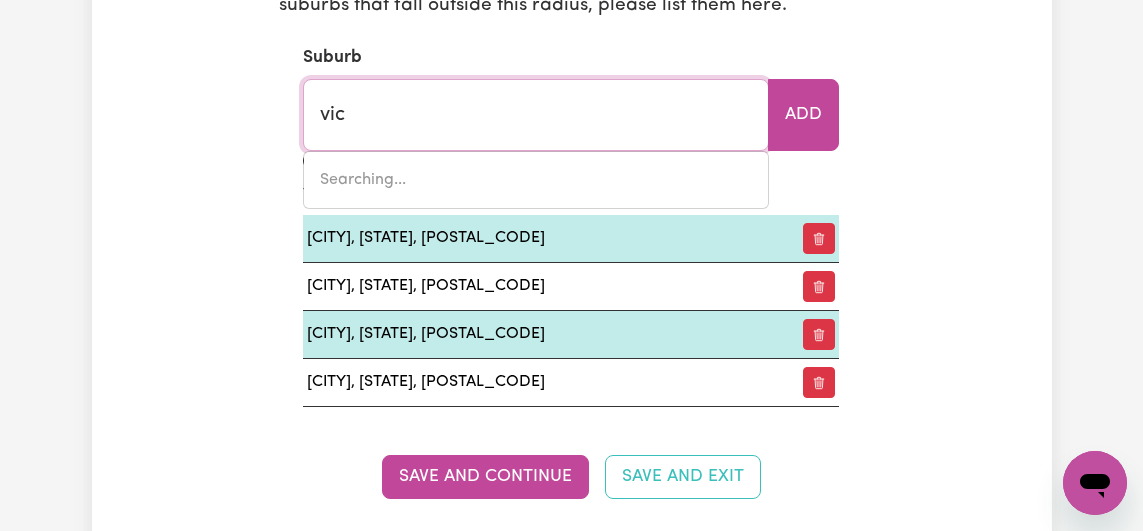 type on "vict" 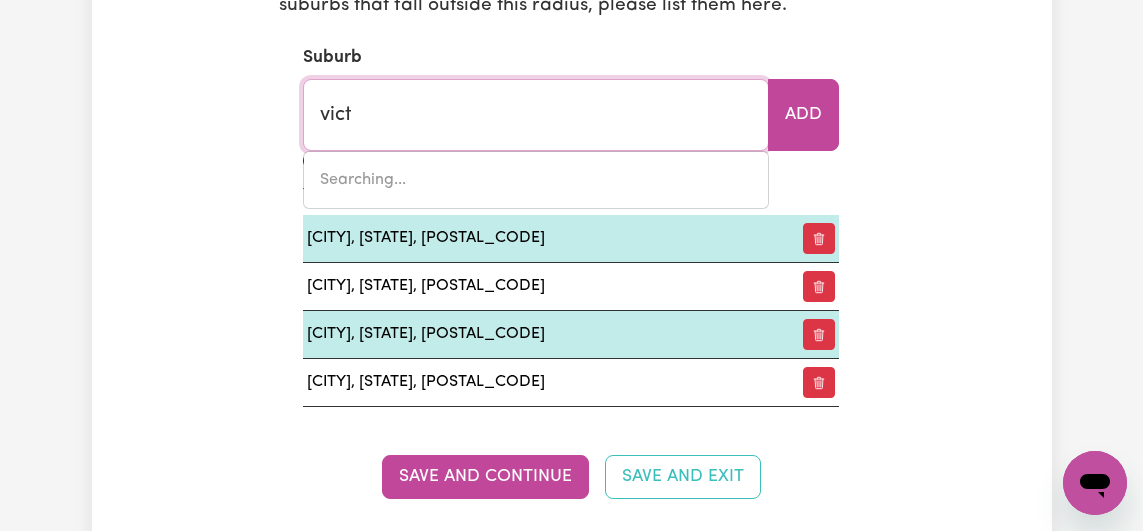 type on "[CITY], [STATE], [POSTAL_CODE]" 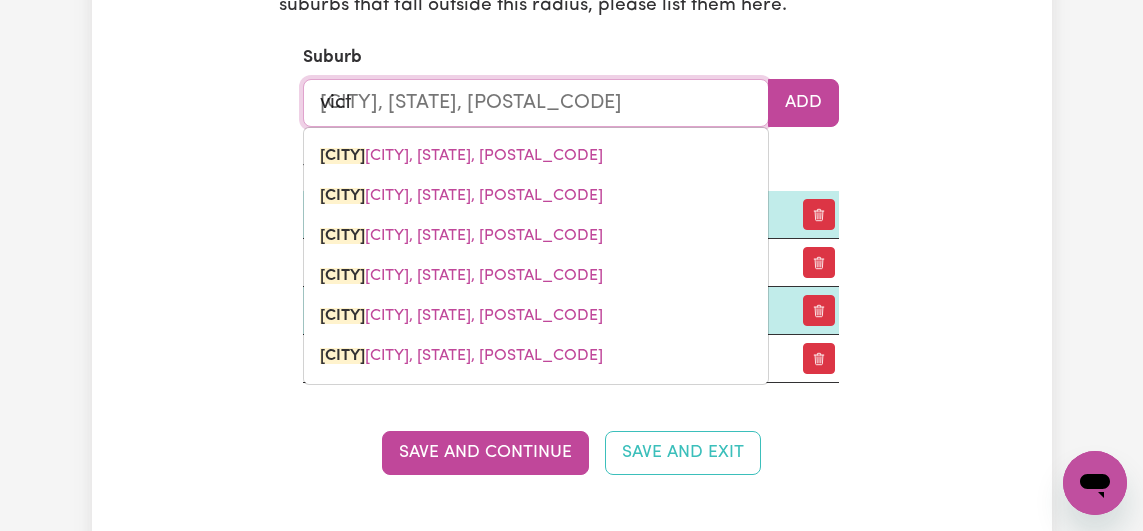 type on "[CITY]" 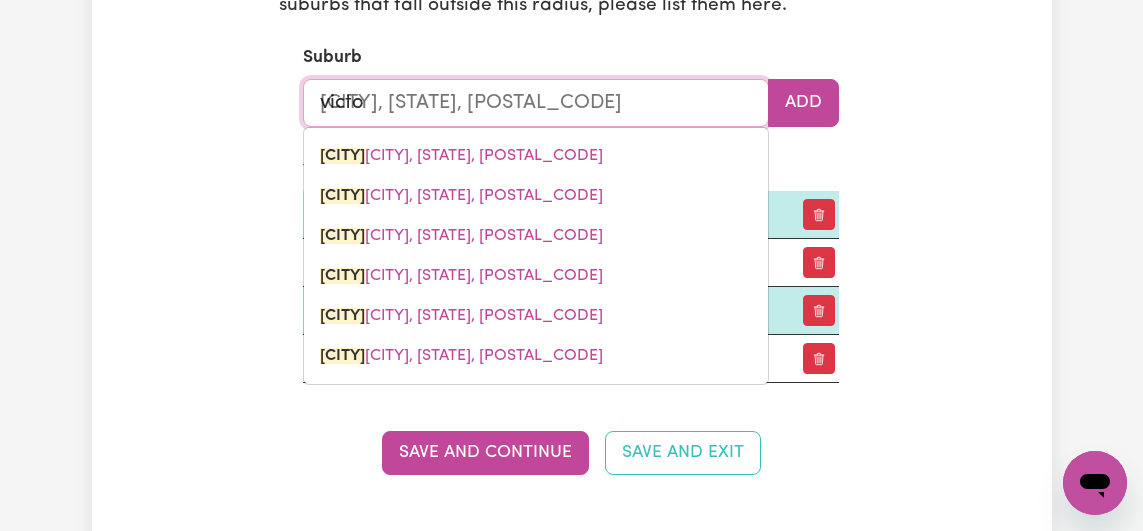 type on "victor" 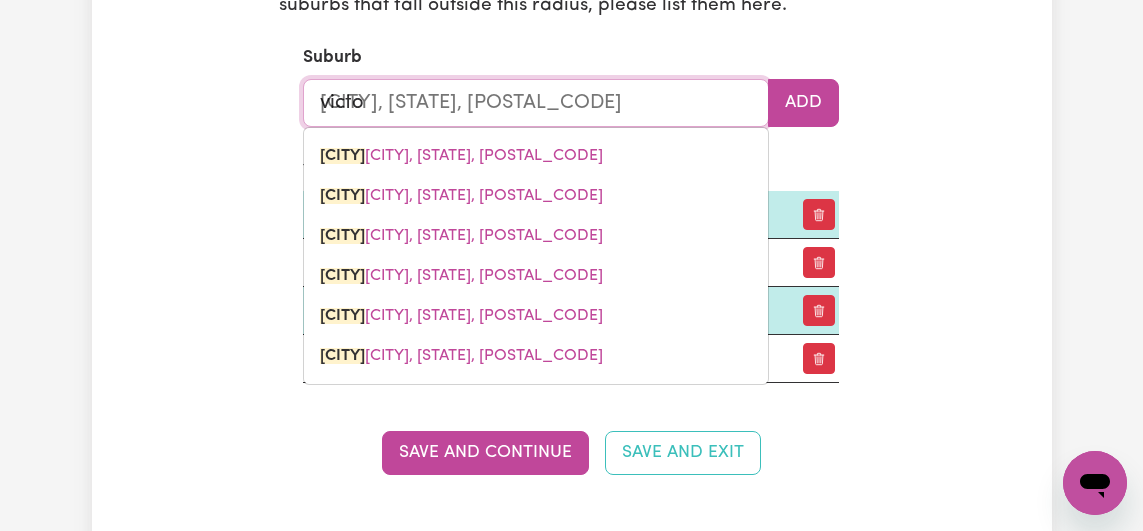 type on "[CITY], [STATE], [POSTAL_CODE]" 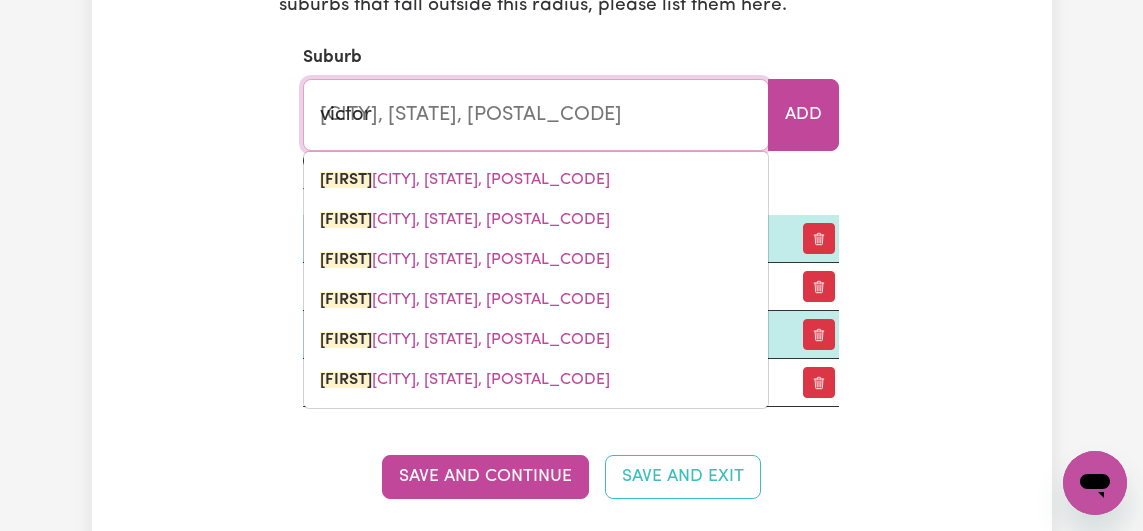 type on "victori" 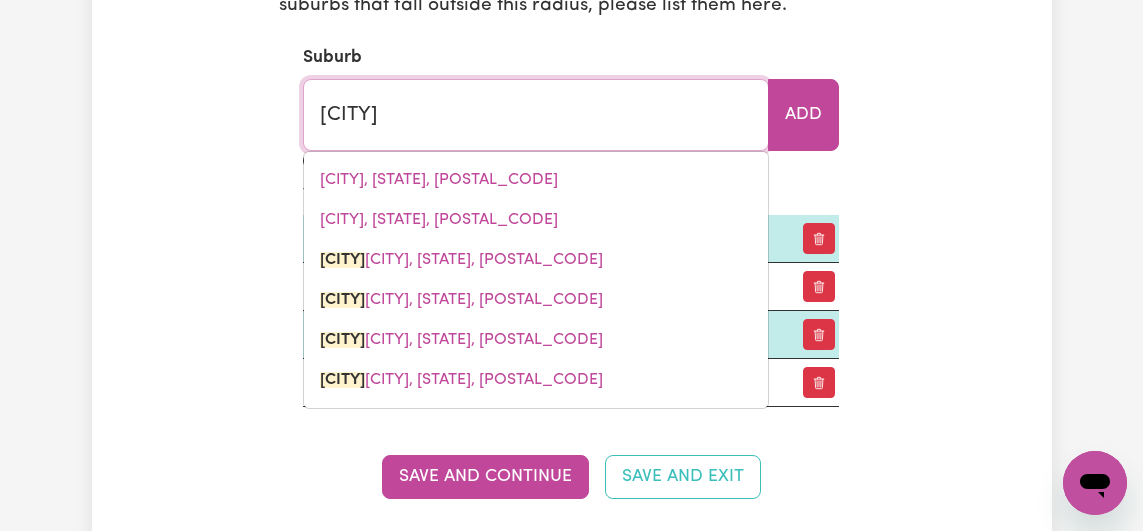 type on "victoriA HILL, Queensland, 4361" 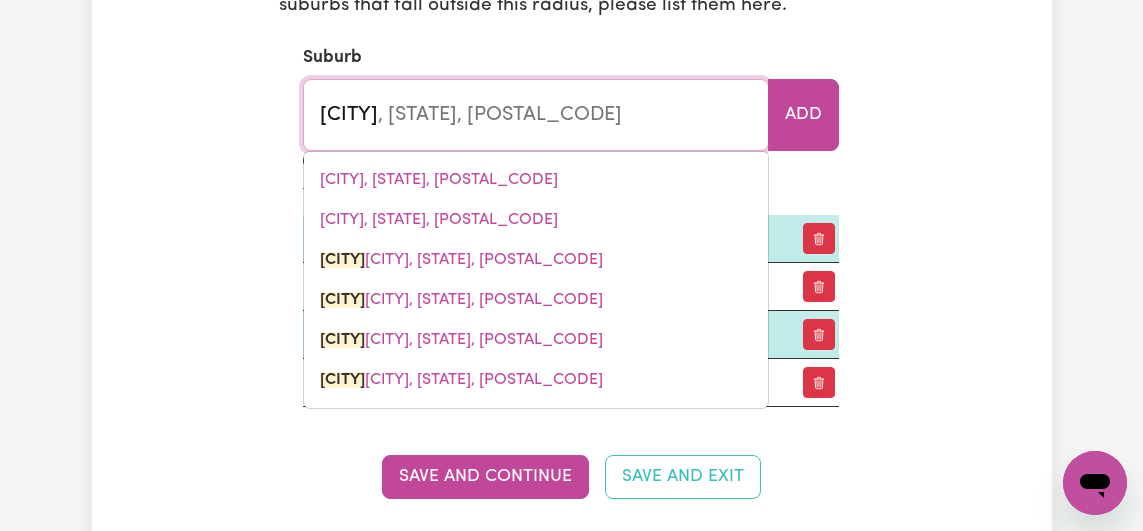type on "[CITY]" 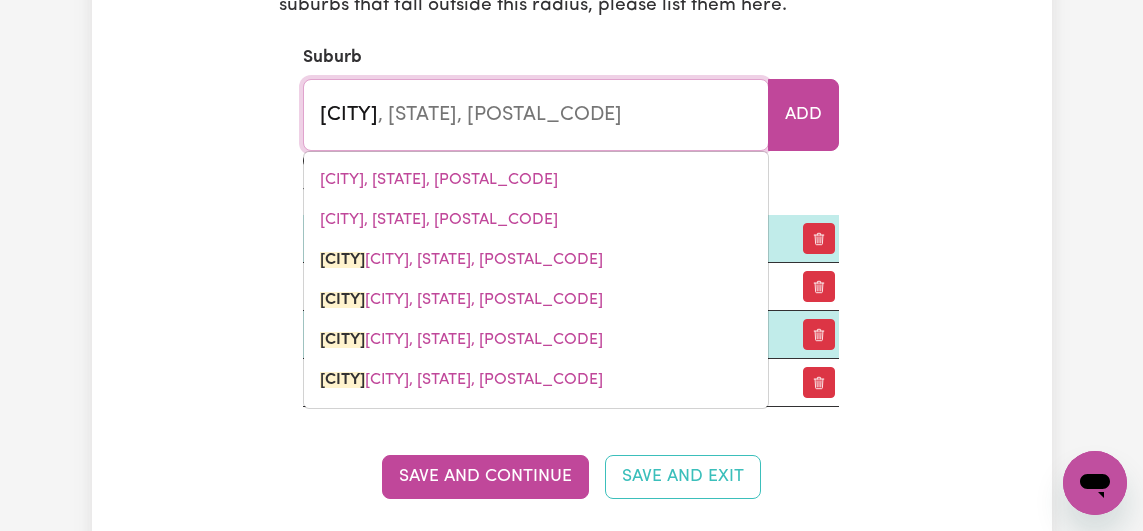 type on "victoria HILL, Queensland, 4361" 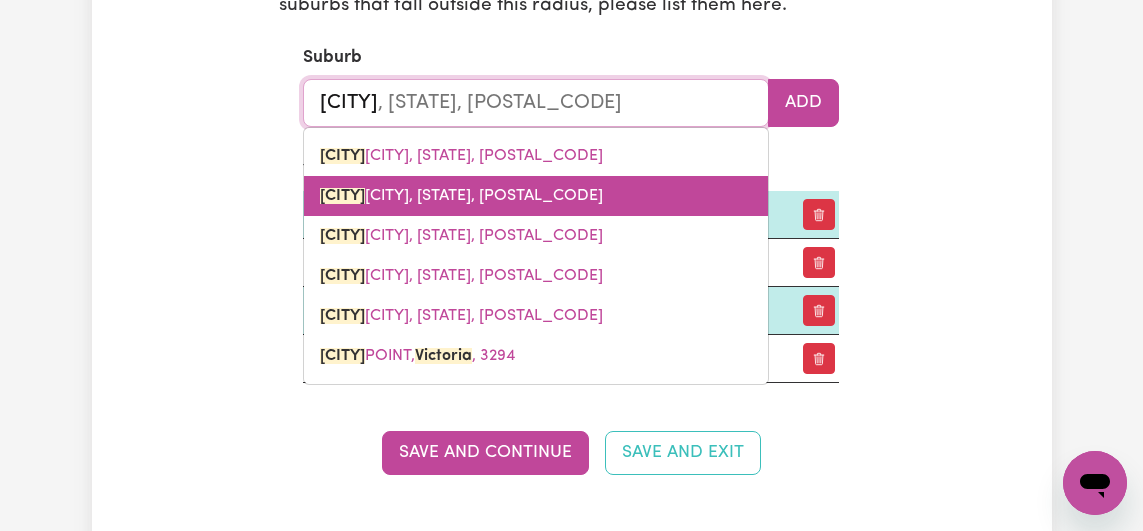 click on "VICTORIA  PARK, Western Australia, 6100" at bounding box center [461, 196] 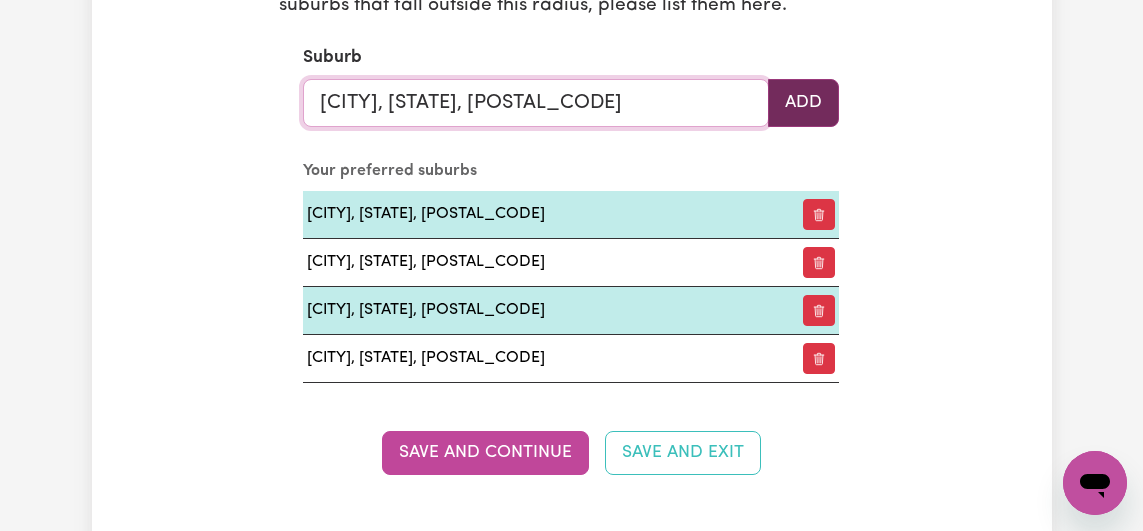 type on "[CITY], [STATE], [POSTAL_CODE]" 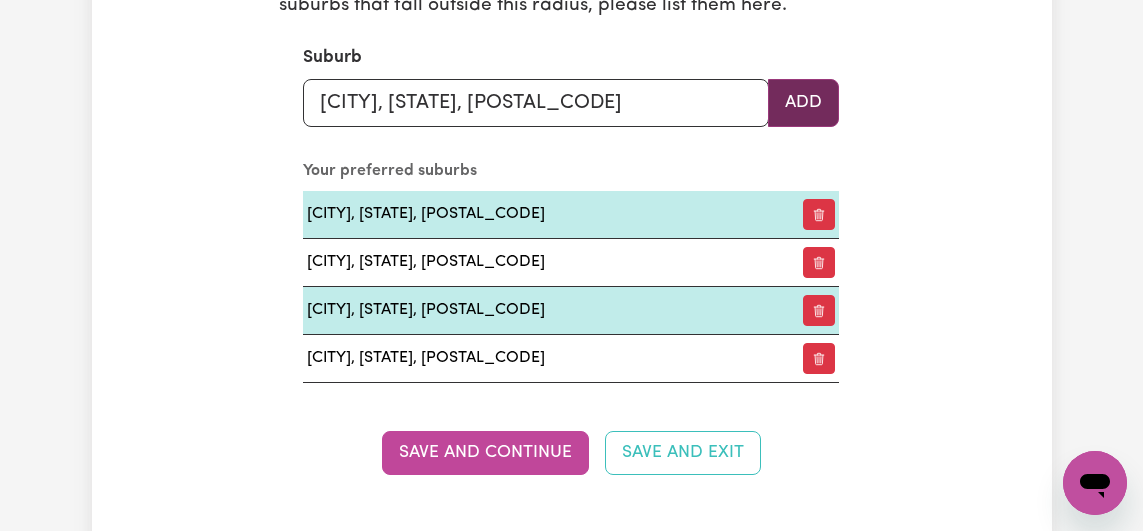 click on "Add" at bounding box center [803, 103] 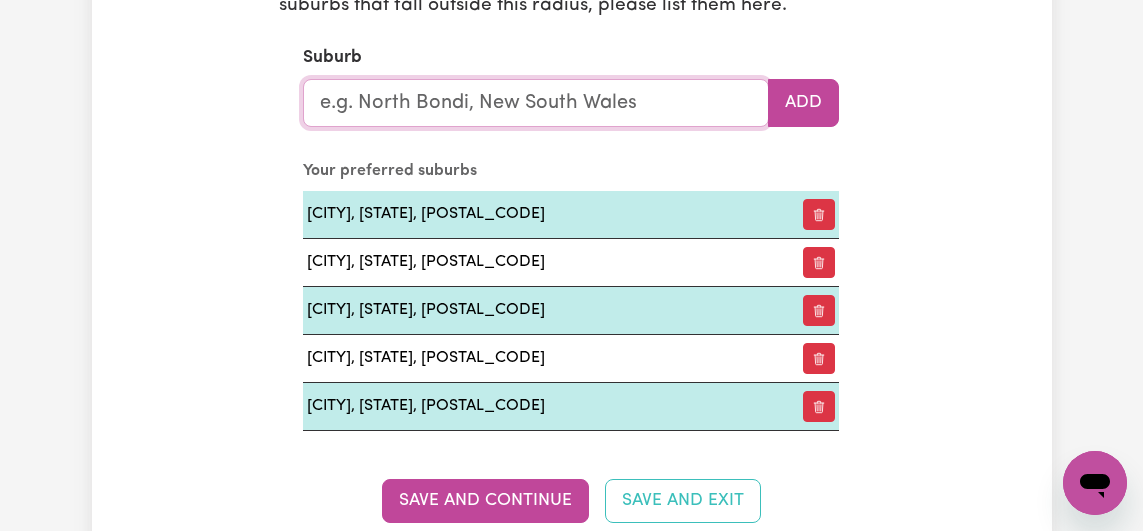 click at bounding box center (536, 103) 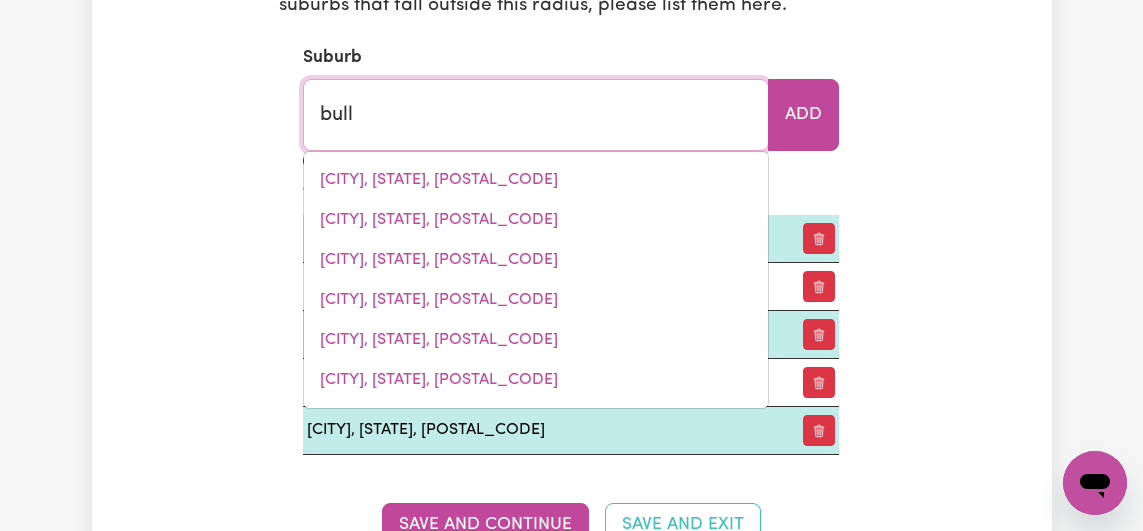 type on "bull c" 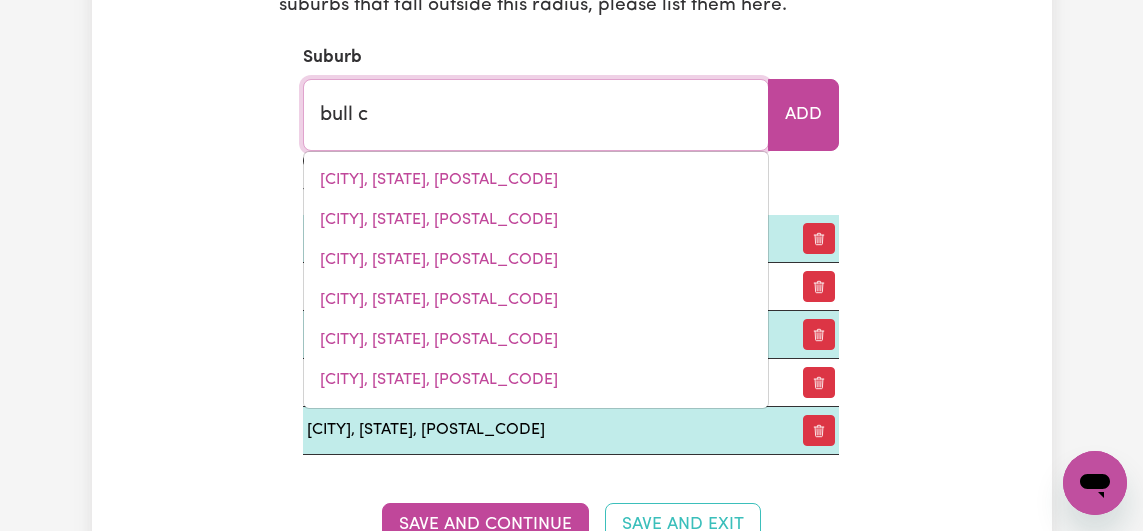 type on "bull cREEK, South Australia, 5157" 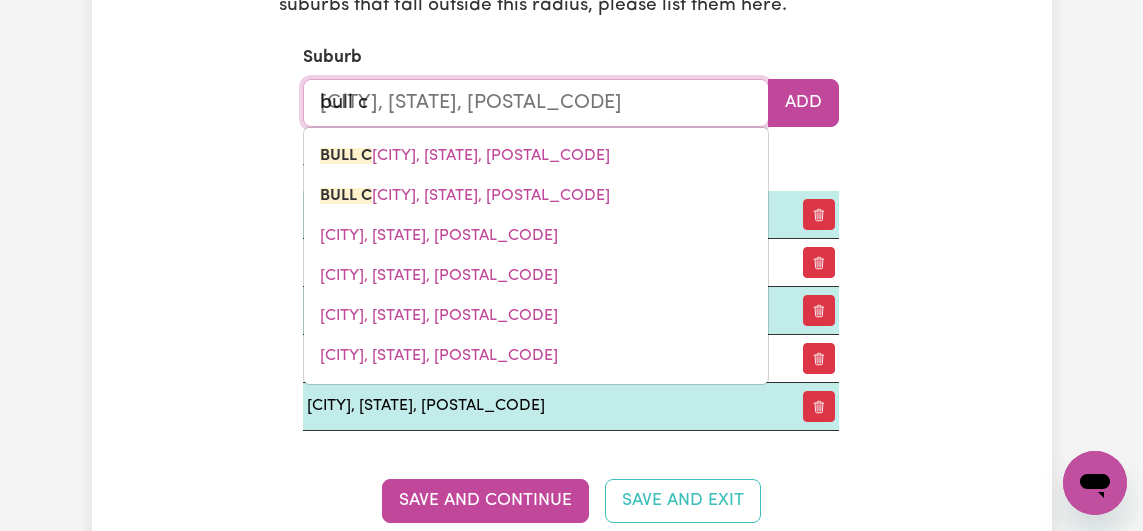 type on "bull cr" 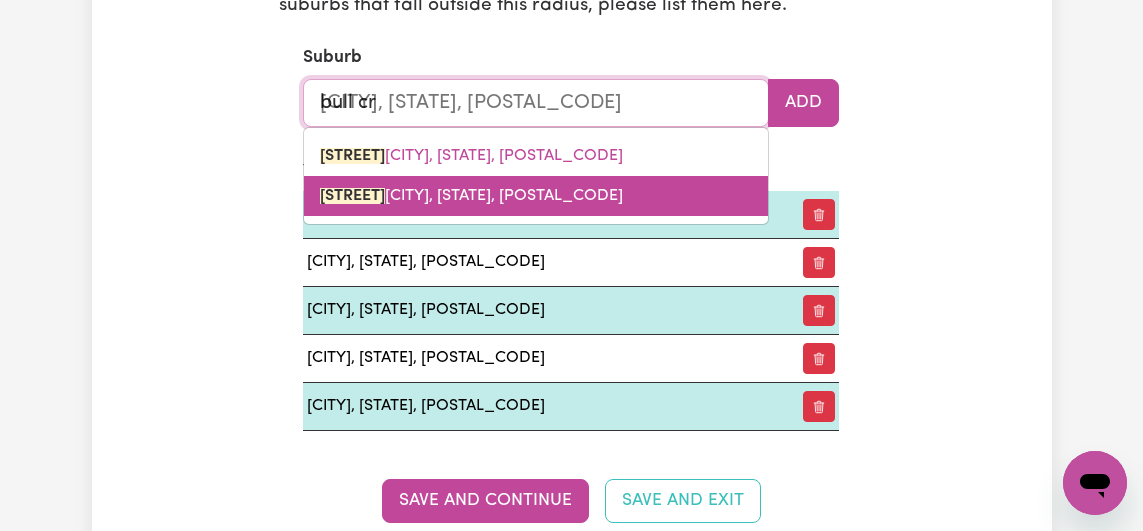 click on "BULL CR EEK, Western Australia, 6149" at bounding box center [471, 196] 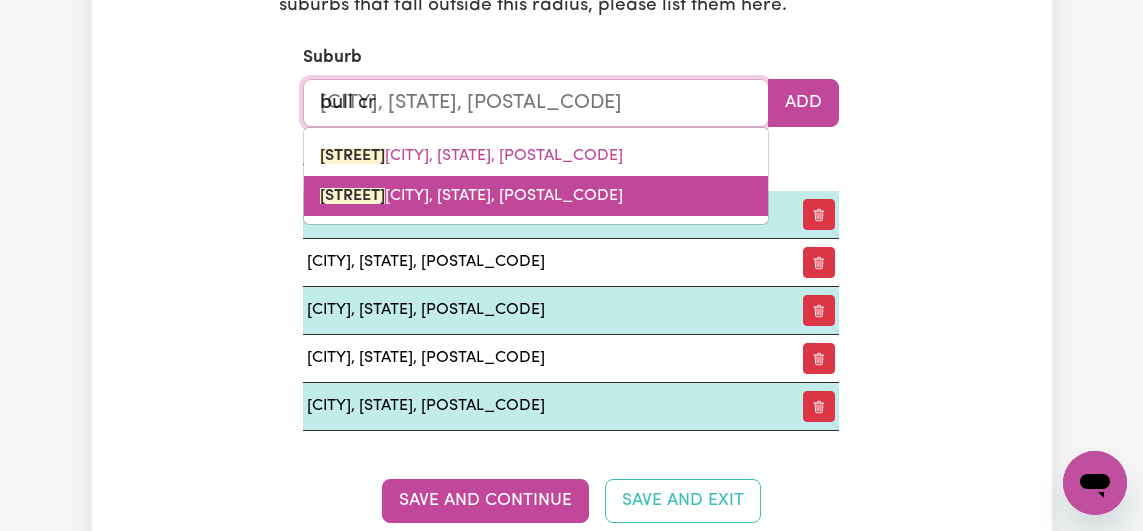 type on "BULL CREEK, Western Australia, 6149" 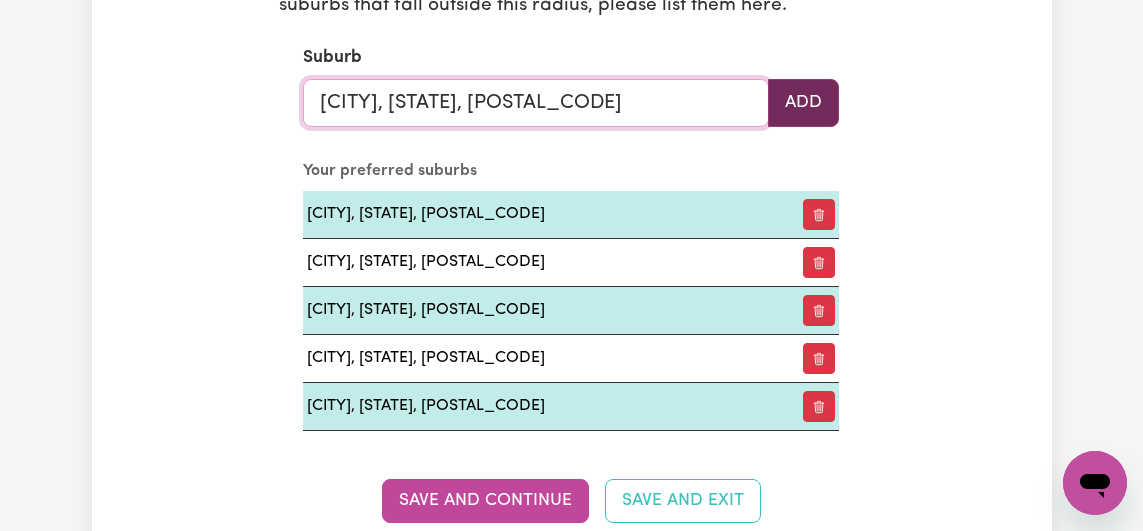 type on "BULL CREEK, Western Australia, 6149" 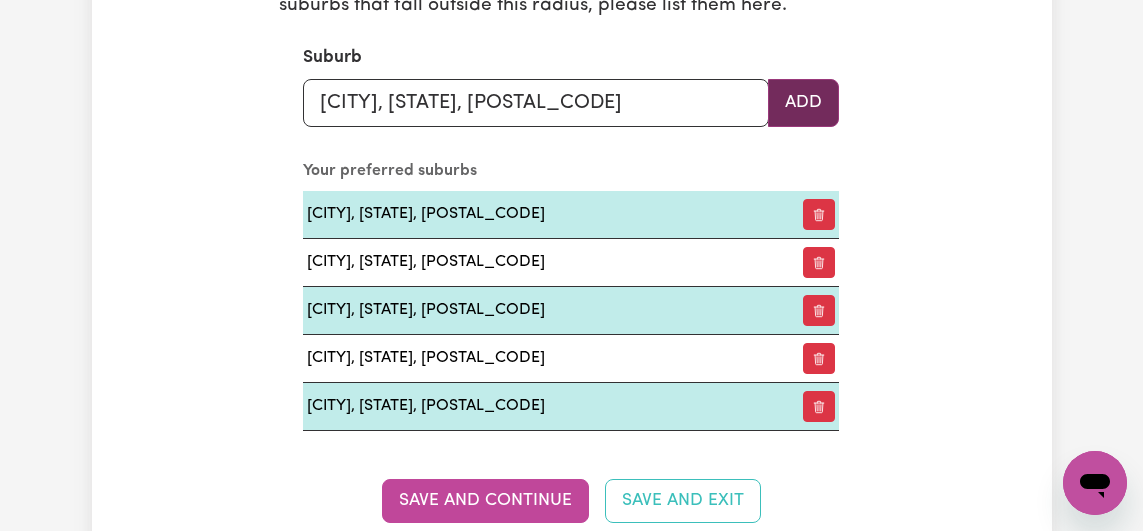 click on "Add" at bounding box center [803, 103] 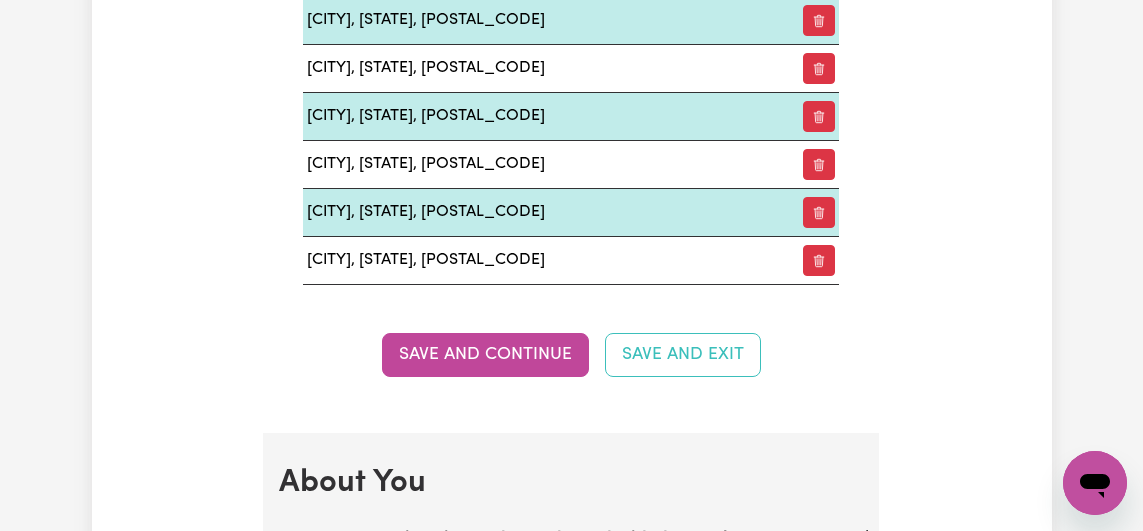 scroll, scrollTop: 2586, scrollLeft: 0, axis: vertical 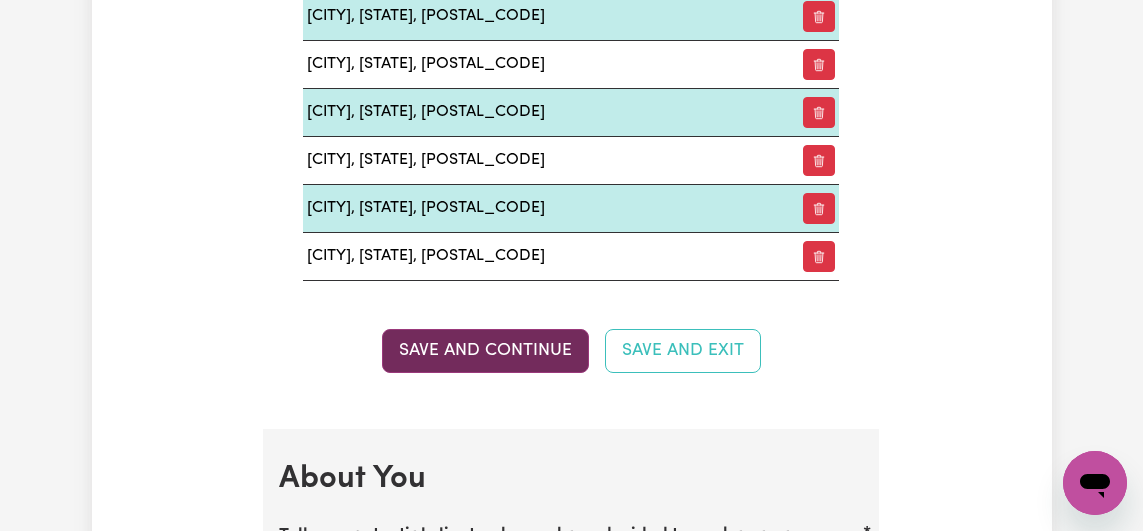 click on "Save and Continue" at bounding box center [485, 351] 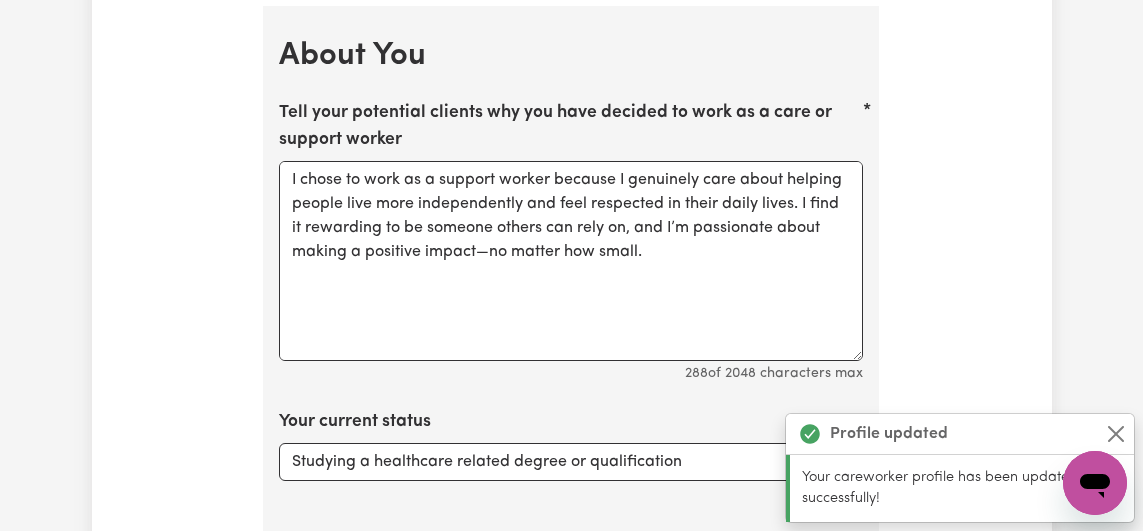 scroll, scrollTop: 3015, scrollLeft: 0, axis: vertical 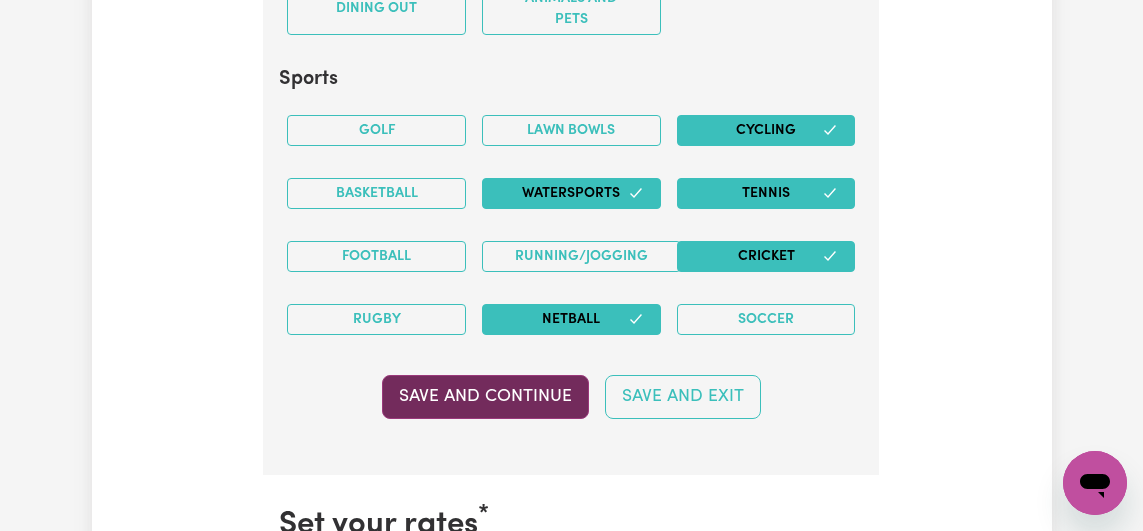 click on "Save and Continue" at bounding box center (485, 397) 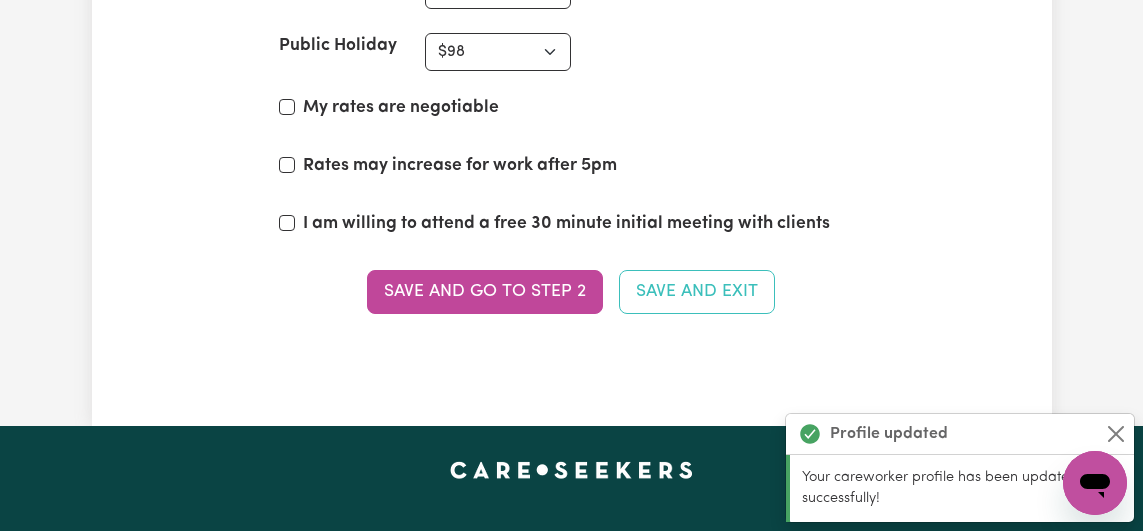 scroll, scrollTop: 5413, scrollLeft: 0, axis: vertical 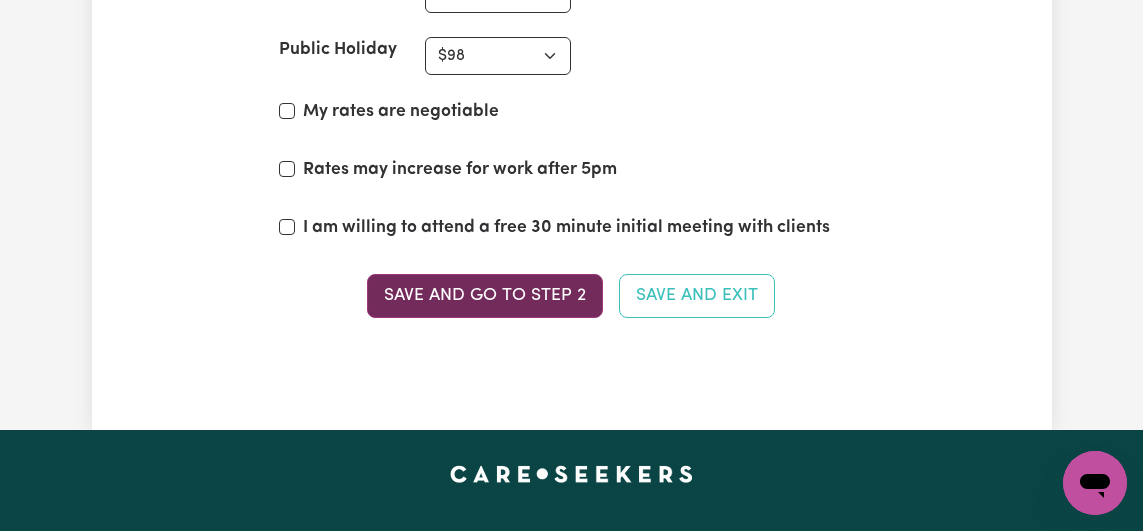 click on "Save and go to Step 2" at bounding box center (485, 296) 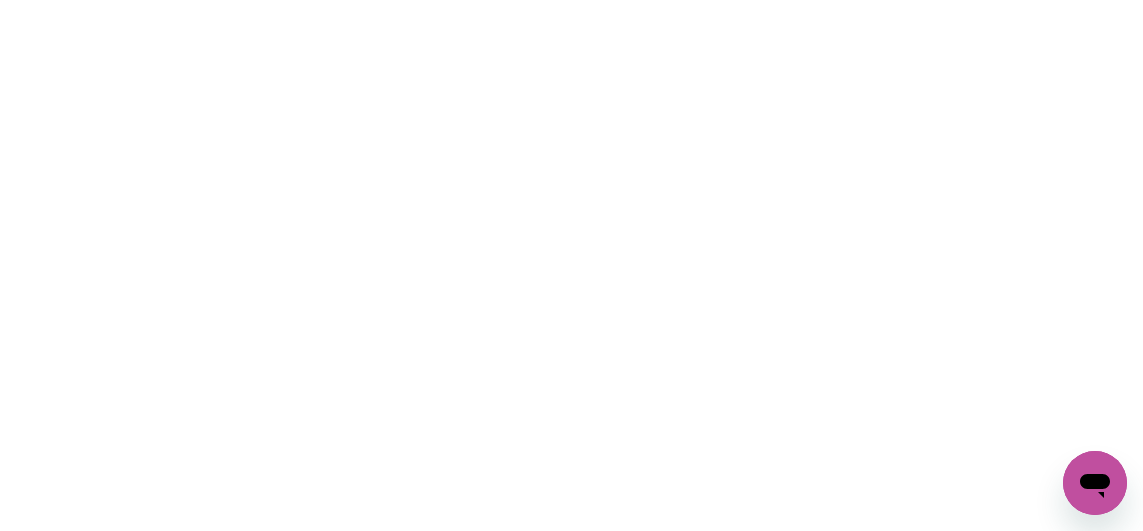 scroll, scrollTop: 0, scrollLeft: 0, axis: both 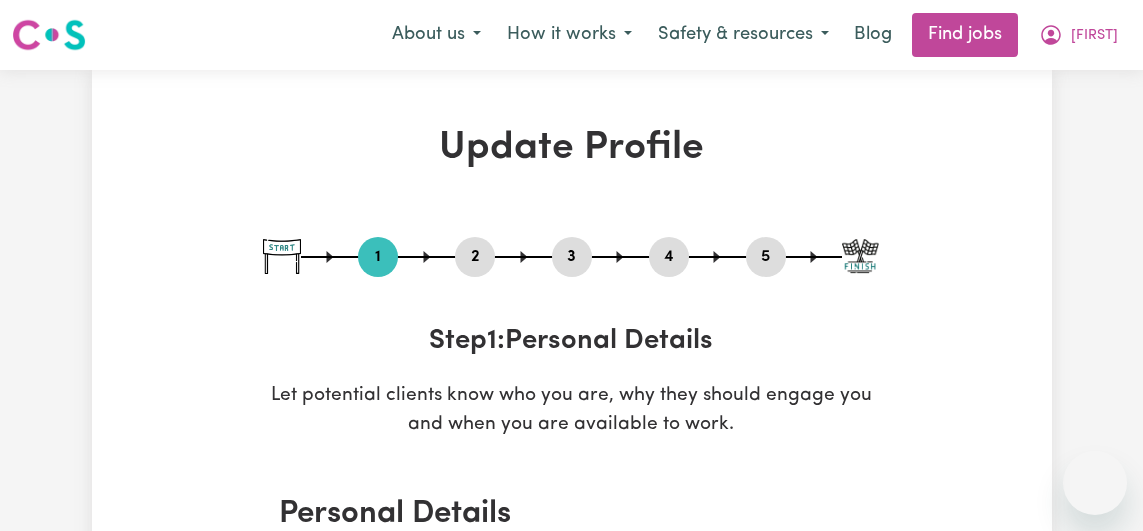 select on "Studying a healthcare related degree or qualification" 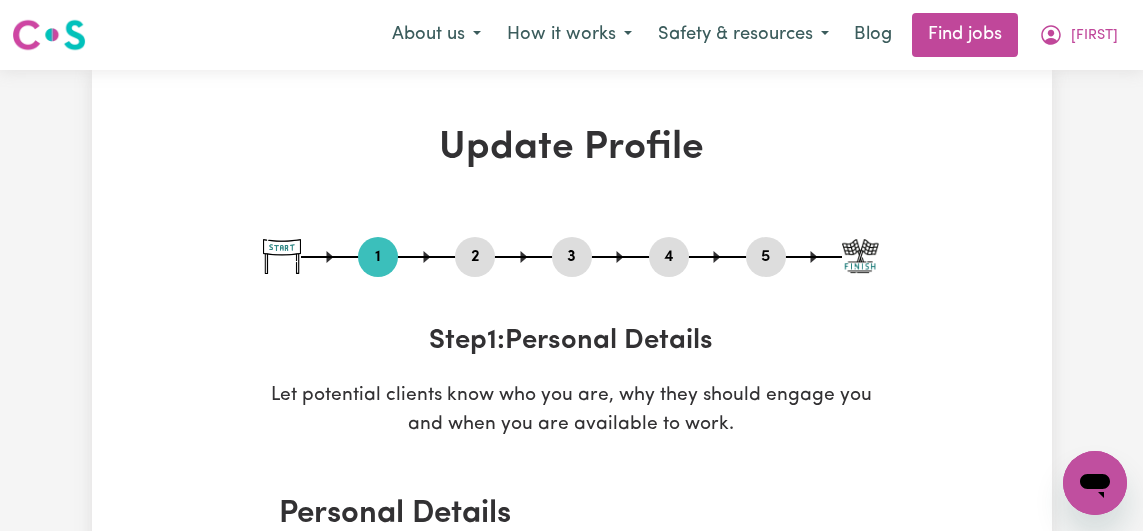 scroll, scrollTop: 0, scrollLeft: 0, axis: both 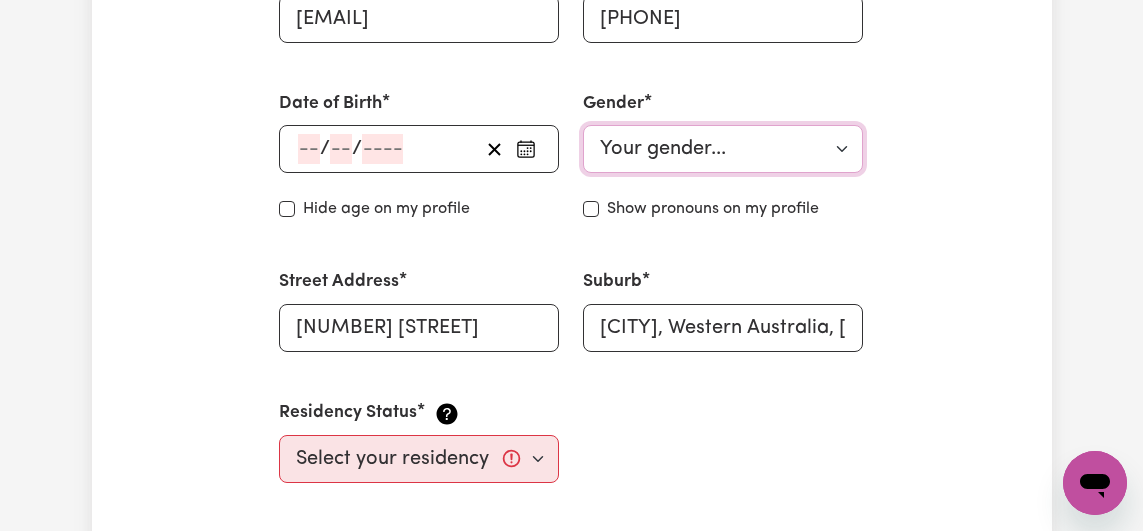 click on "Your gender... Female Male Non-binary Other Prefer not to say" at bounding box center (723, 149) 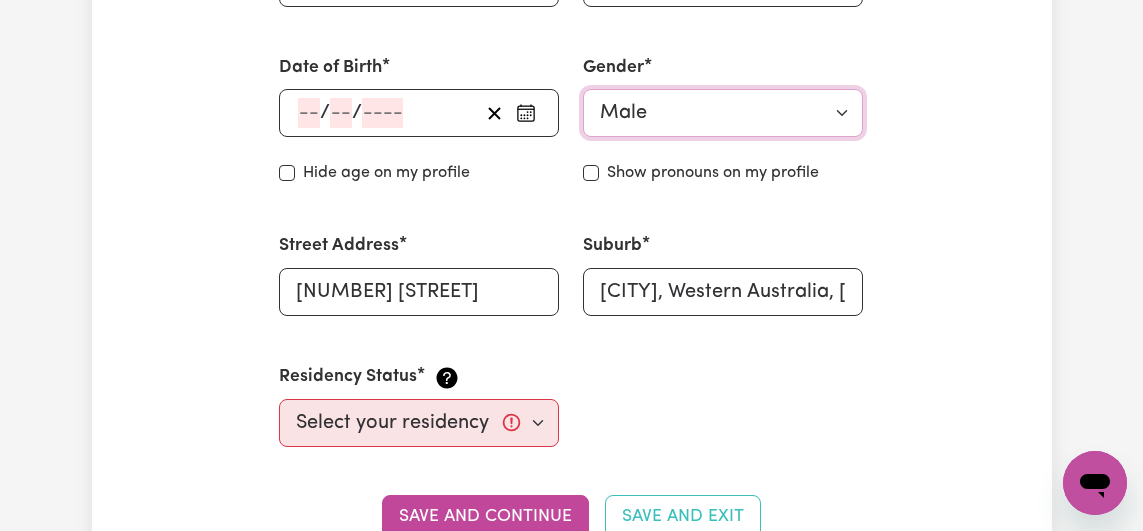 scroll, scrollTop: 844, scrollLeft: 0, axis: vertical 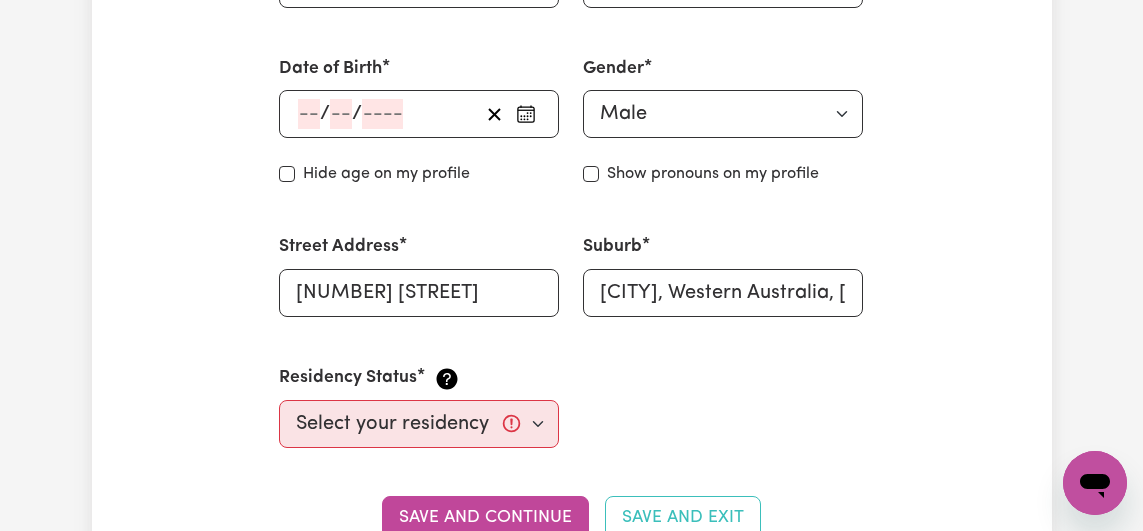 click on "/ /" at bounding box center (419, 114) 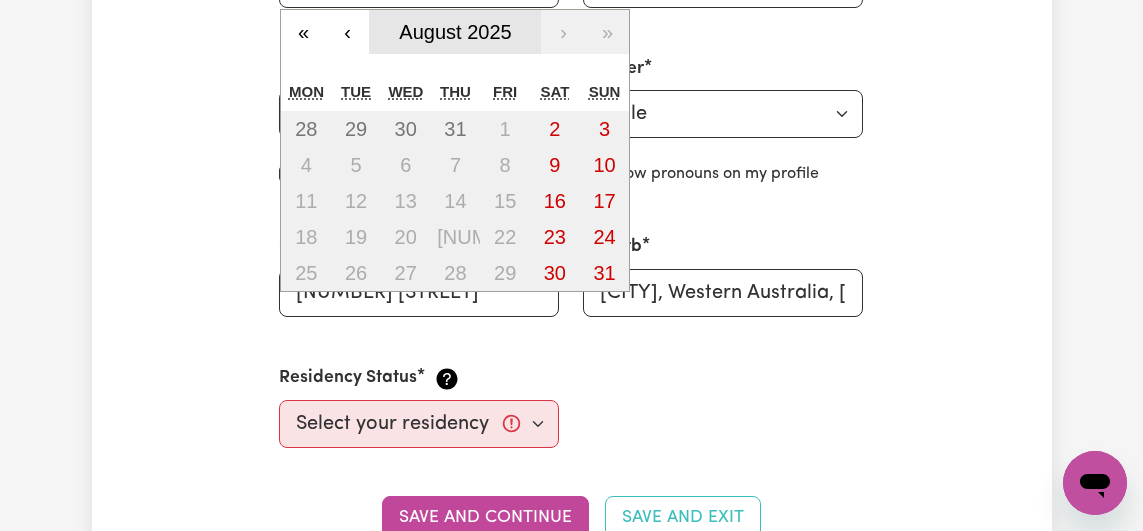 click on "August 2025" at bounding box center (455, 32) 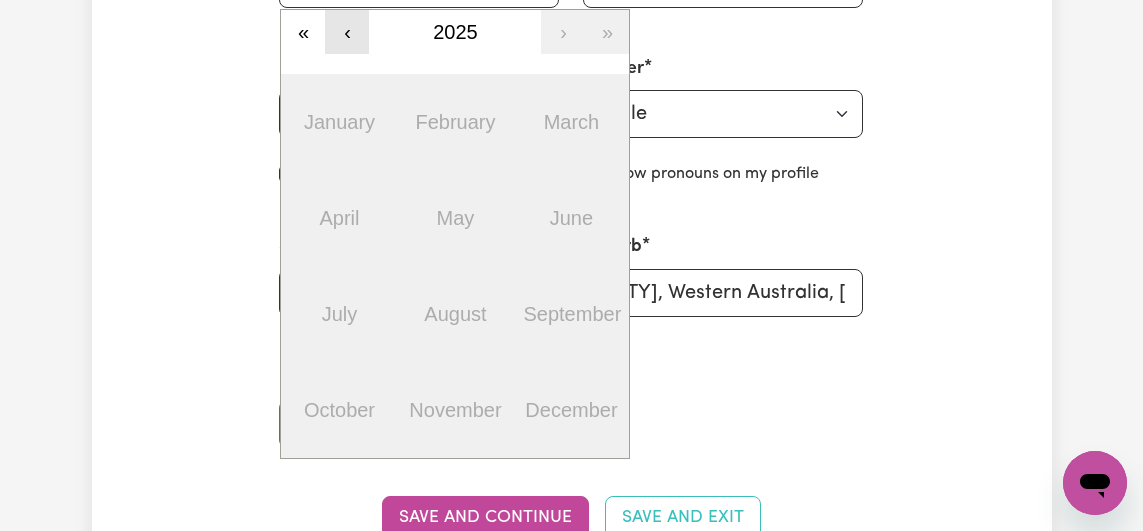 click on "‹" at bounding box center (347, 32) 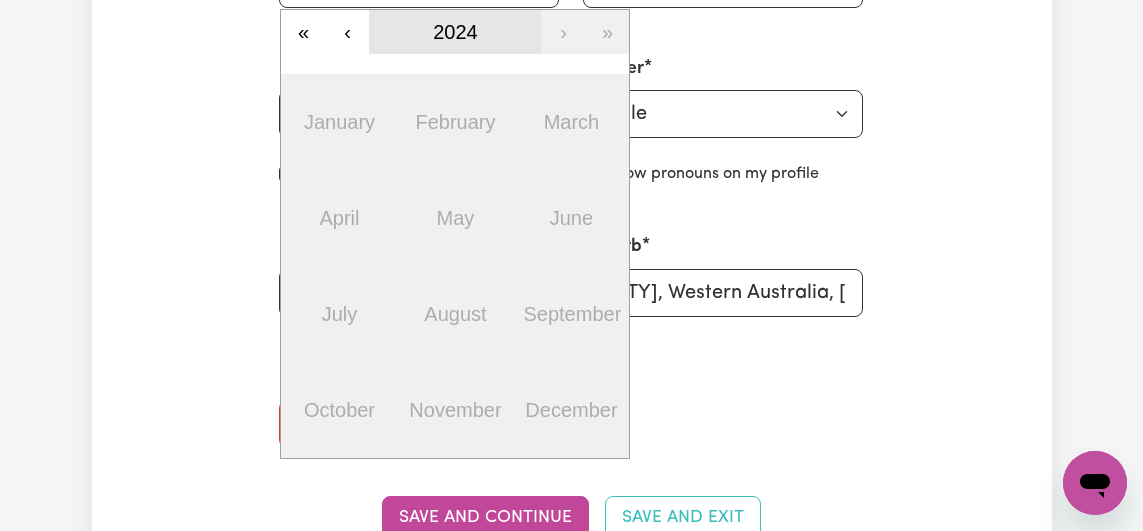 click on "2024" at bounding box center [455, 32] 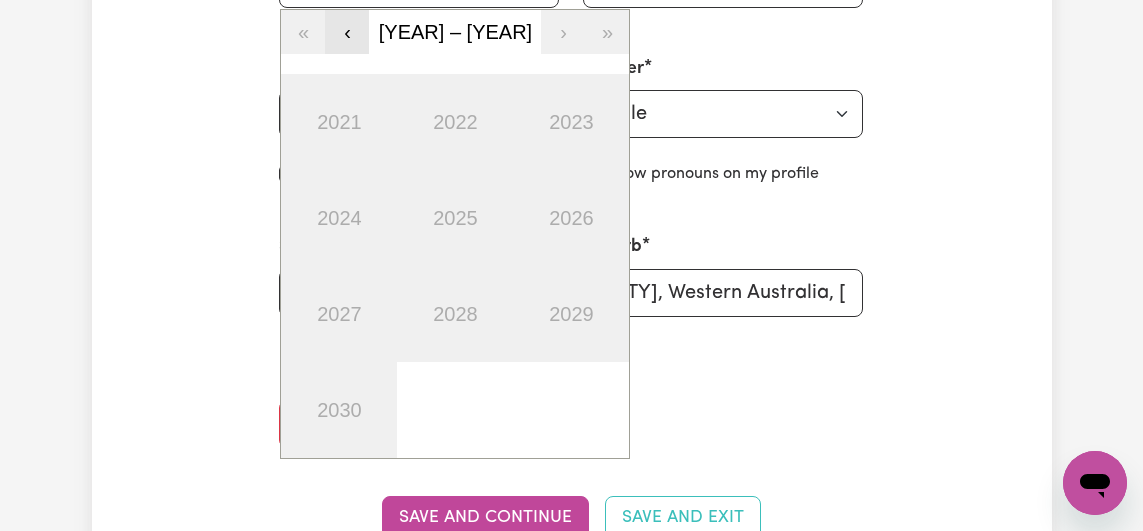 click on "‹" at bounding box center [347, 32] 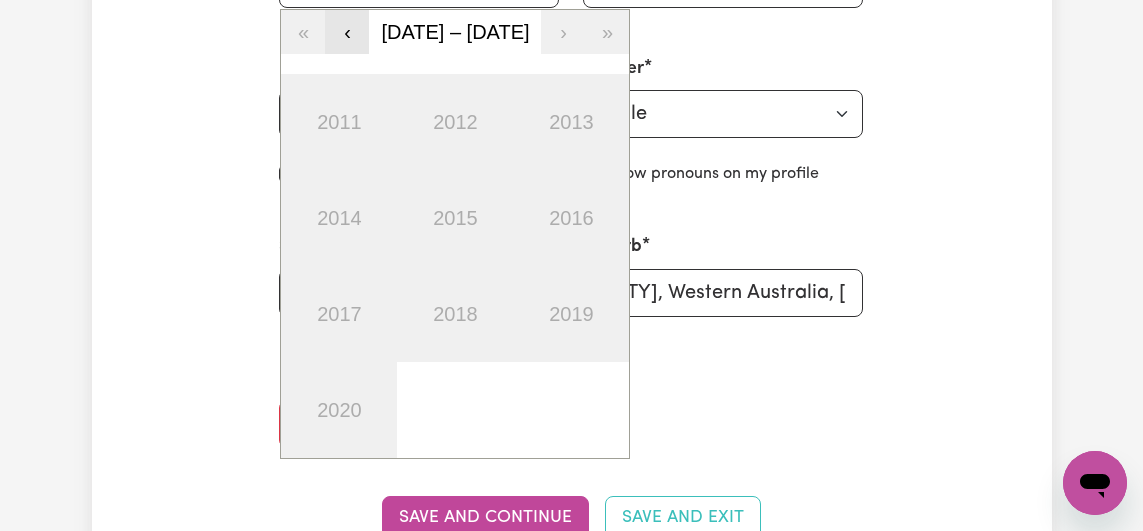 click on "‹" at bounding box center (347, 32) 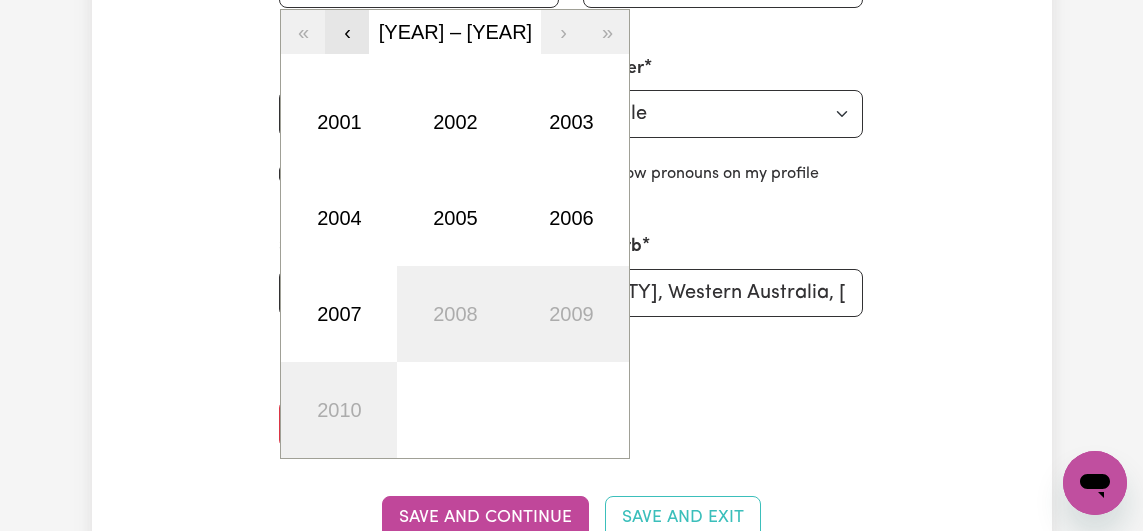 click on "‹" at bounding box center (347, 32) 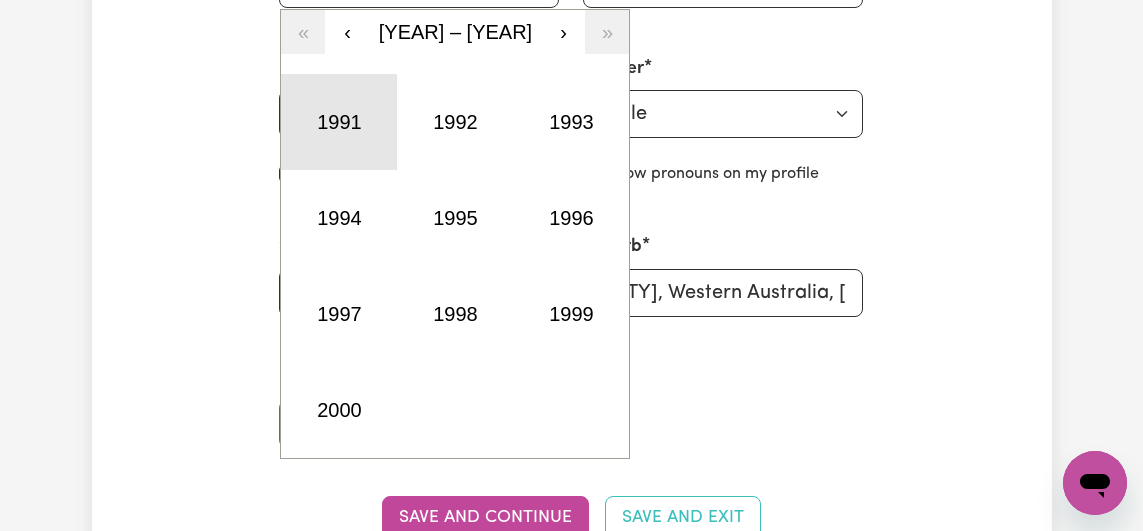 click on "1991" at bounding box center (339, 122) 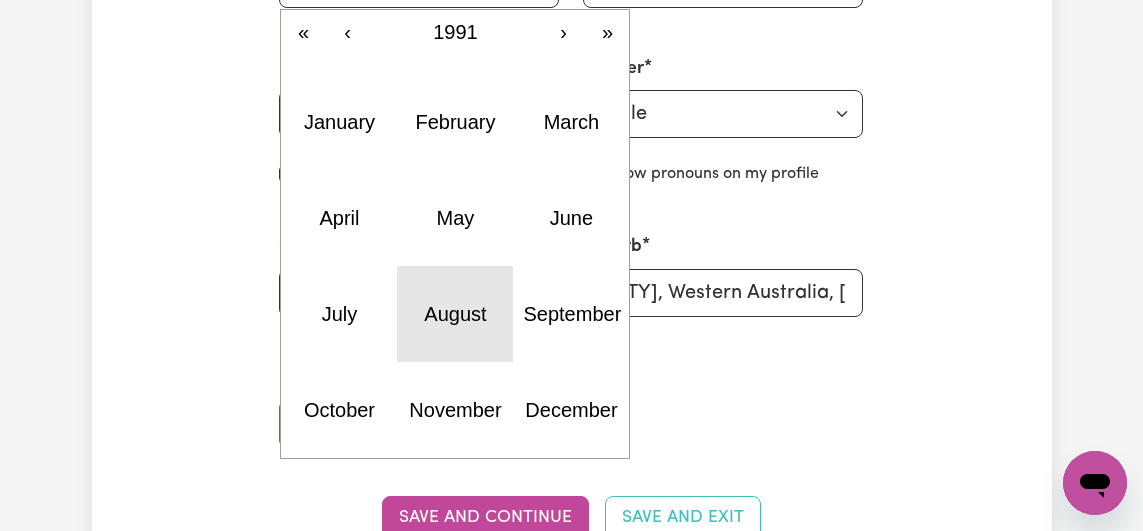click on "August" at bounding box center [455, 314] 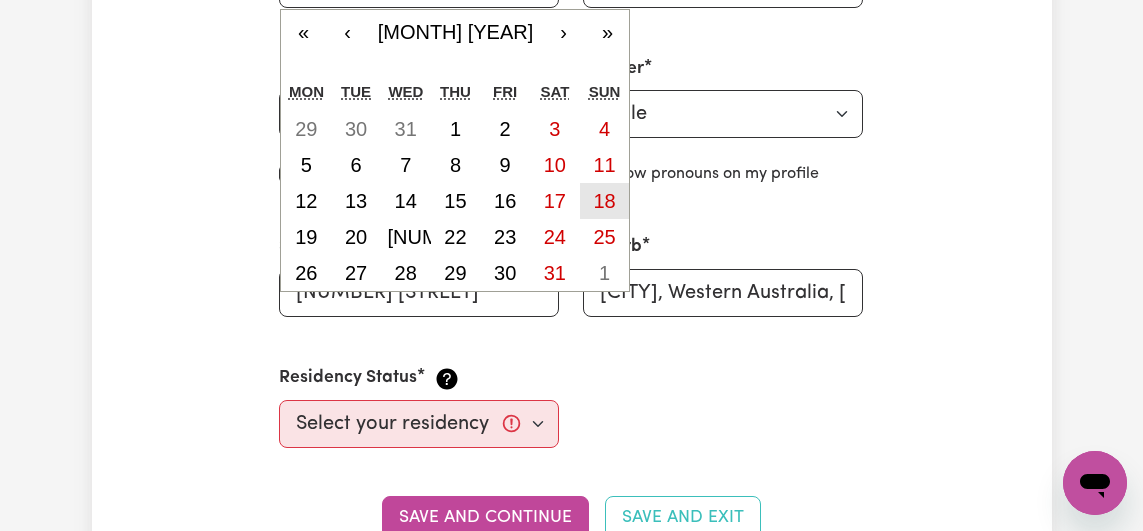 click on "18" at bounding box center [604, 201] 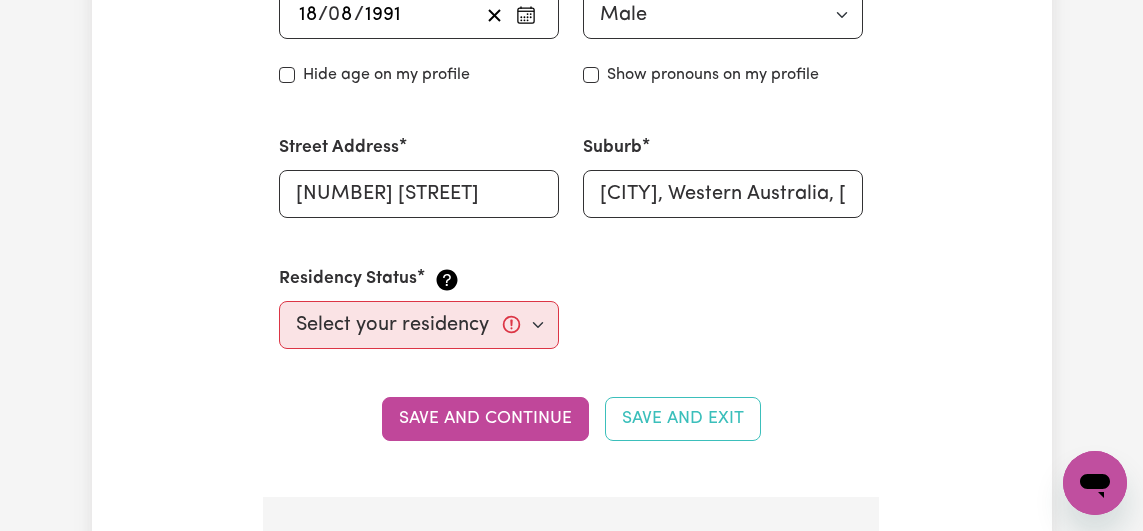 scroll, scrollTop: 944, scrollLeft: 0, axis: vertical 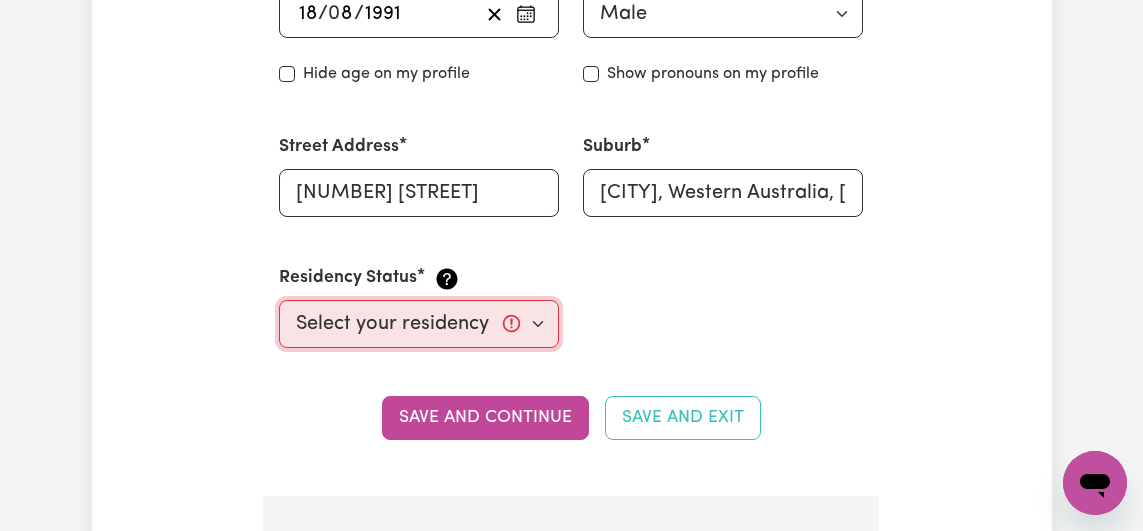click on "Select your residency status... Australian citizen Australian PR Temporary Work Visa Student Visa" at bounding box center [419, 324] 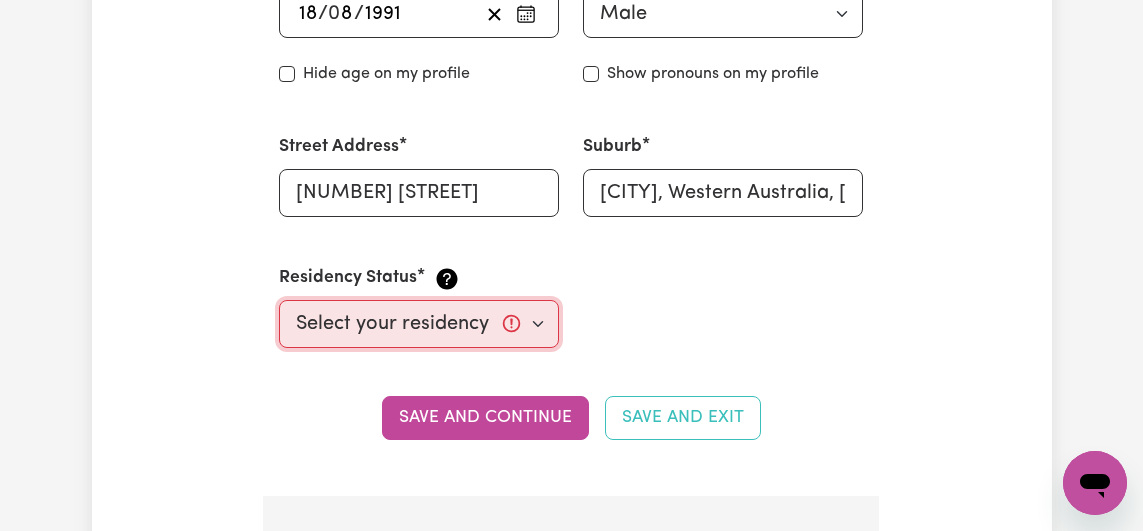 select on "Australian PR" 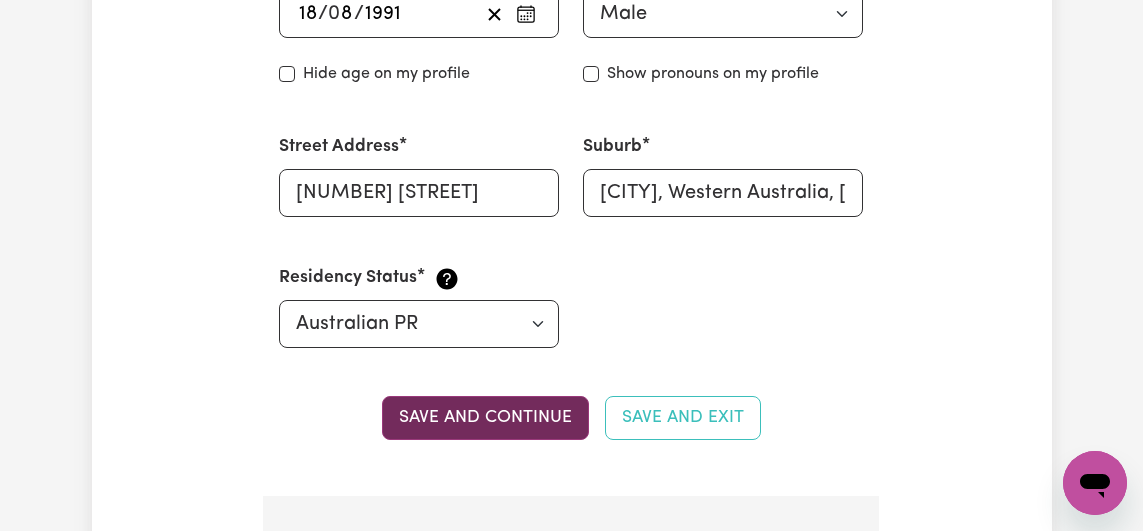 click on "Save and continue" at bounding box center [485, 418] 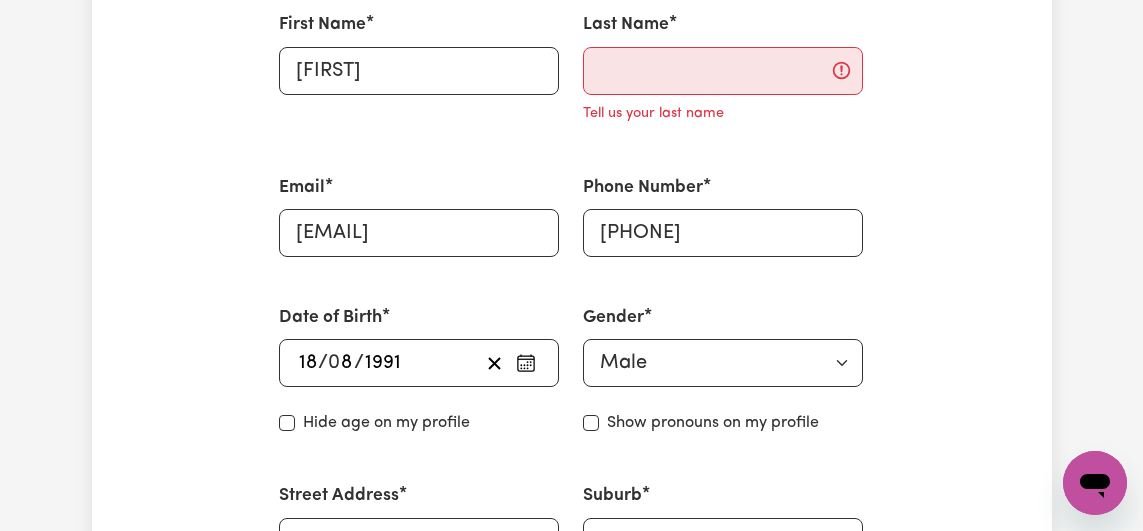 scroll, scrollTop: 569, scrollLeft: 0, axis: vertical 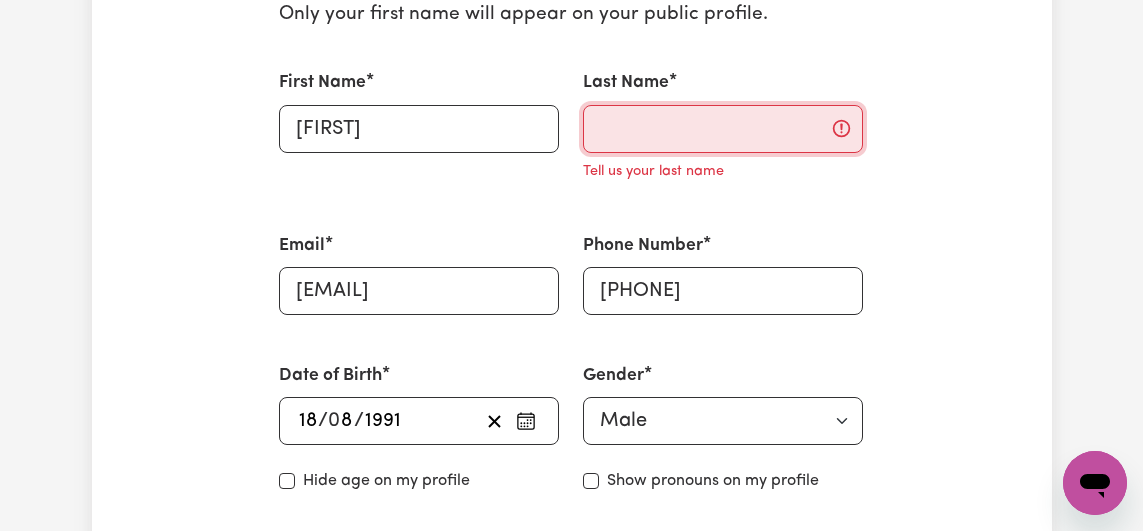 click on "Last Name" at bounding box center [723, 129] 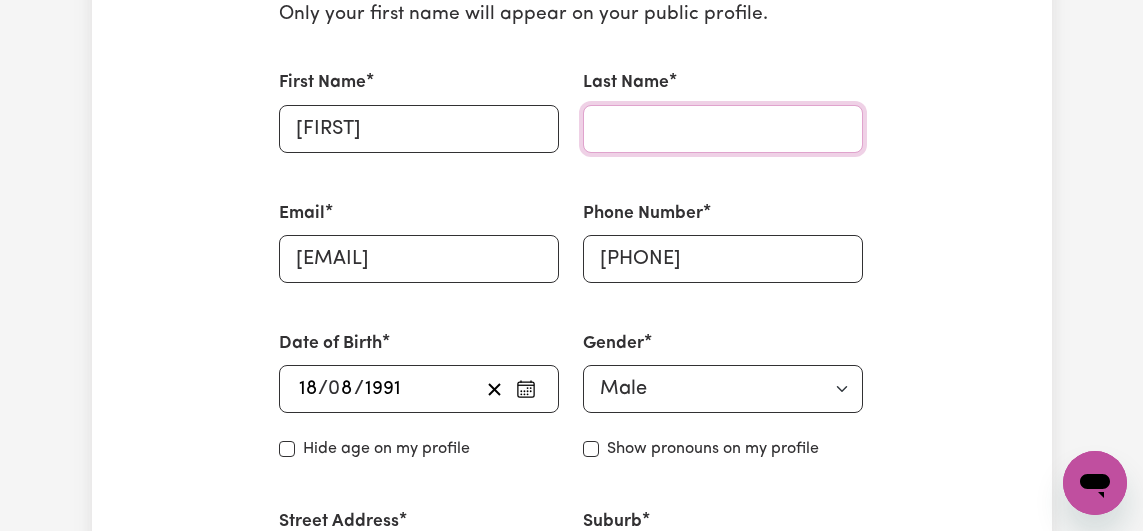 type on "Koirala" 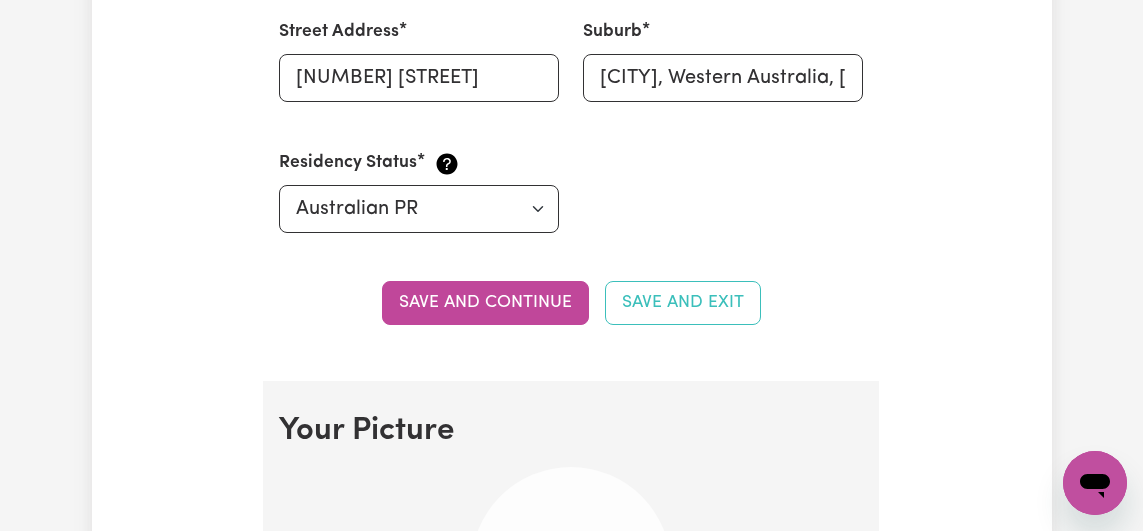 scroll, scrollTop: 1157, scrollLeft: 0, axis: vertical 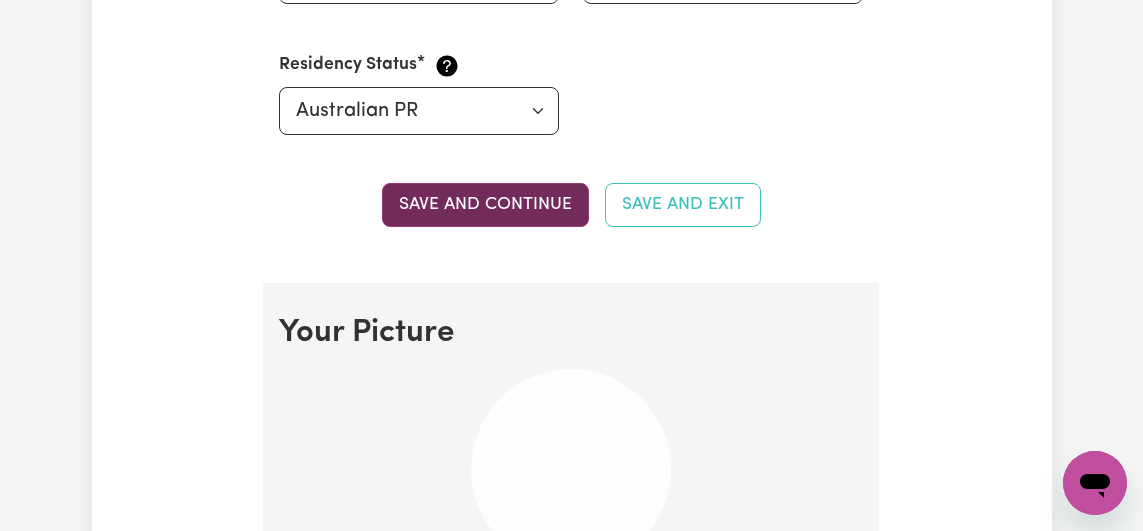 click on "Save and continue" at bounding box center [485, 205] 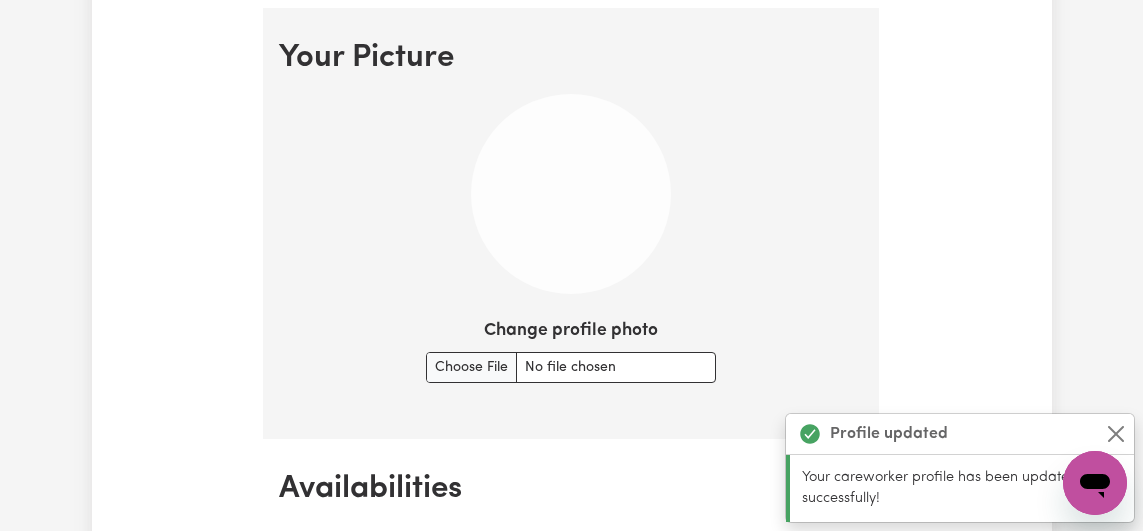 scroll, scrollTop: 1440, scrollLeft: 0, axis: vertical 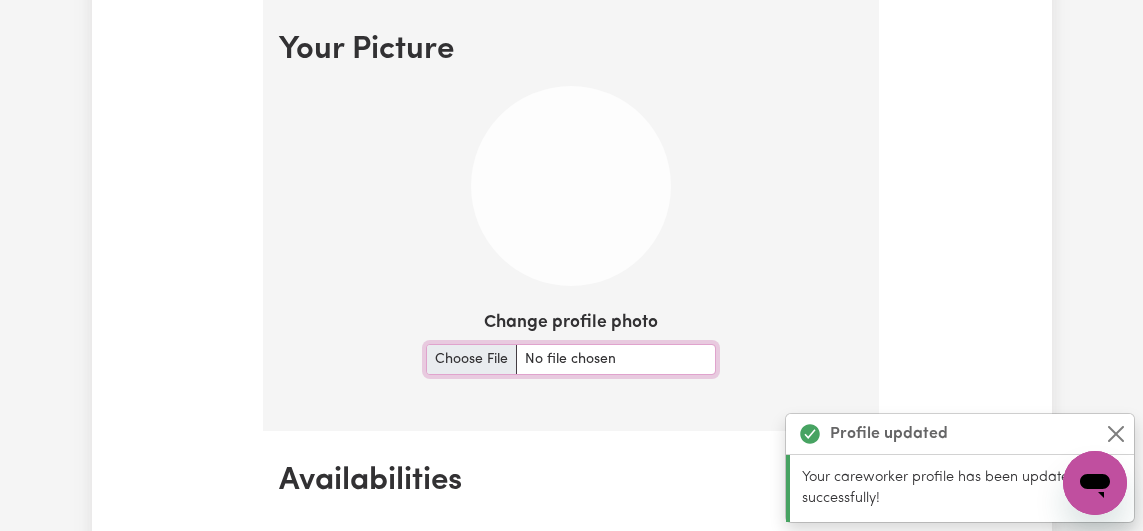 click on "Change profile photo" at bounding box center (571, 359) 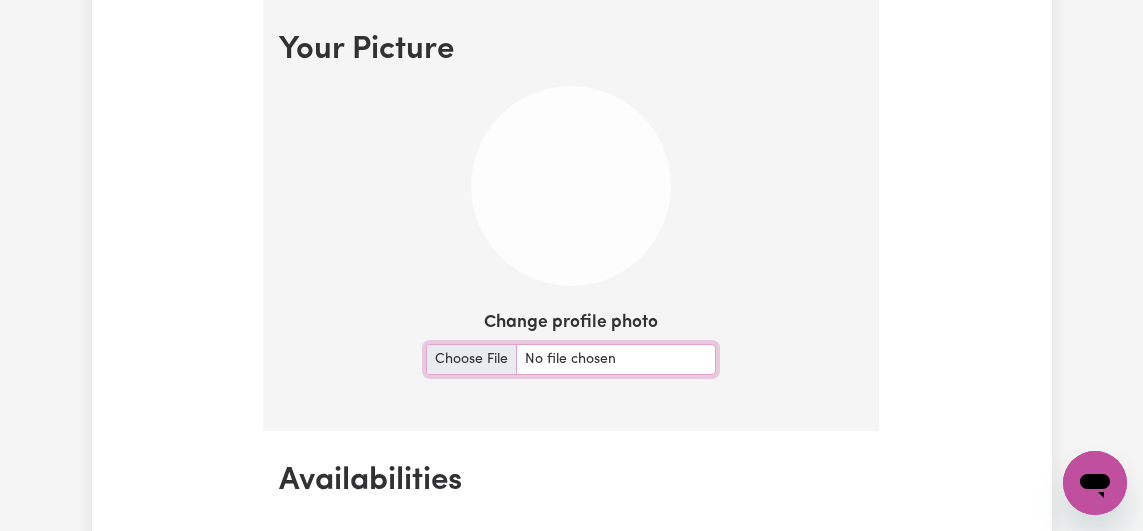 type on "C:\fakepath\compressed_portrait_under_50KB.jpg" 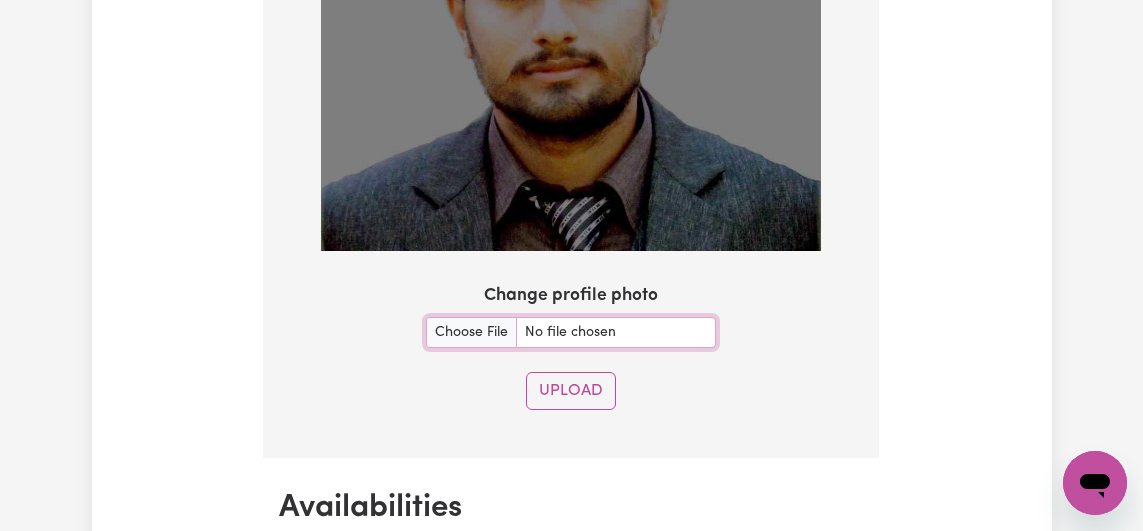 scroll, scrollTop: 1714, scrollLeft: 0, axis: vertical 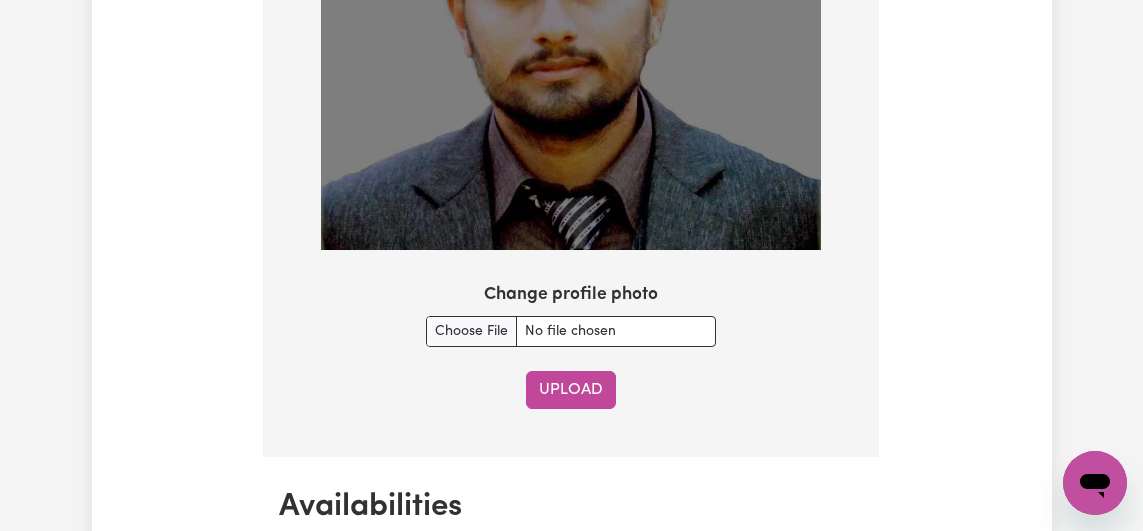 click on "Upload" at bounding box center [571, 390] 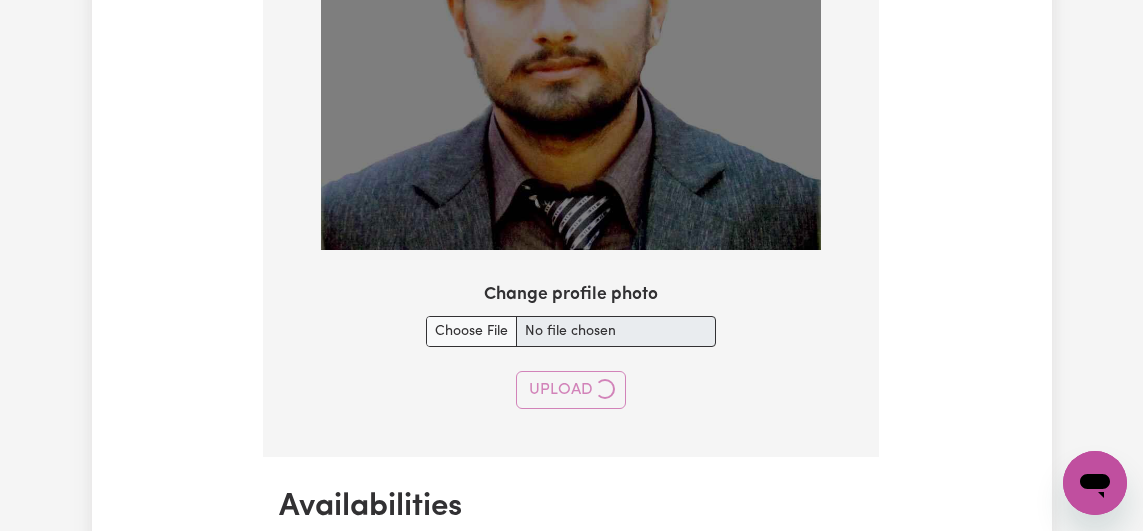 type 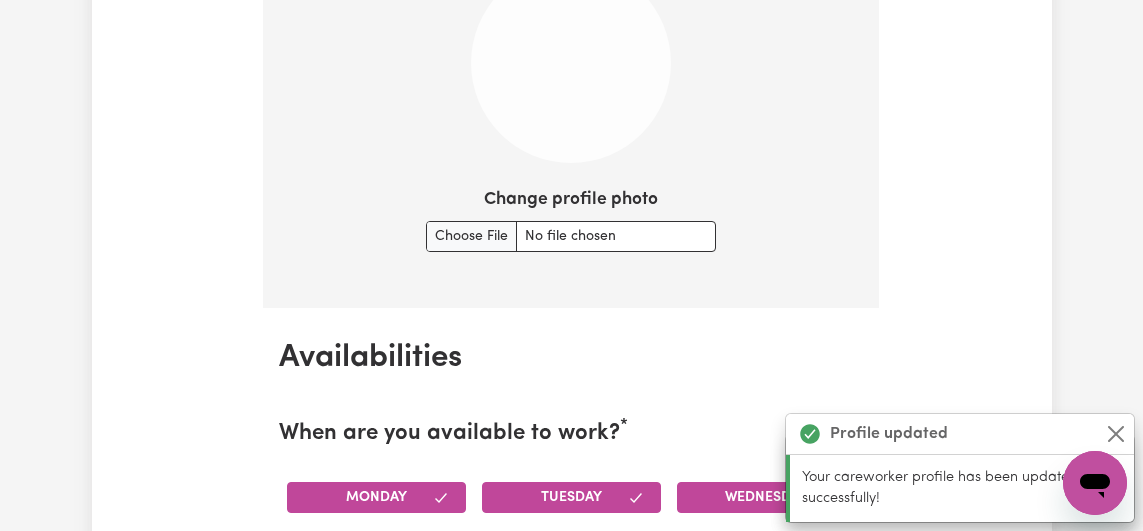 scroll, scrollTop: 1631, scrollLeft: 0, axis: vertical 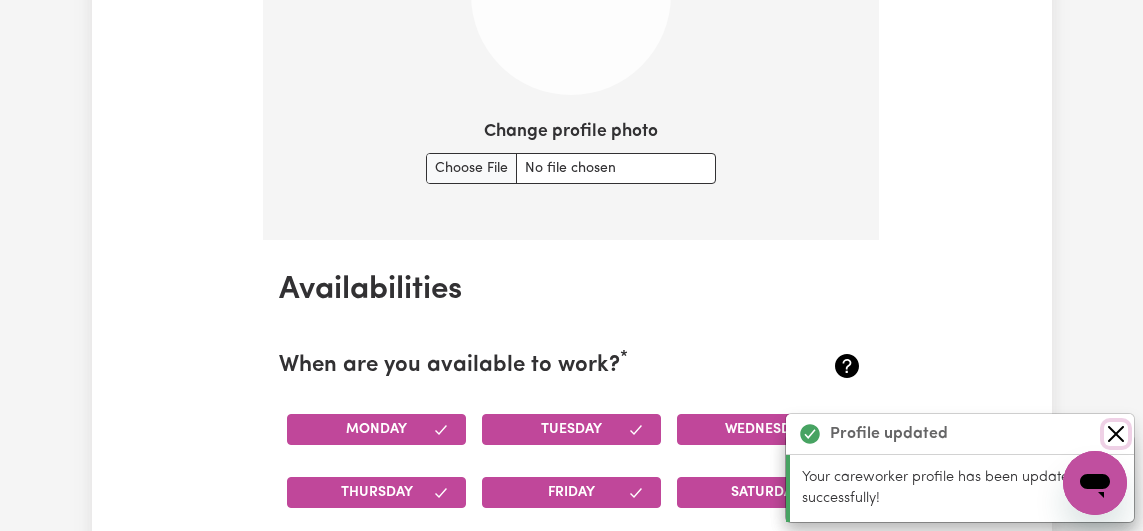 click at bounding box center [1116, 434] 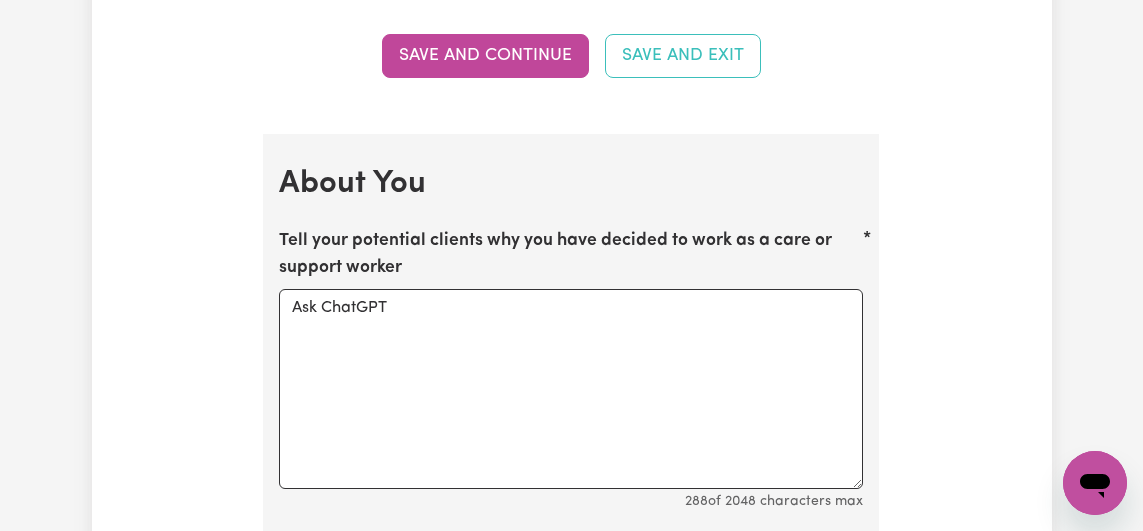 scroll, scrollTop: 2950, scrollLeft: 0, axis: vertical 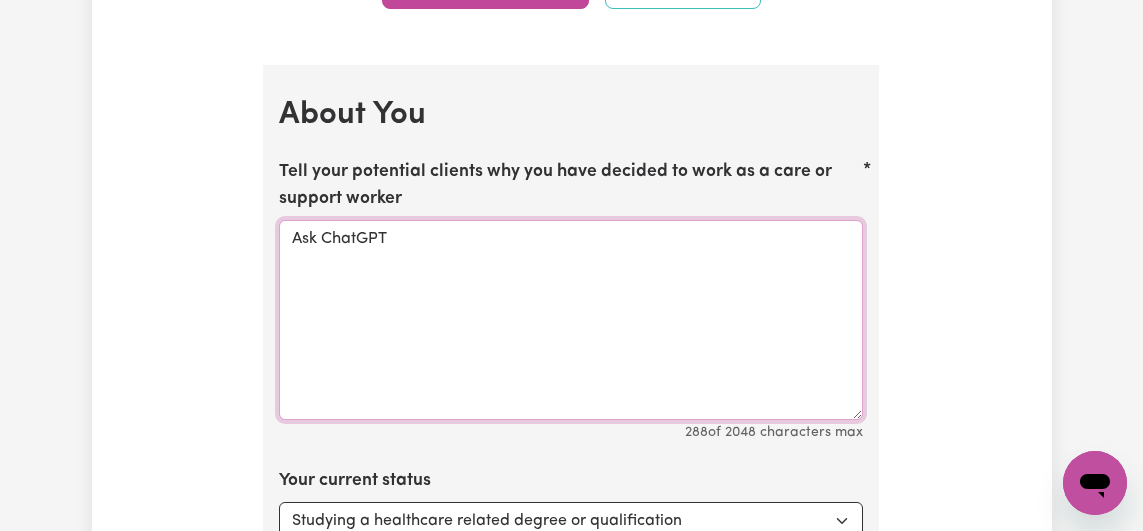 drag, startPoint x: 422, startPoint y: 375, endPoint x: 275, endPoint y: 370, distance: 147.085 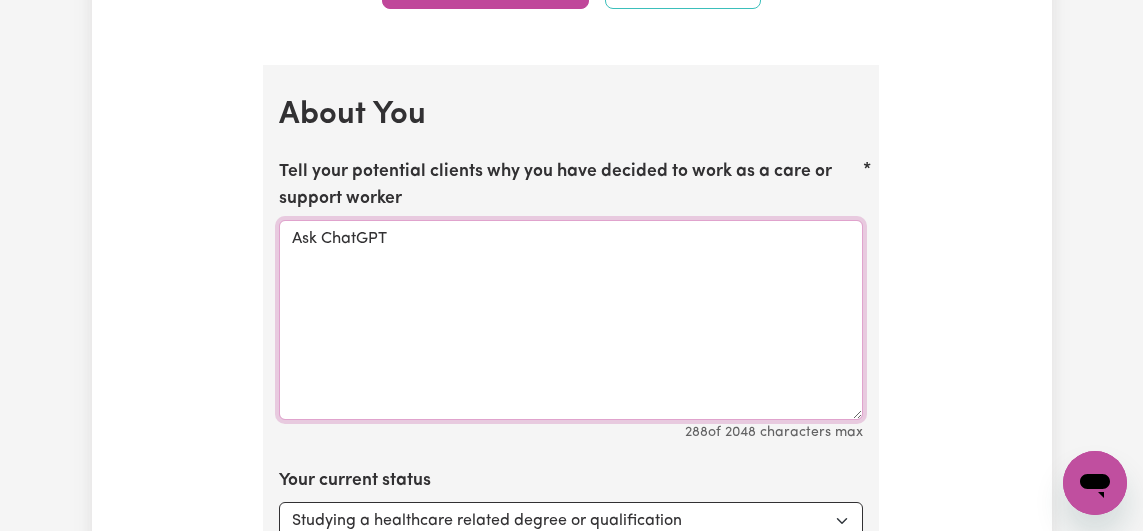 click on "About You Tell your potential clients why you have decided to work as a care or support worker I chose to work as a support worker because I genuinely care about helping people live more independently and feel respected in their daily lives. I find it rewarding to be someone others can rely on, and I’m passionate about making a positive impact—no matter how small.
Ask ChatGPT
288  of 2048 characters max Your current status Select... Studying a healthcare related degree or qualification Studying a non-healthcare related degree or qualification Looking for work - I just graduated Looking for extra work to fill my week and/or weekends Embarking on a career change into the care industry Personality Traits Select your top  five  personality traits that you think describe you well. Calm Chatty Cheerful Creative Energetic Enthusiastic Friendly Good Listener Organised Patient Positive Sense of Humour Interests Select things that you like to do in your spare time. Indoor activities Music Movies and TV Books" at bounding box center [571, 1100] 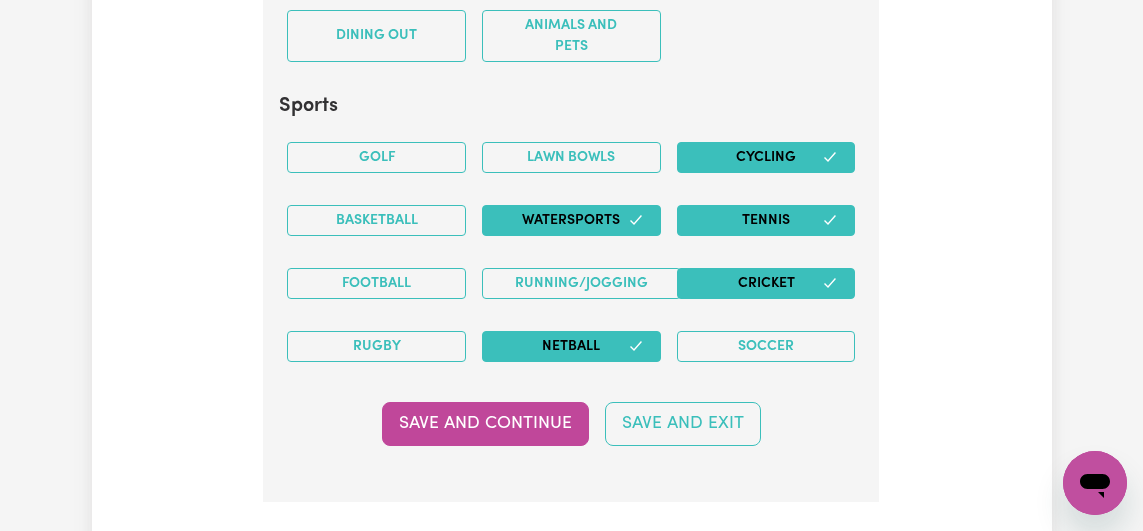 scroll, scrollTop: 4610, scrollLeft: 0, axis: vertical 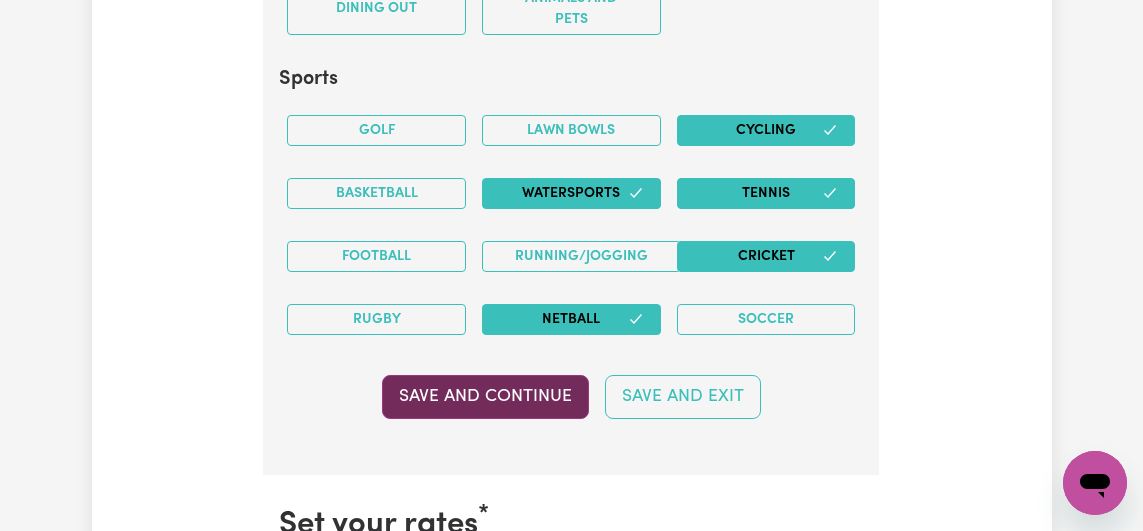 type on "I chose to work as a support worker because I genuinely care about helping people live more independently and feel respected in their daily lives. I find it rewarding to be someone others can rely on, and I’m passionate about making a positive impact—no matter how small." 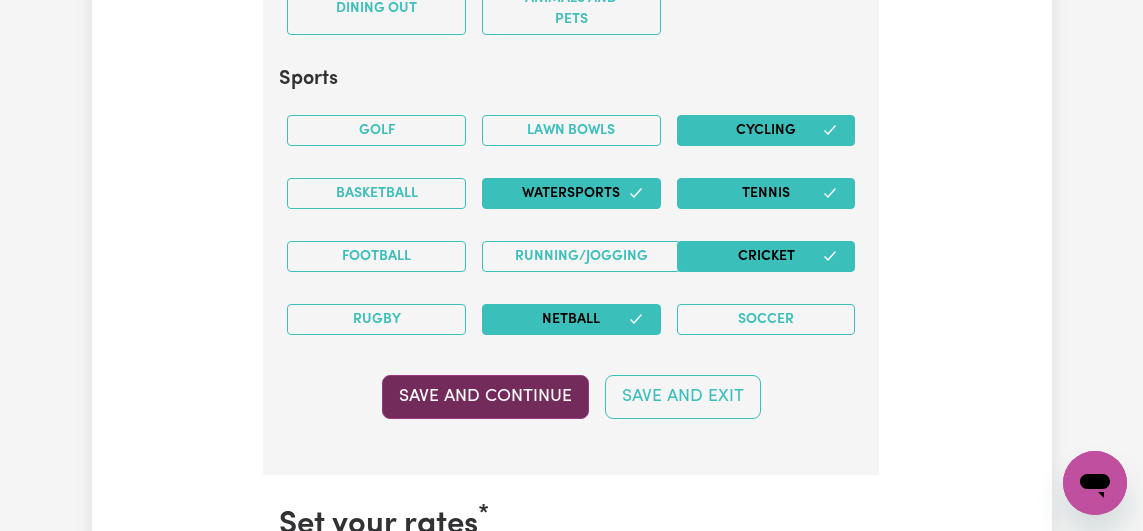 click on "Save and Continue" at bounding box center (485, 397) 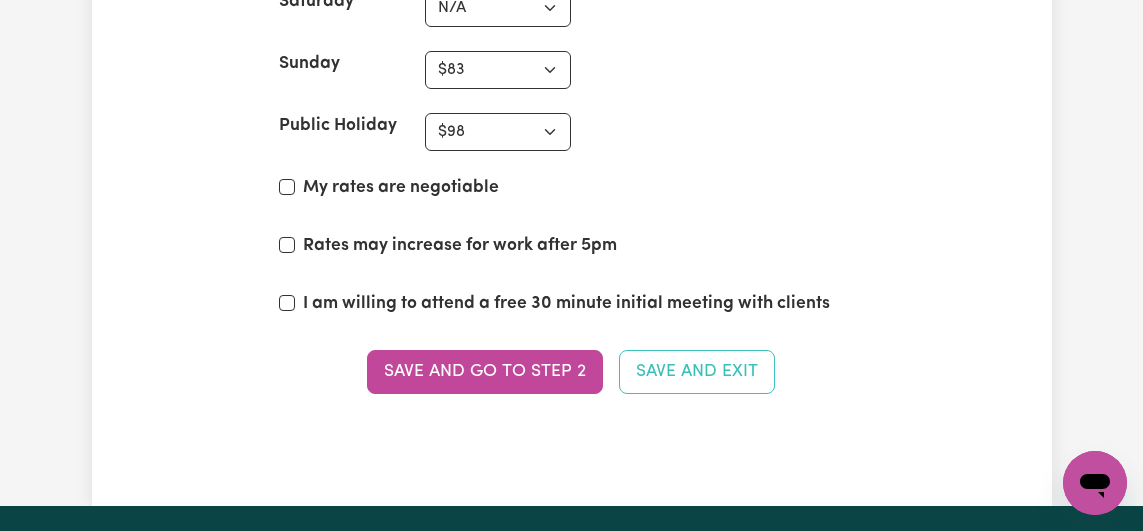 scroll, scrollTop: 5334, scrollLeft: 0, axis: vertical 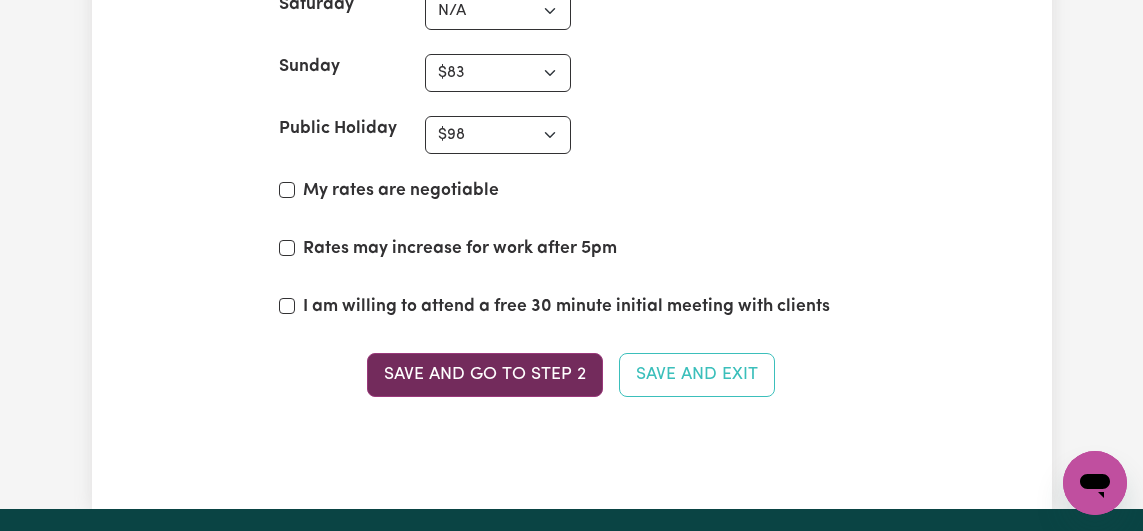 click on "Save and go to Step 2" at bounding box center (485, 375) 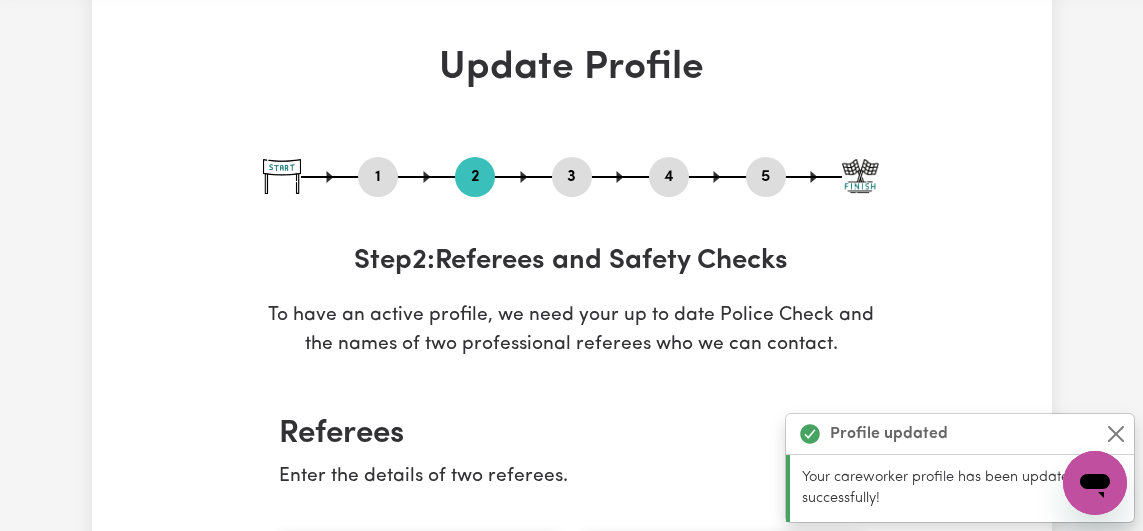 scroll, scrollTop: 0, scrollLeft: 0, axis: both 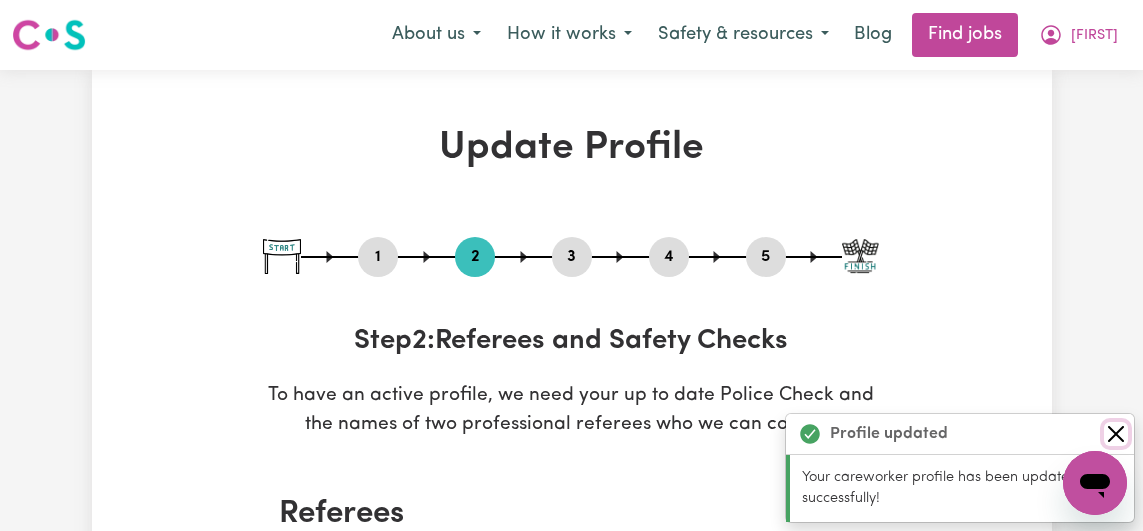 click at bounding box center (1116, 434) 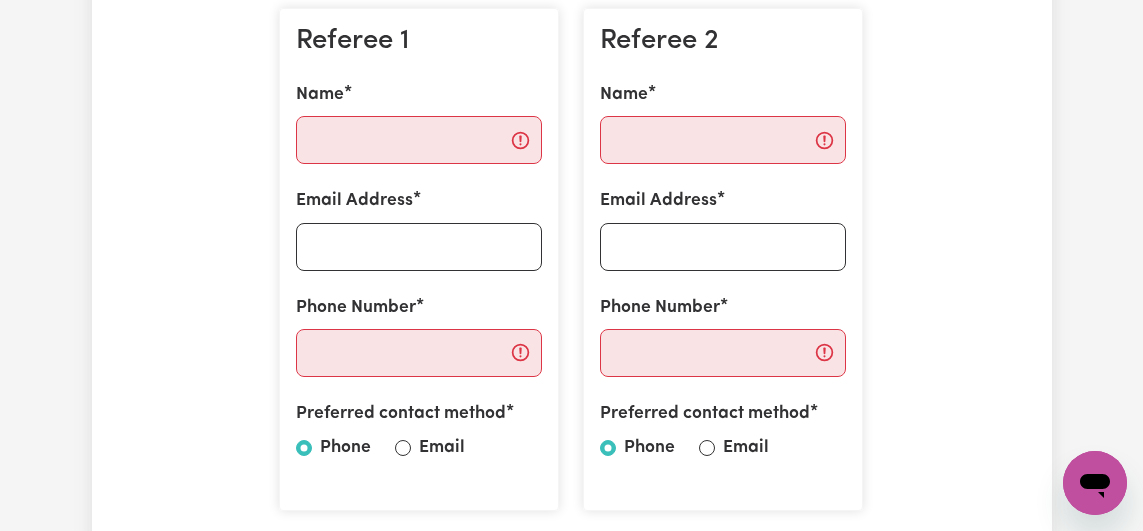 scroll, scrollTop: 604, scrollLeft: 0, axis: vertical 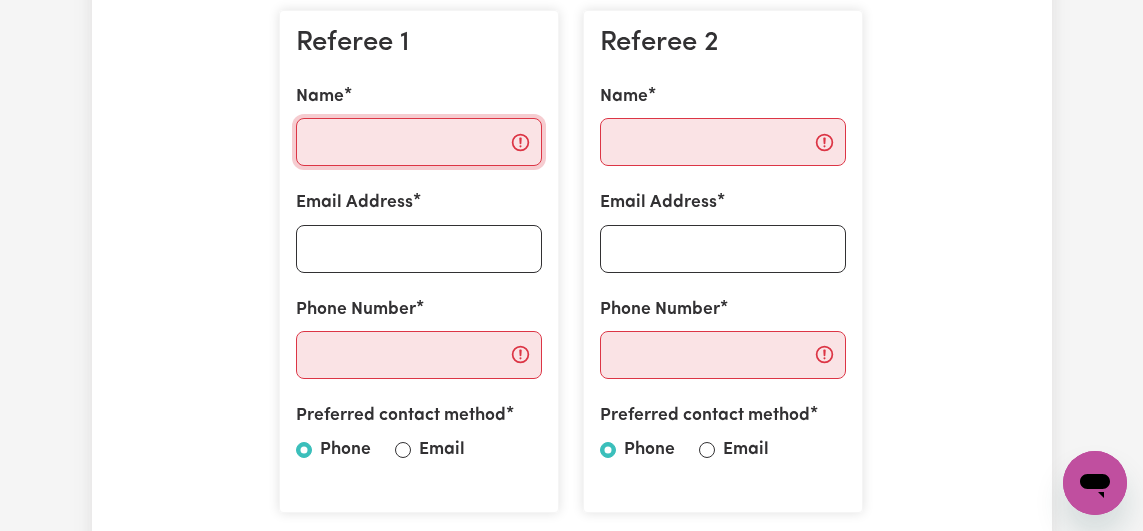 click on "Name" at bounding box center (419, 142) 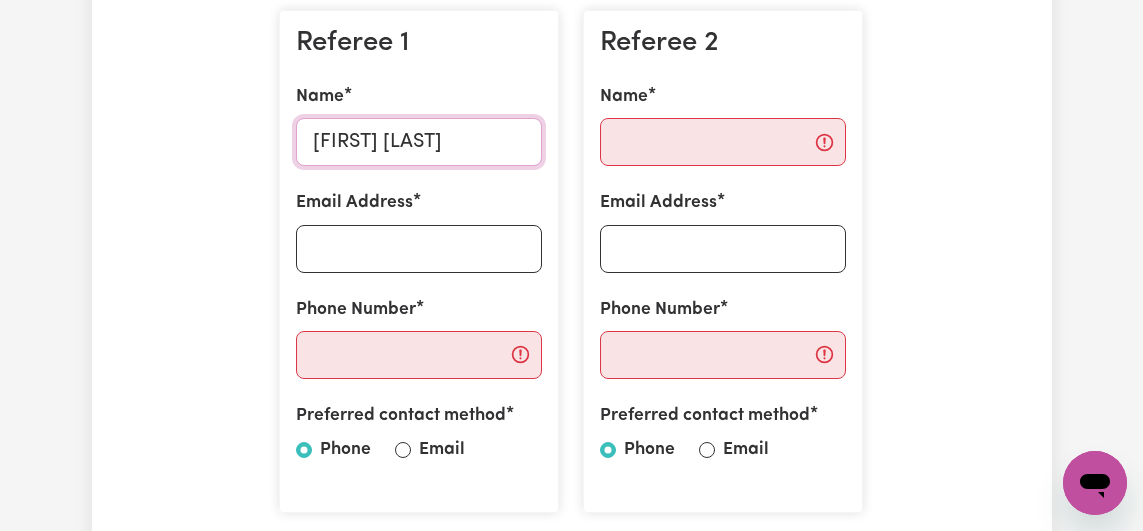 type on "Rabin Guragain" 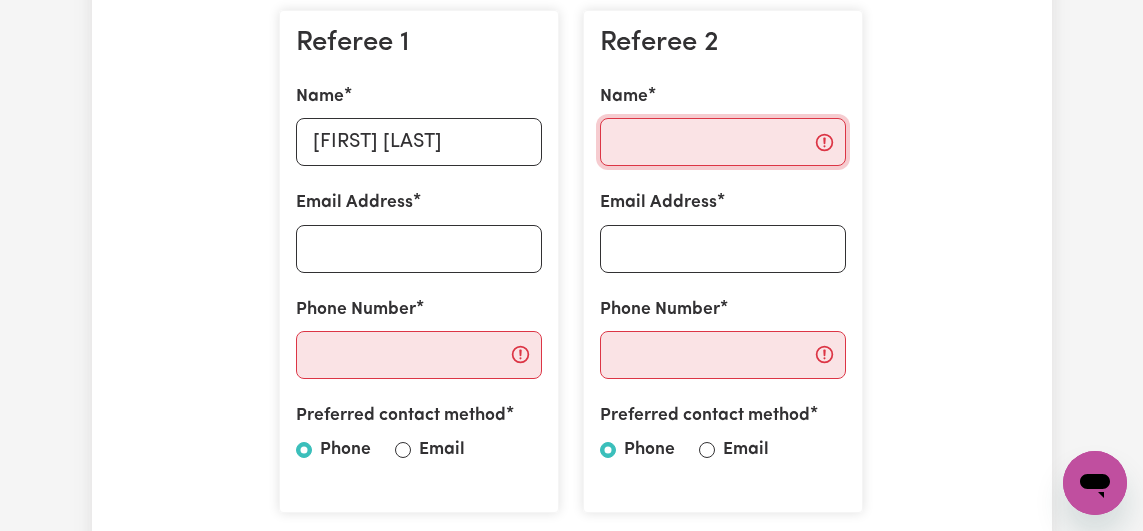 click on "Name" at bounding box center (723, 142) 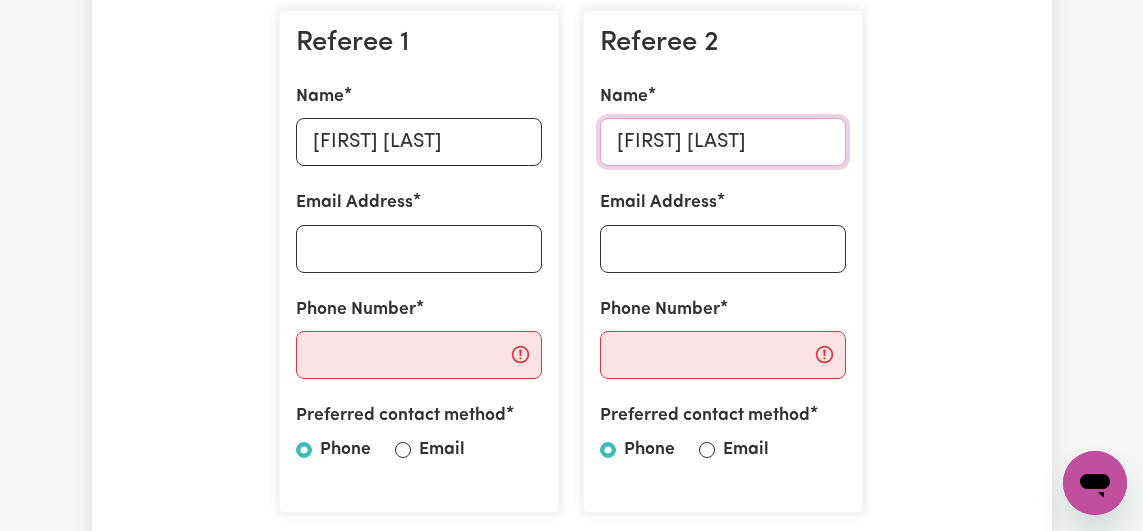 type on "Kirti Karki" 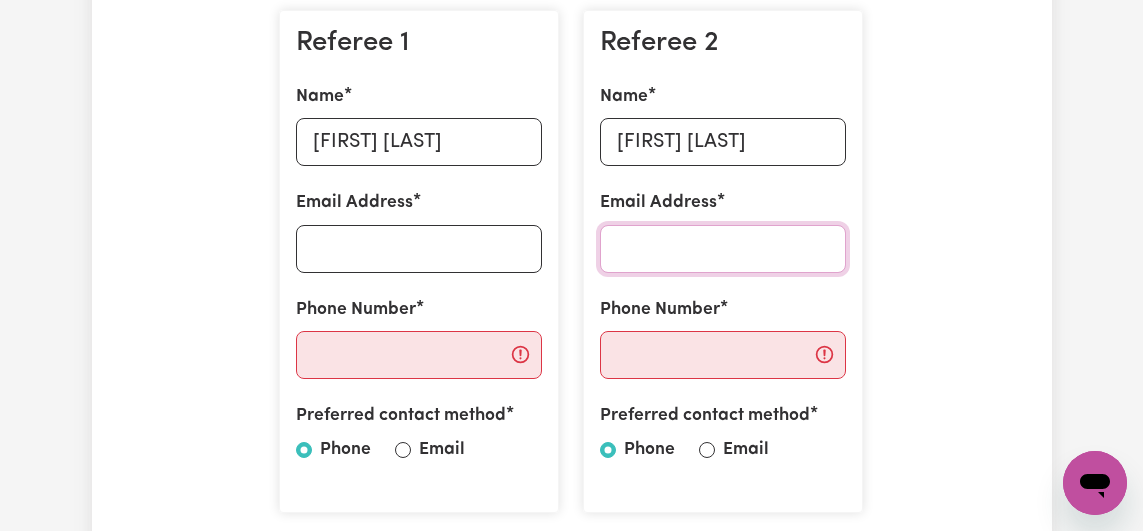 click on "Email Address" at bounding box center (723, 249) 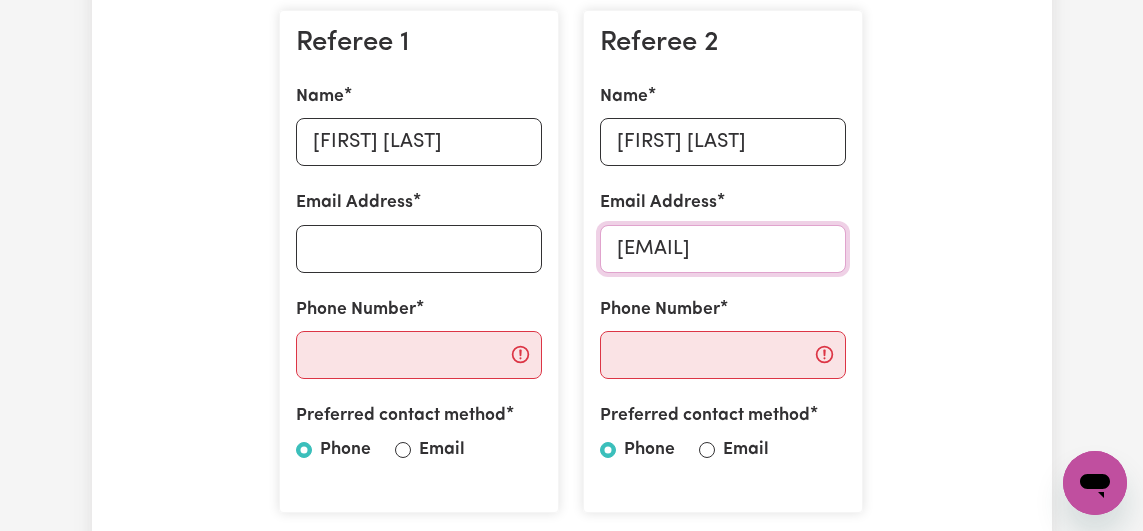 scroll, scrollTop: 0, scrollLeft: 59, axis: horizontal 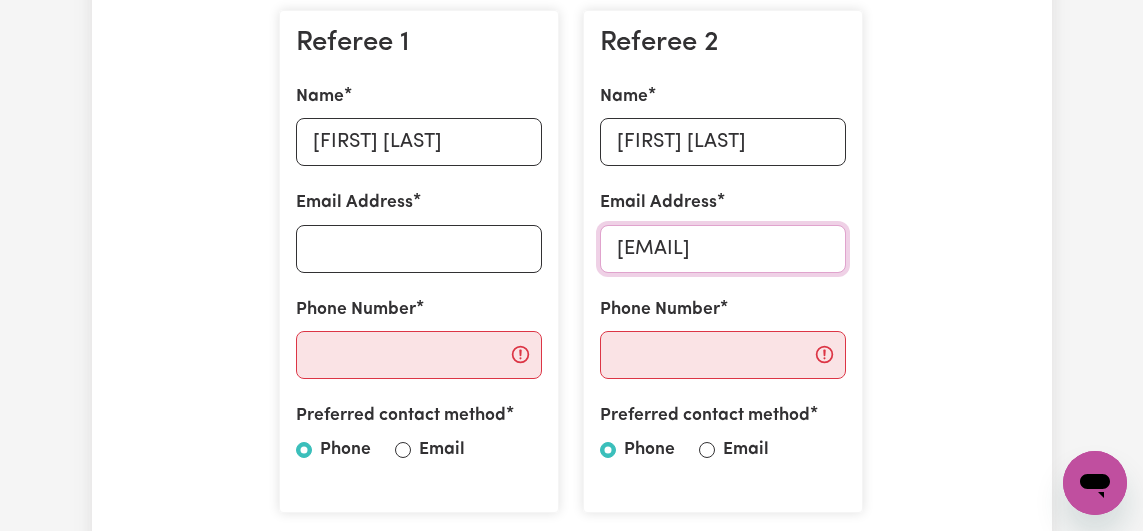 type on "kirtik@brighteraccess.com.au" 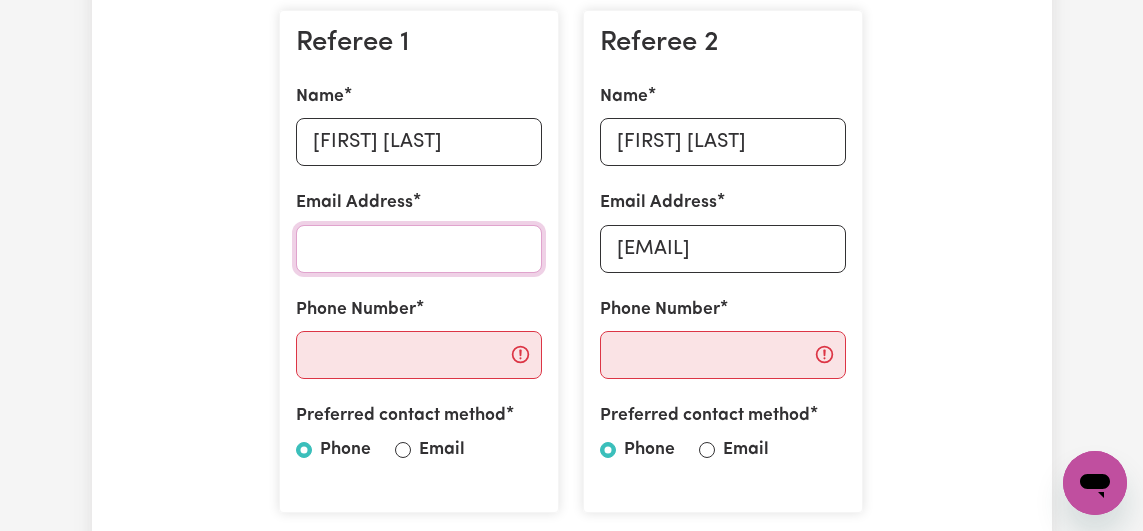 scroll, scrollTop: 0, scrollLeft: 0, axis: both 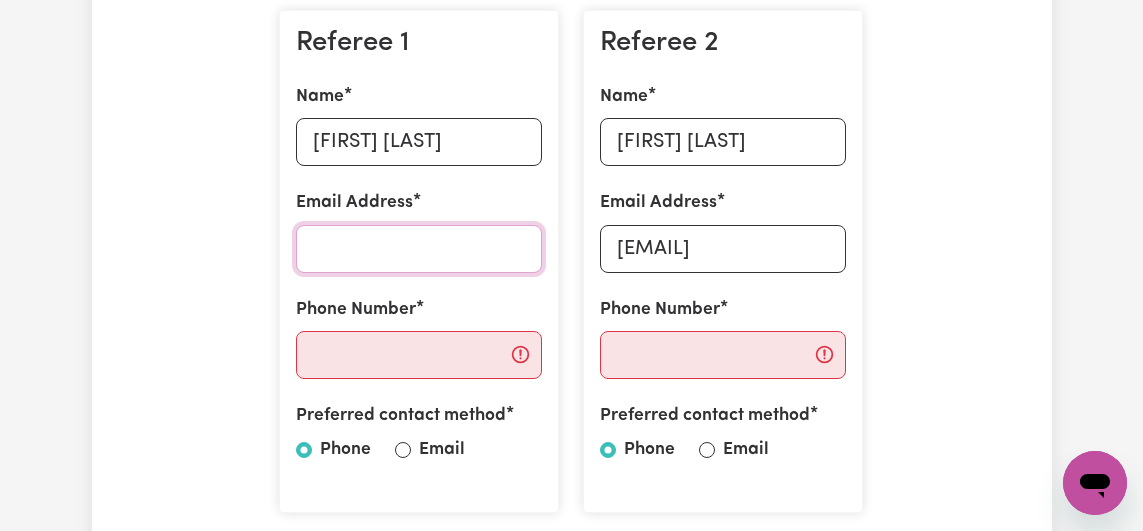 paste on "guragainrabin5@gmail.com" 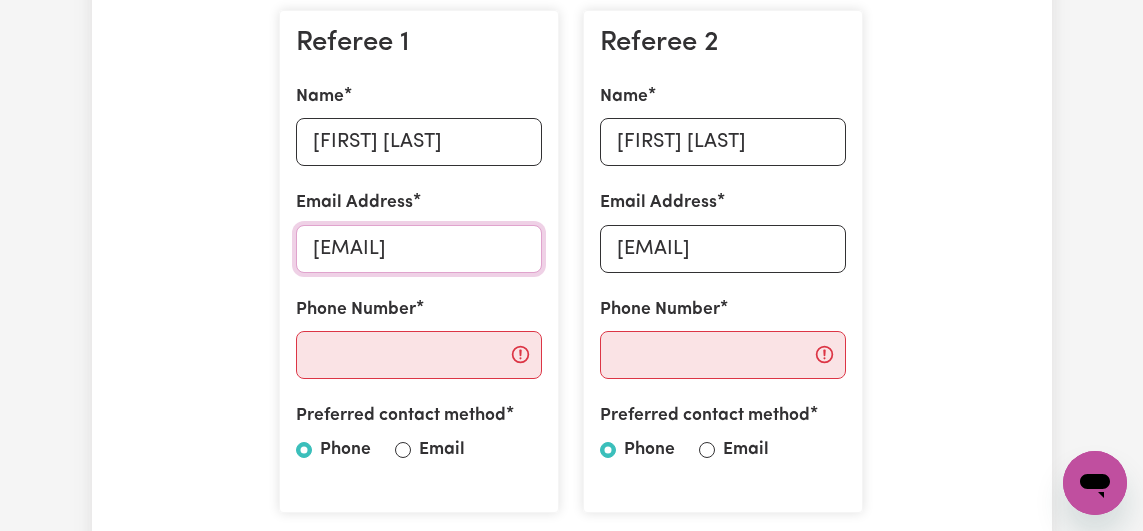 scroll, scrollTop: 0, scrollLeft: 47, axis: horizontal 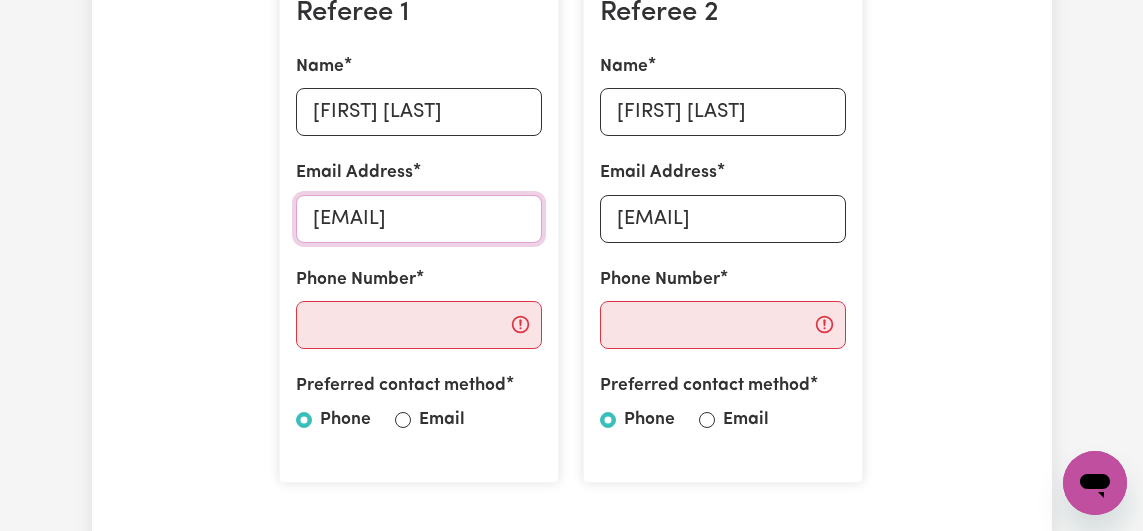 type on "guragainrabin5@gmail.com" 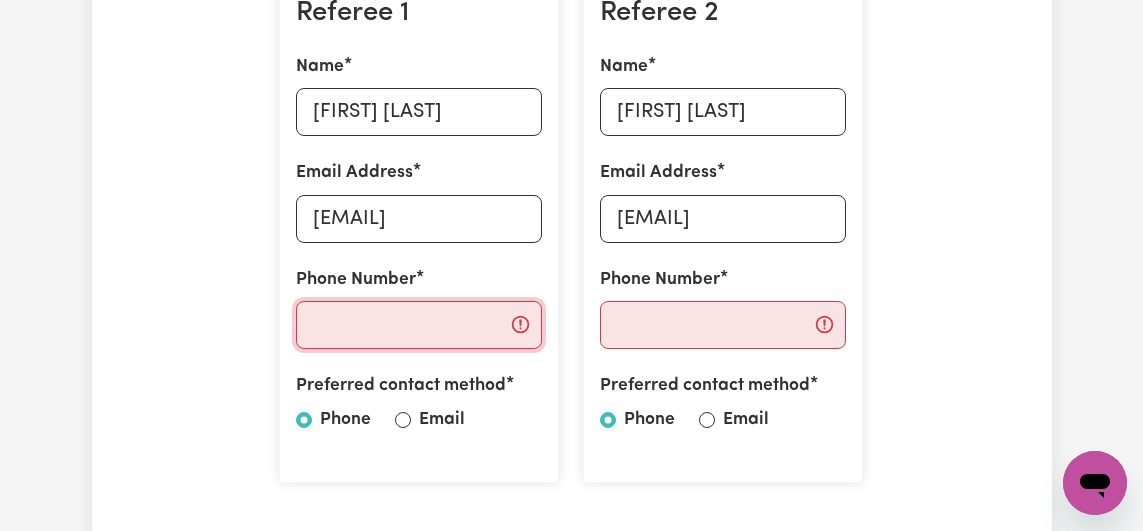click on "Phone Number" at bounding box center (419, 325) 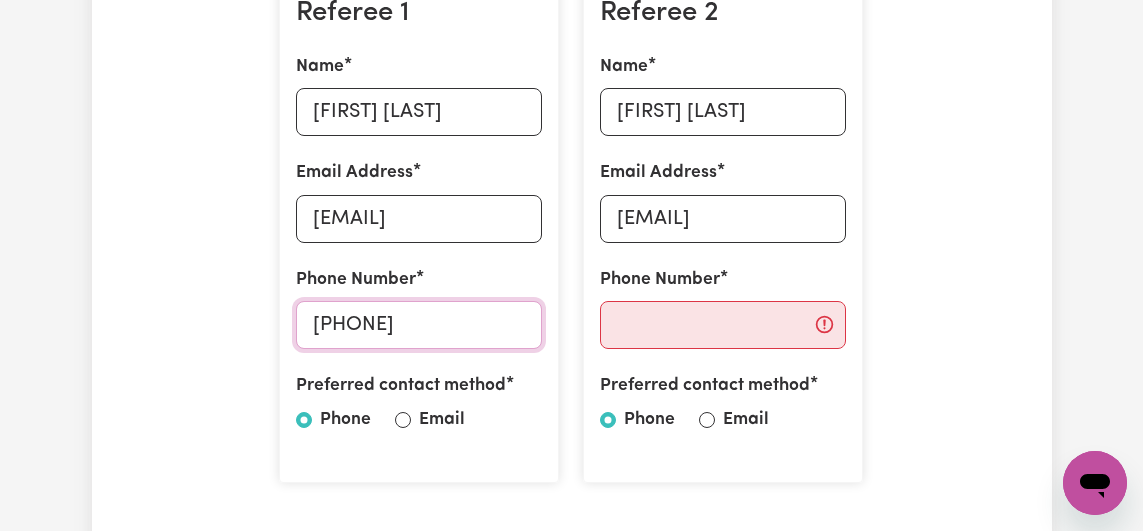 type on "0426690005" 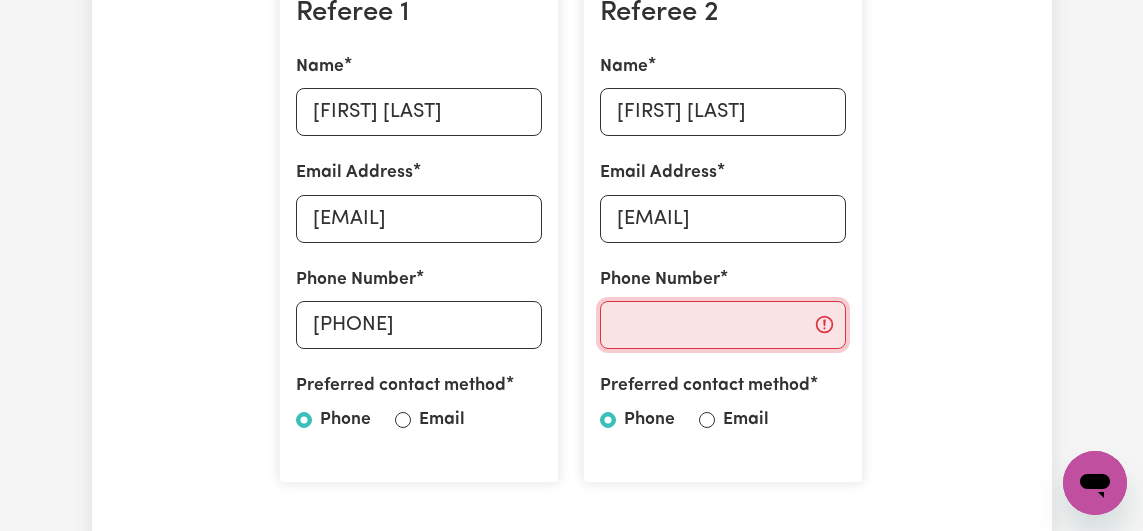 click on "Phone Number" at bounding box center (723, 325) 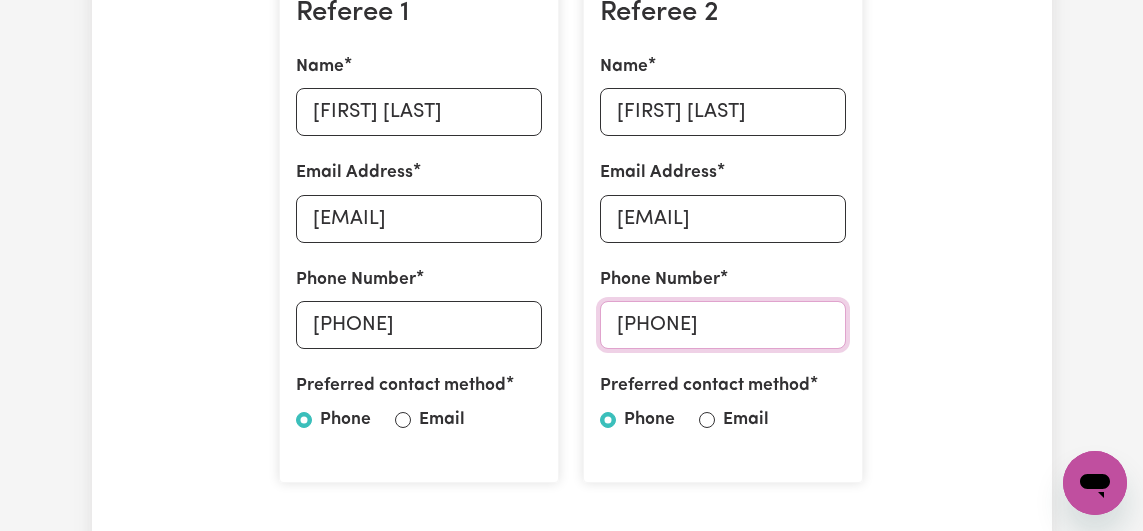 type on "0423678942" 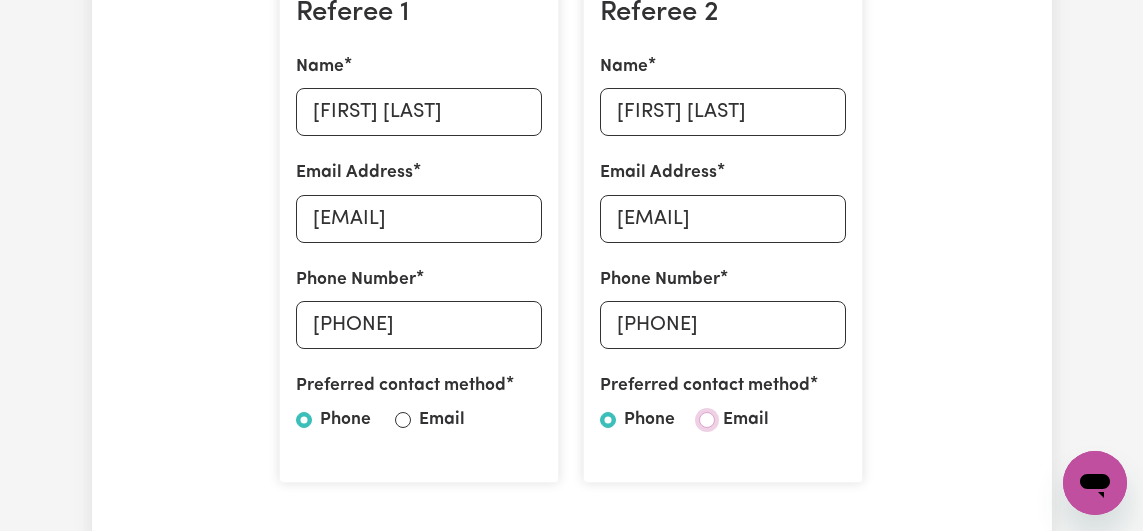 click on "Email" at bounding box center (707, 420) 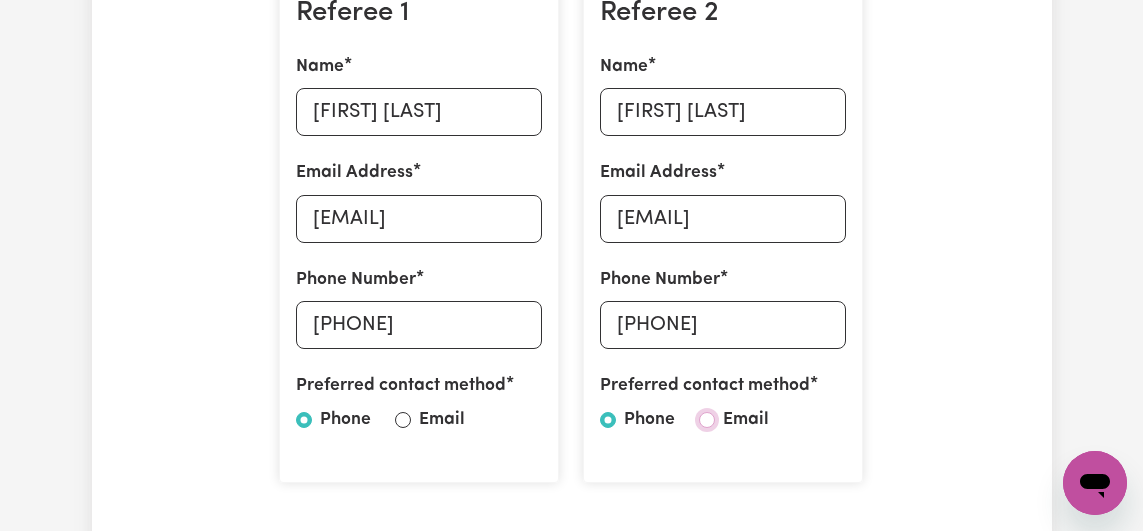 radio on "true" 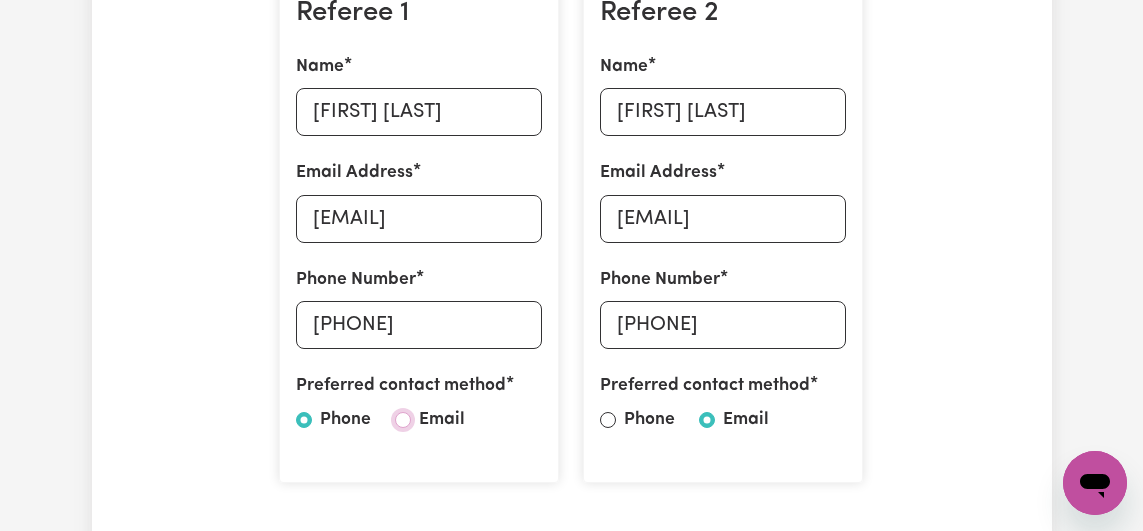 click on "Email" at bounding box center [403, 420] 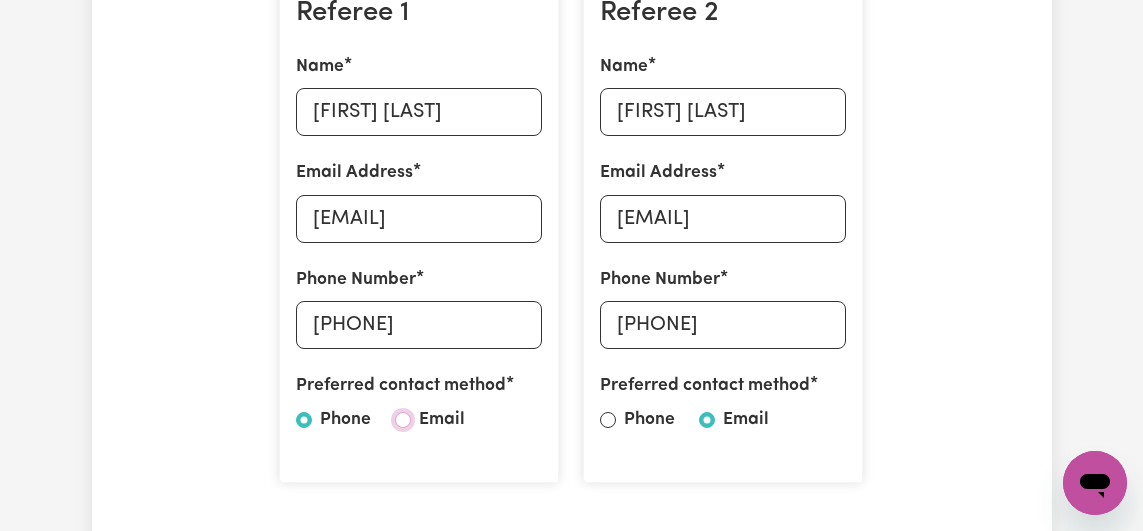 radio on "true" 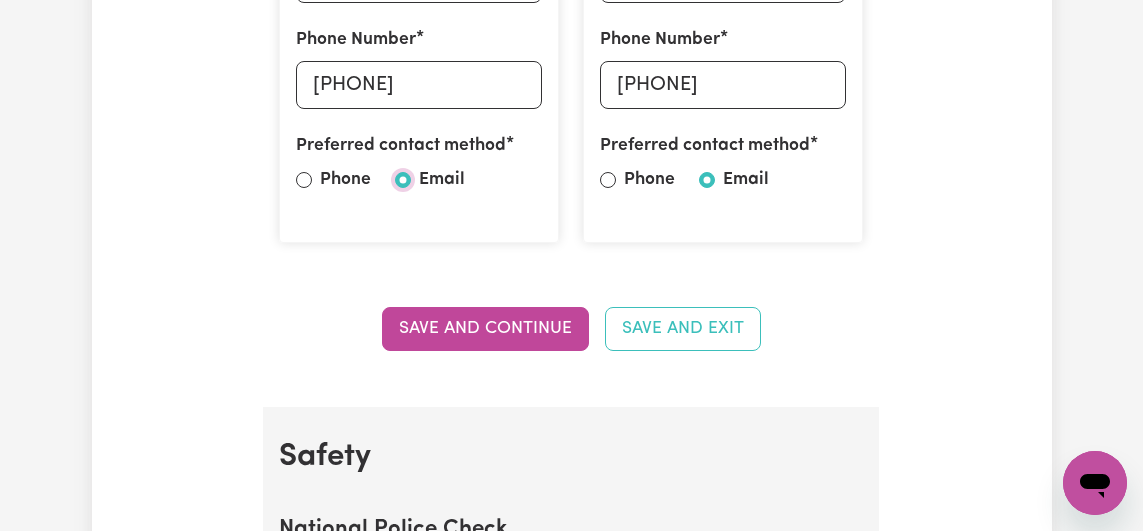 scroll, scrollTop: 900, scrollLeft: 0, axis: vertical 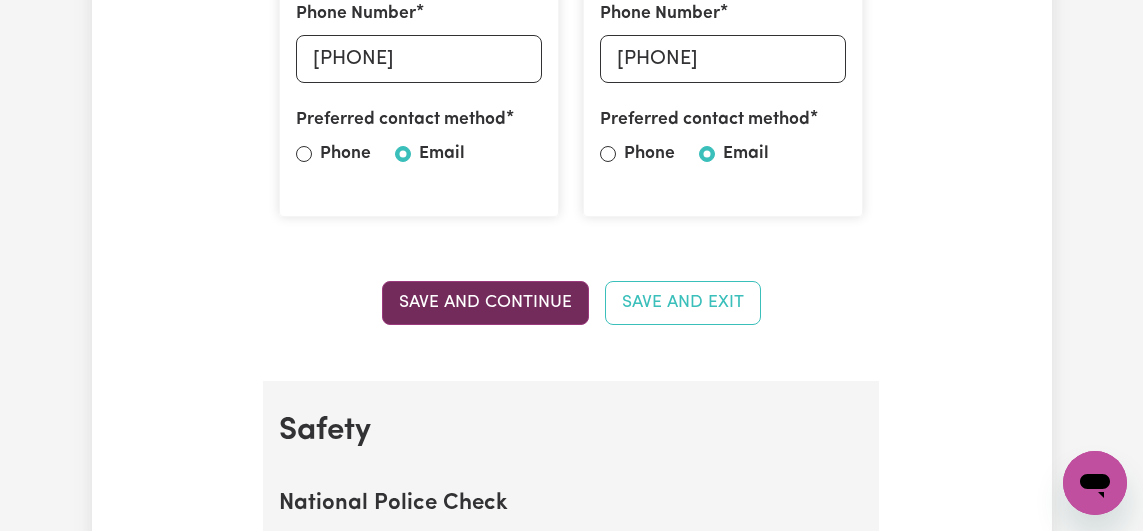 click on "Save and Continue" at bounding box center [485, 303] 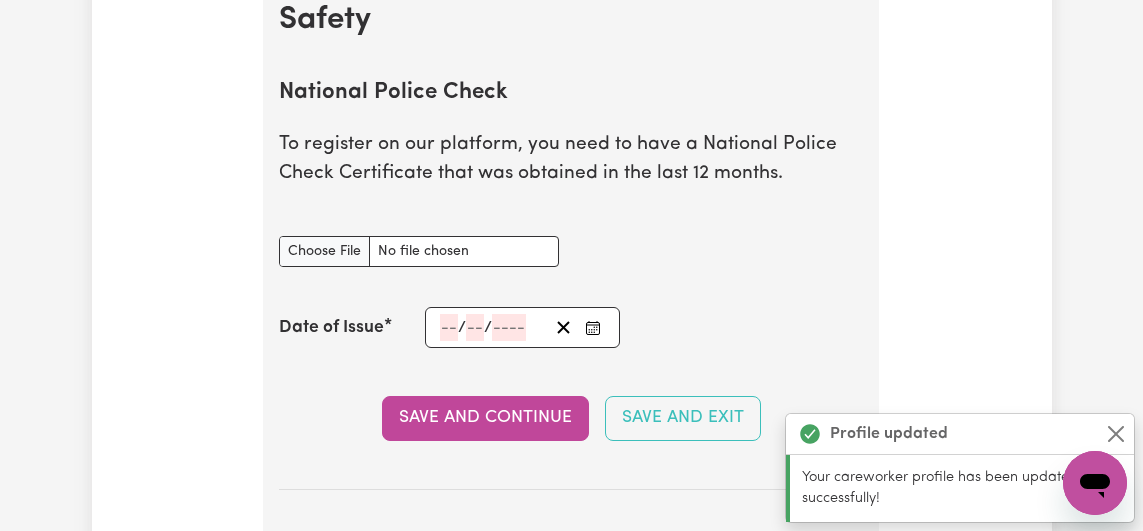 scroll, scrollTop: 1312, scrollLeft: 0, axis: vertical 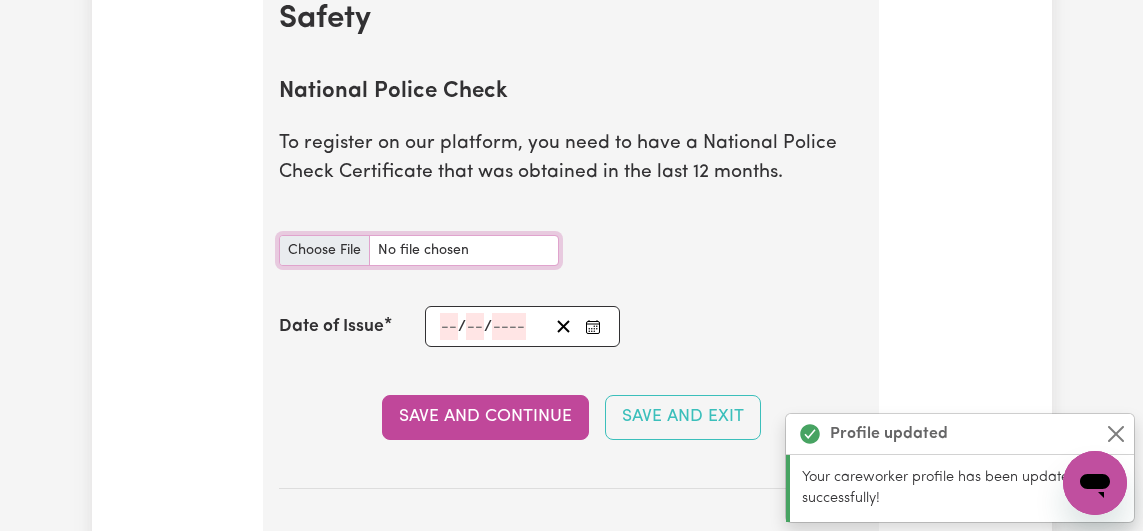 click on "National Police Check  document" at bounding box center [419, 250] 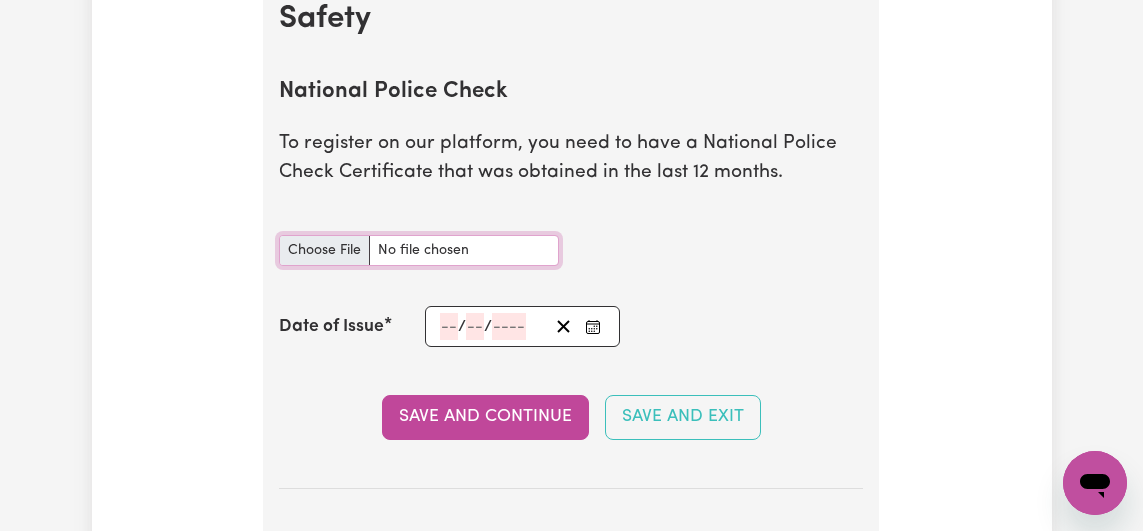 type on "C:\fakepath\Police Check .pdf" 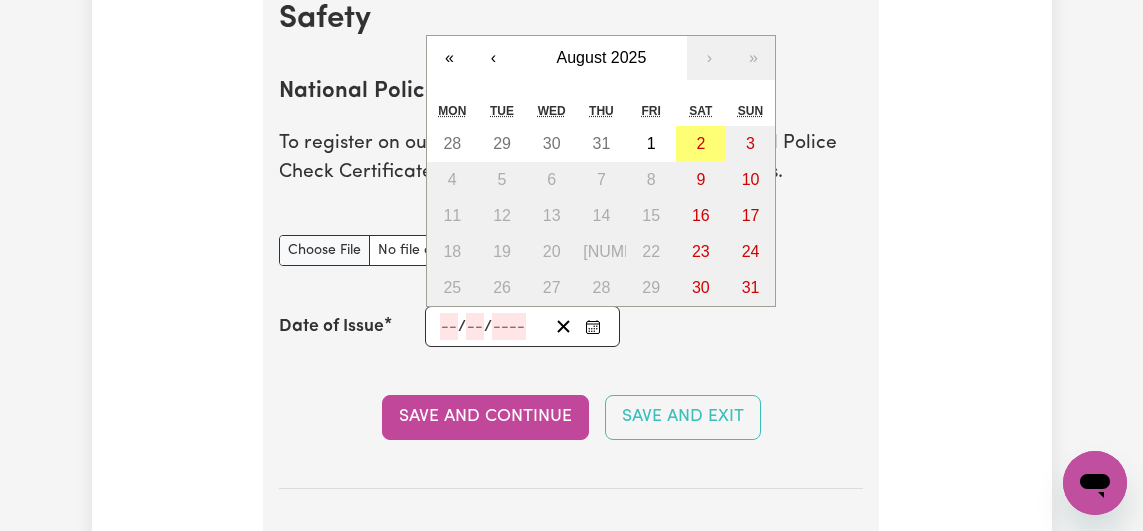 click 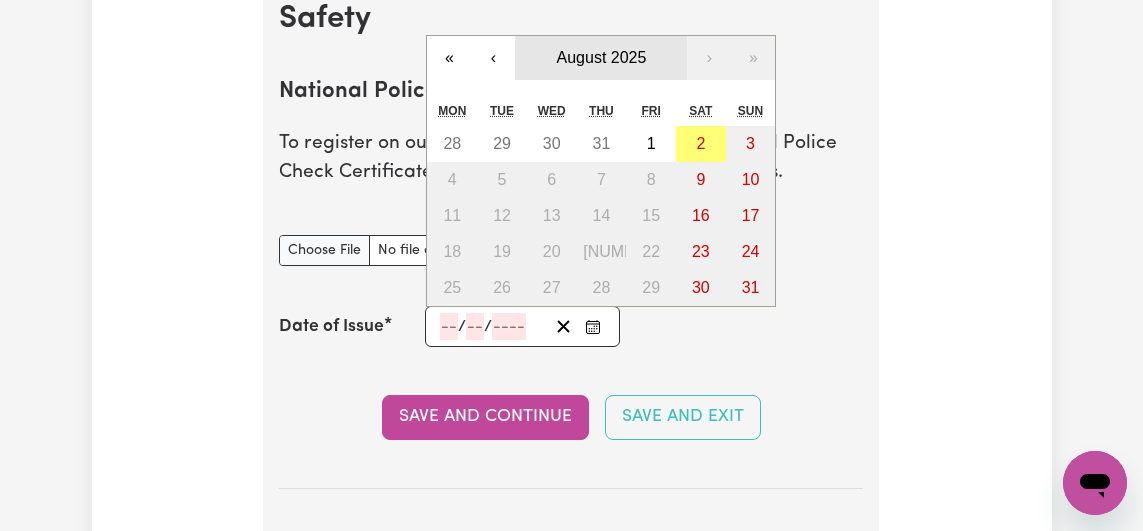 click on "August 2025" at bounding box center (601, 58) 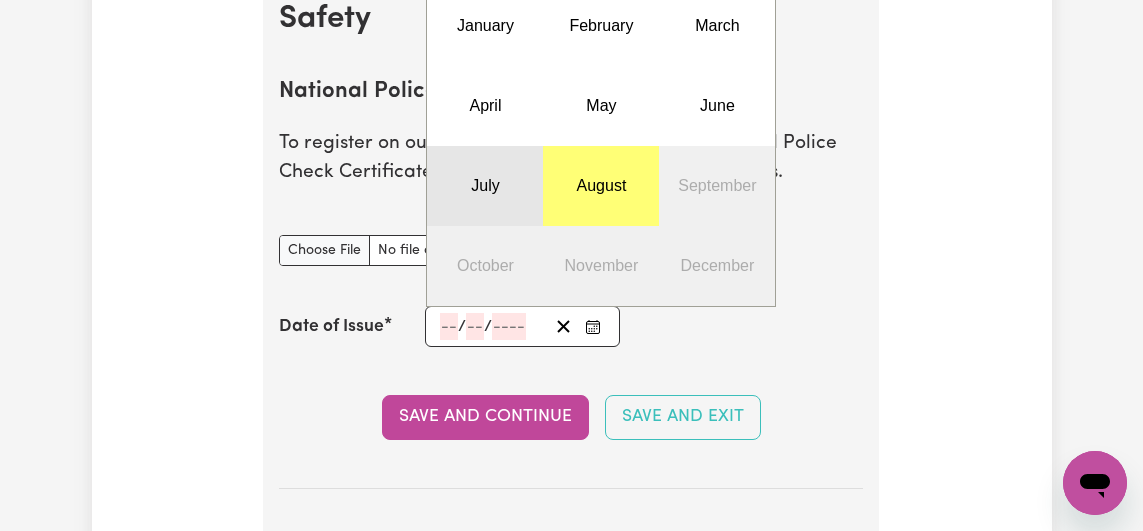 click on "July" at bounding box center (485, 186) 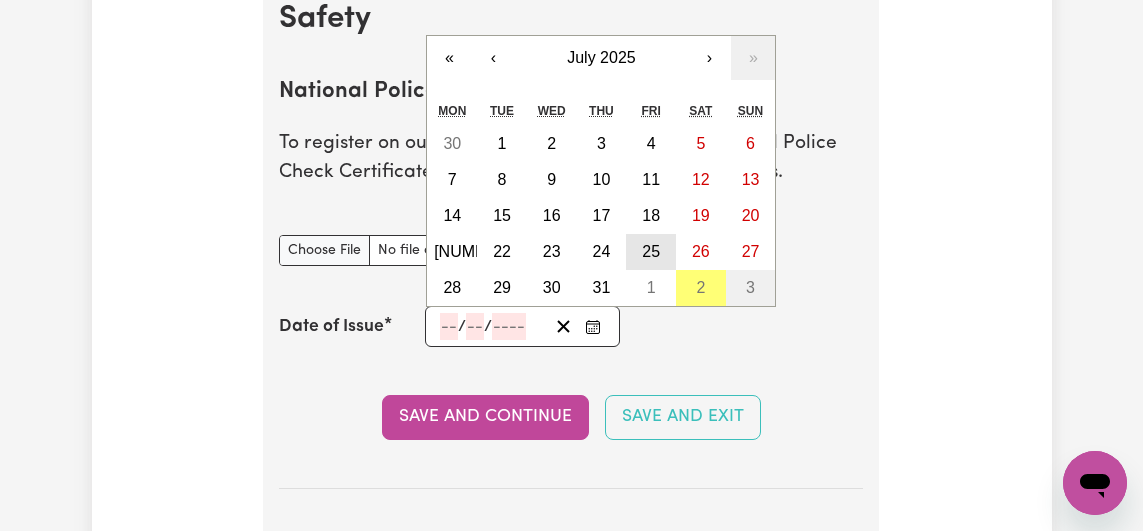 click on "25" at bounding box center [651, 251] 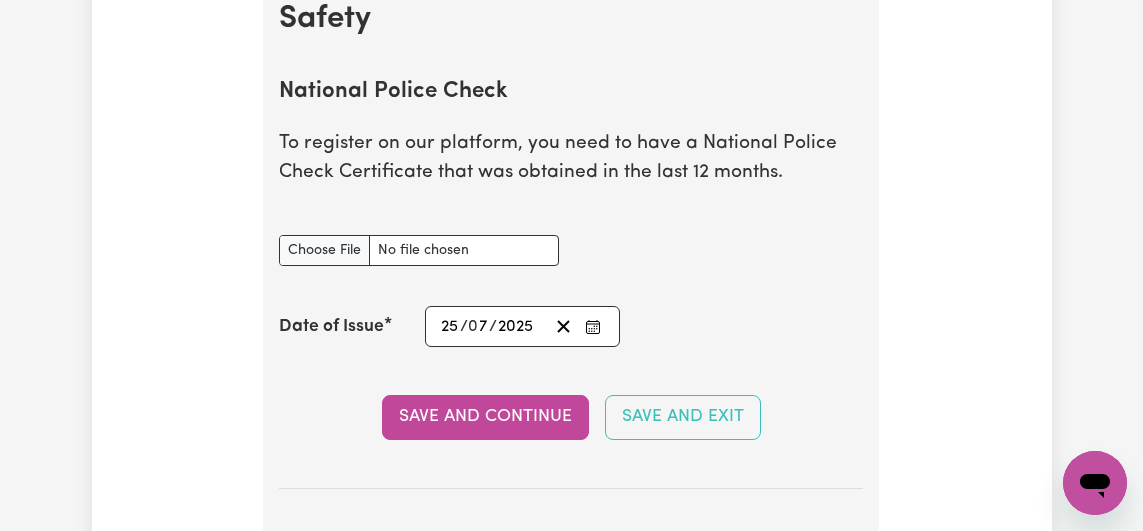 click on "2025" 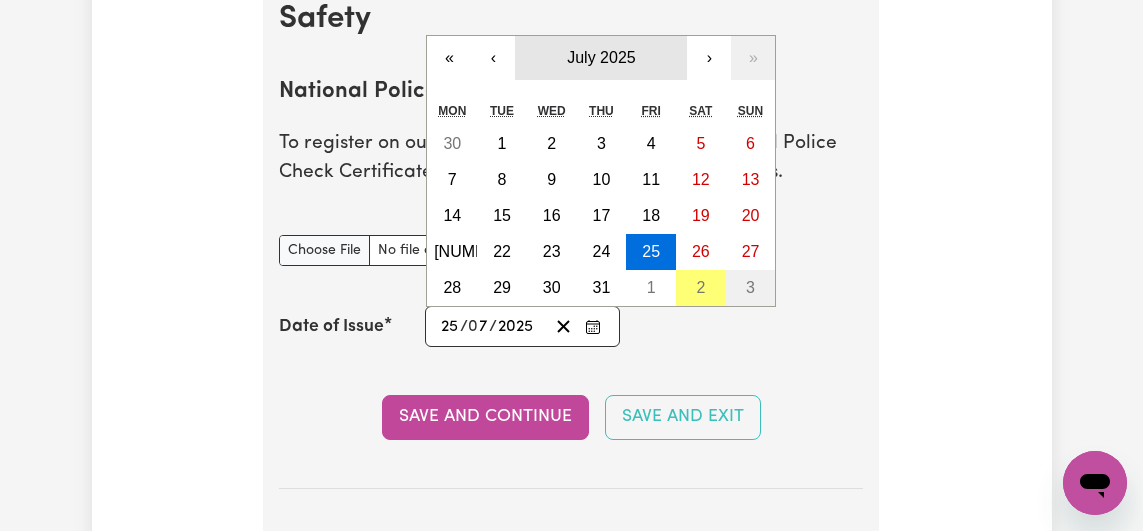 click on "July 2025" at bounding box center [601, 57] 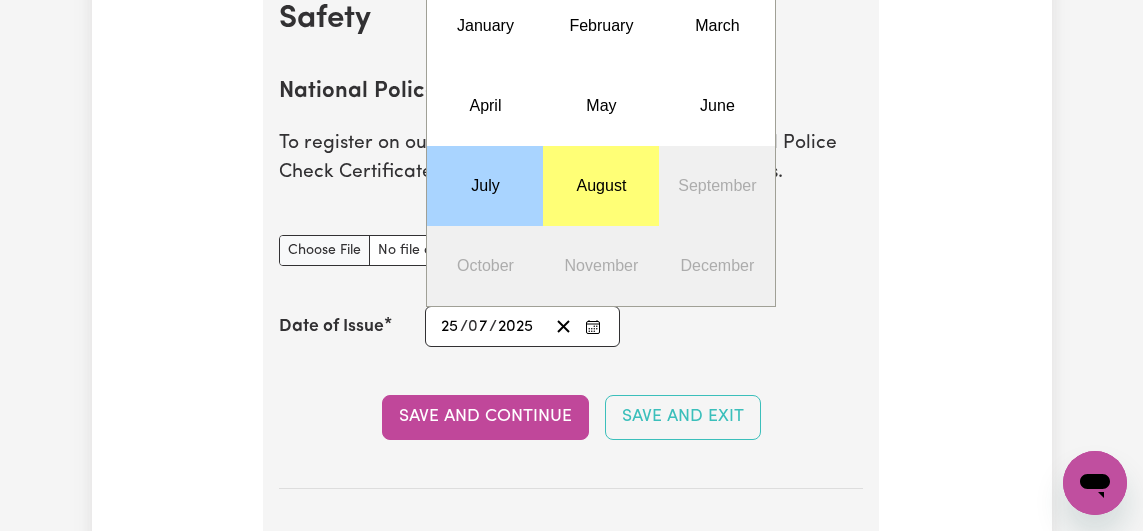 click on "July" at bounding box center [485, 186] 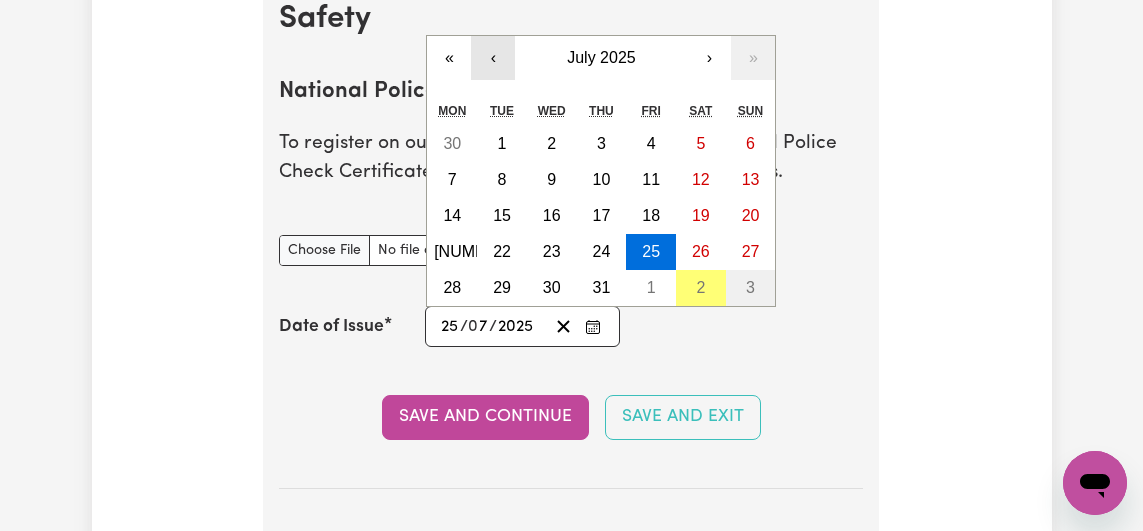 click on "‹" at bounding box center [493, 58] 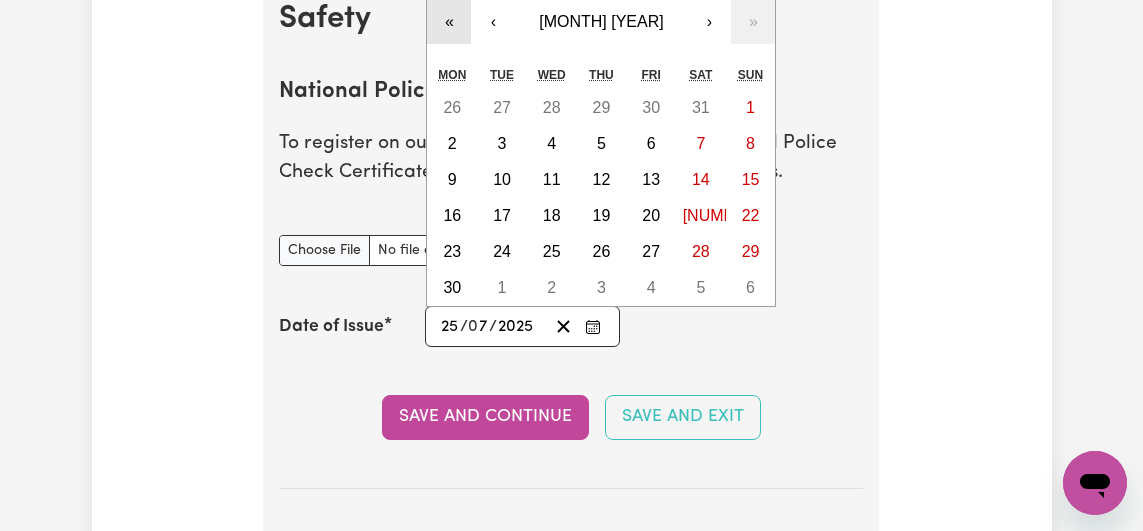 click on "«" at bounding box center (449, 22) 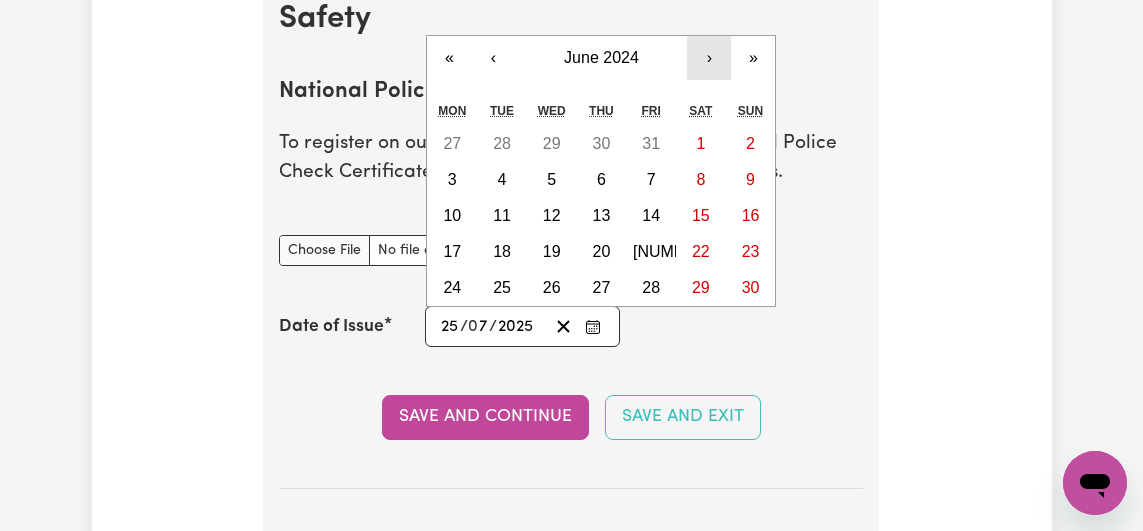 click on "›" at bounding box center (709, 58) 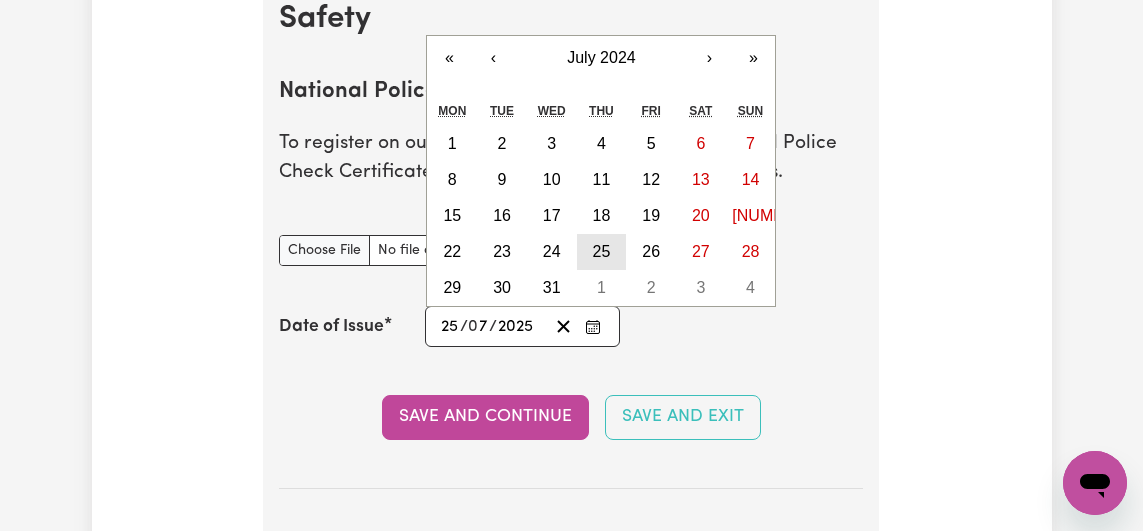 click on "25" at bounding box center [602, 252] 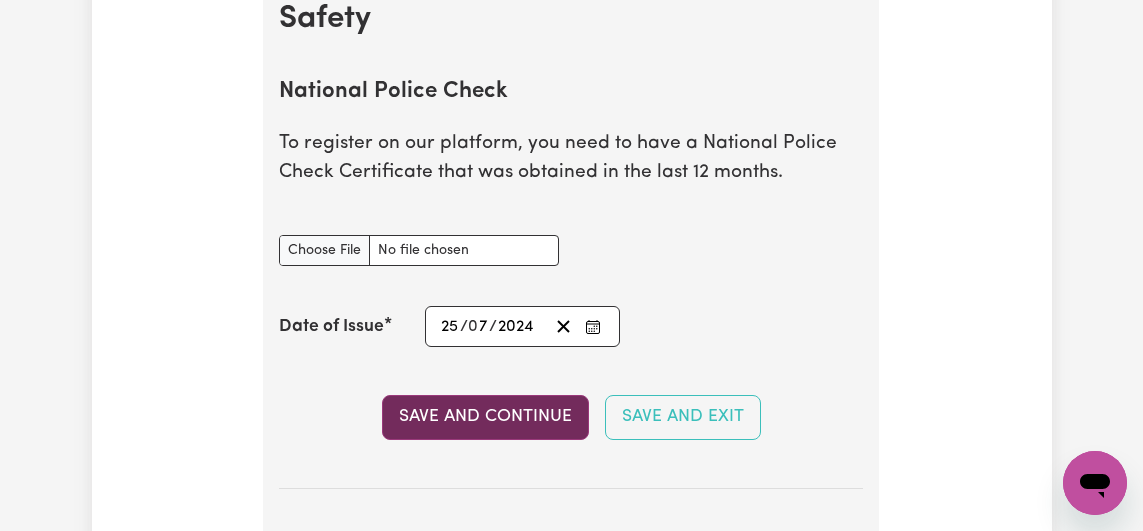 click on "Save and Continue" at bounding box center (485, 417) 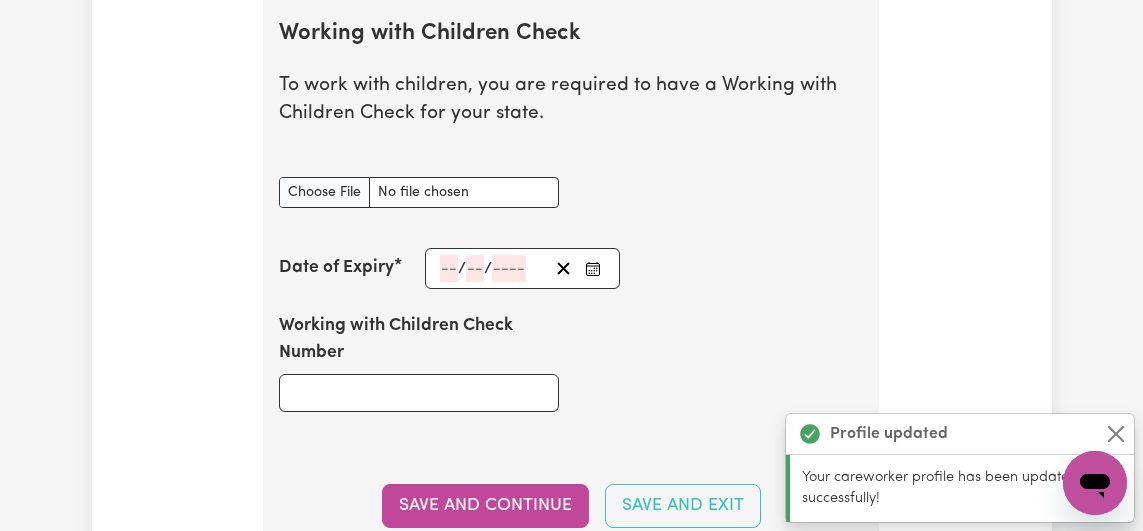 scroll, scrollTop: 1955, scrollLeft: 0, axis: vertical 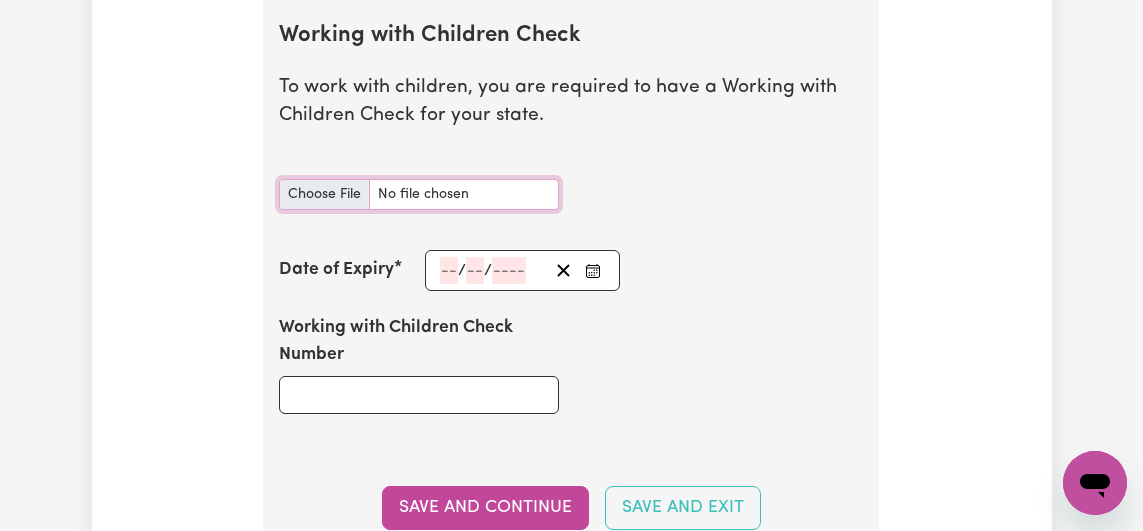 click on "Working with Children Check  document" at bounding box center [419, 194] 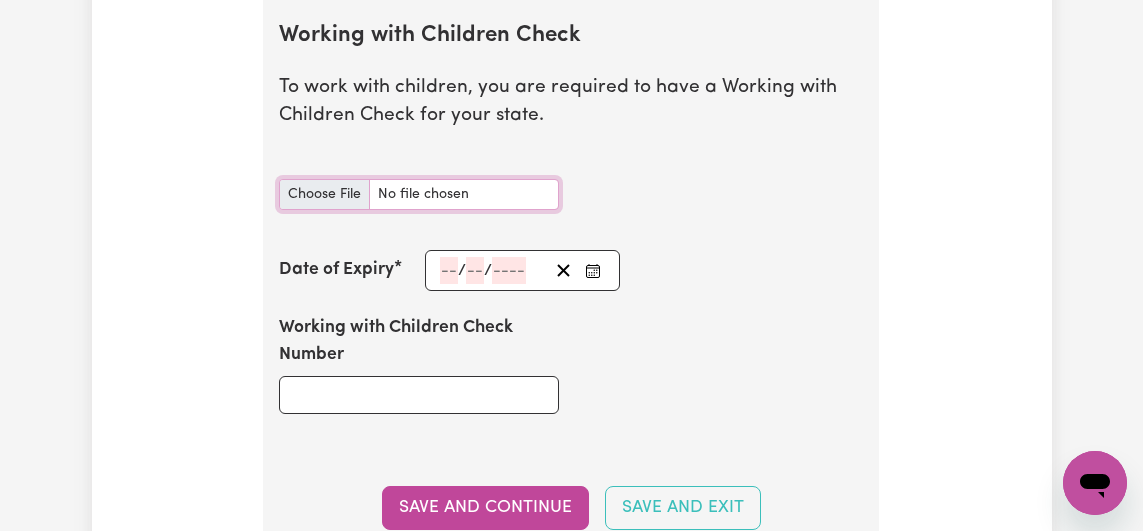 type on "C:\fakepath\WWCC.pdf" 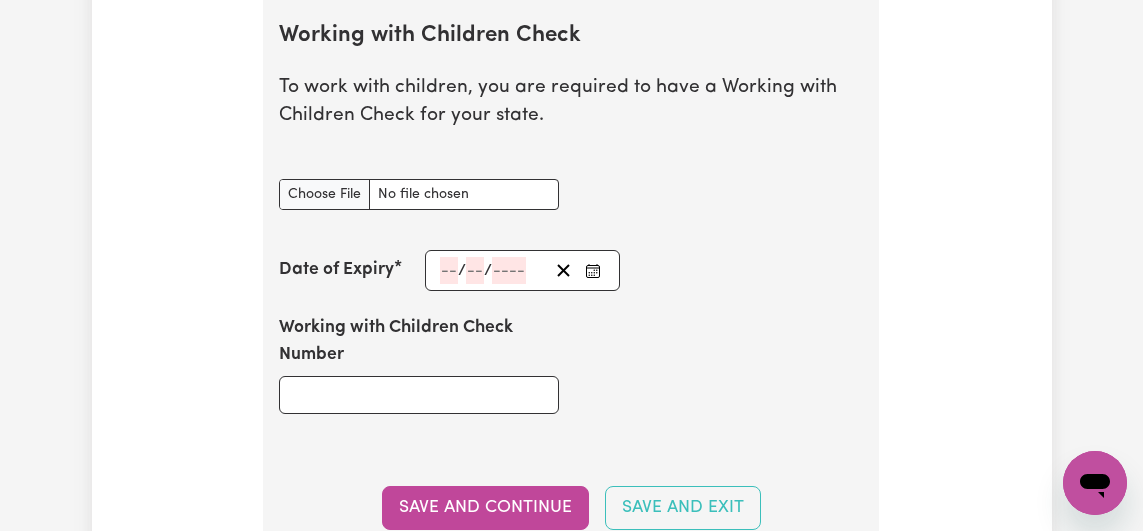 click 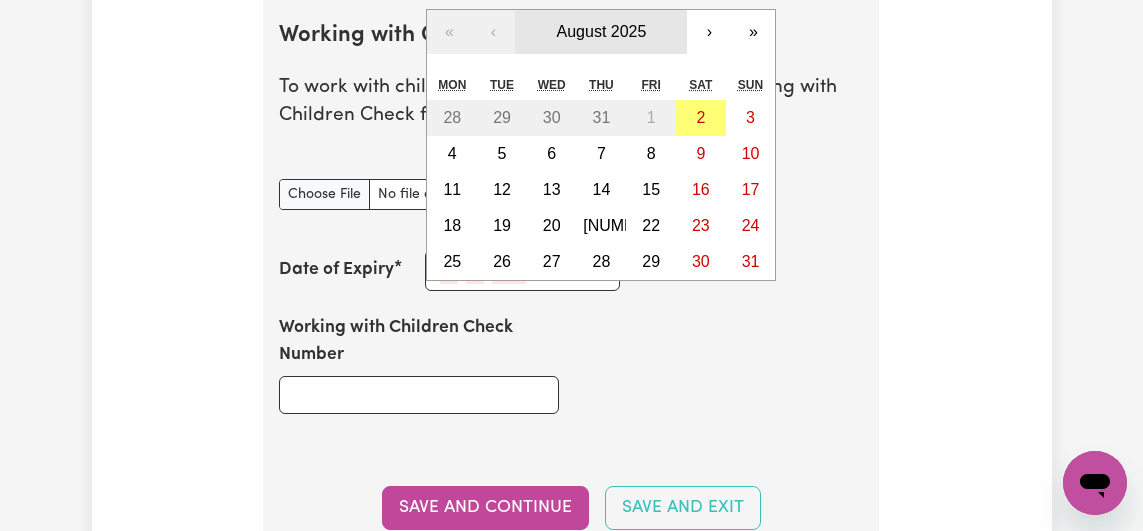 click on "August 2025" at bounding box center [602, 31] 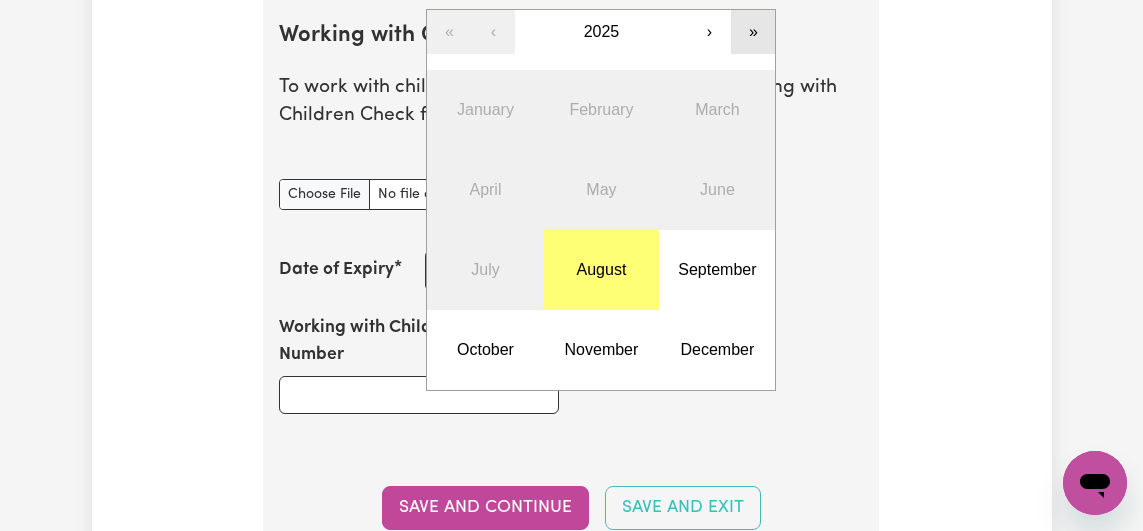 click on "»" at bounding box center [753, 32] 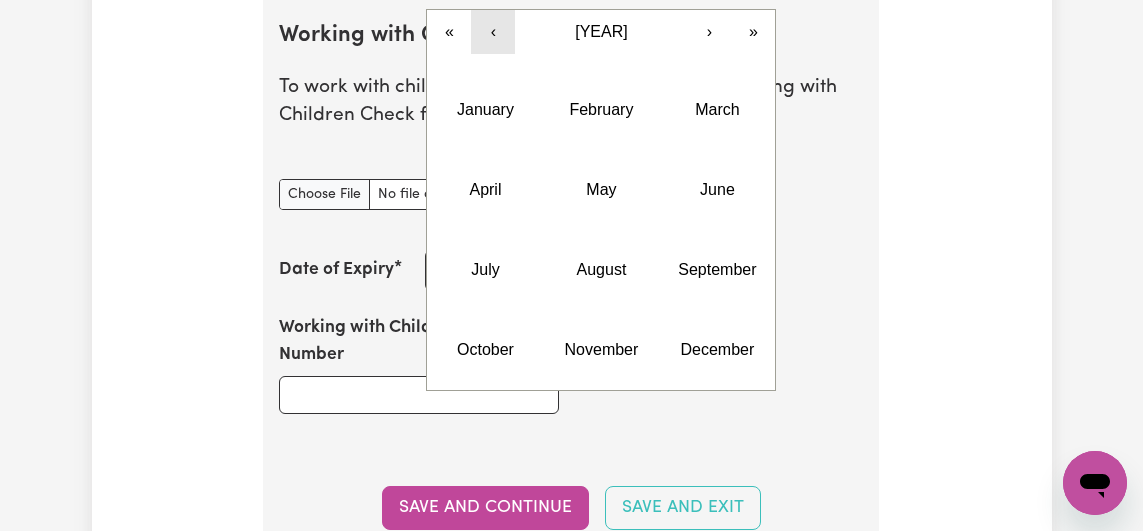 click on "‹" at bounding box center (493, 32) 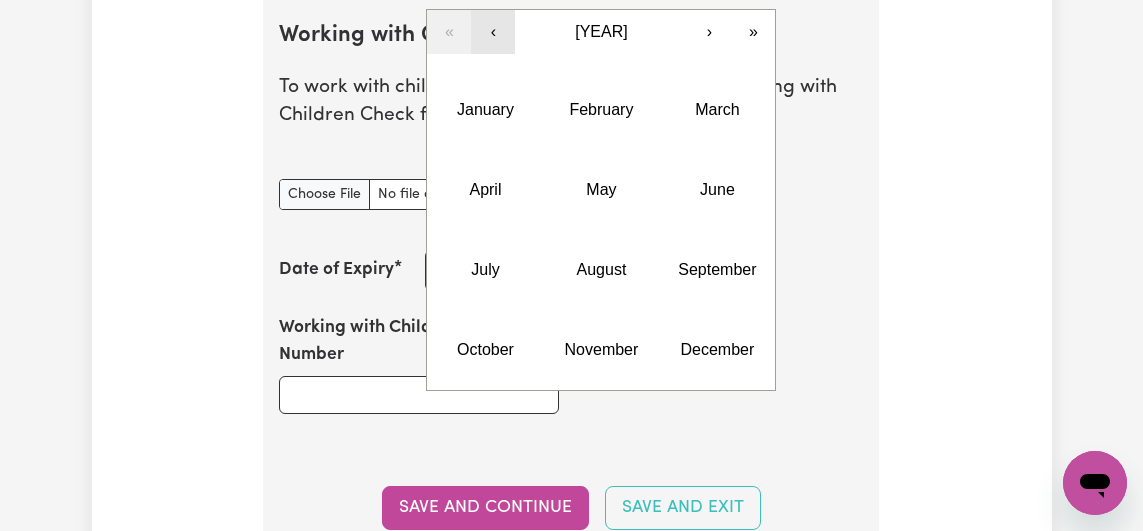 click on "‹" at bounding box center [493, 32] 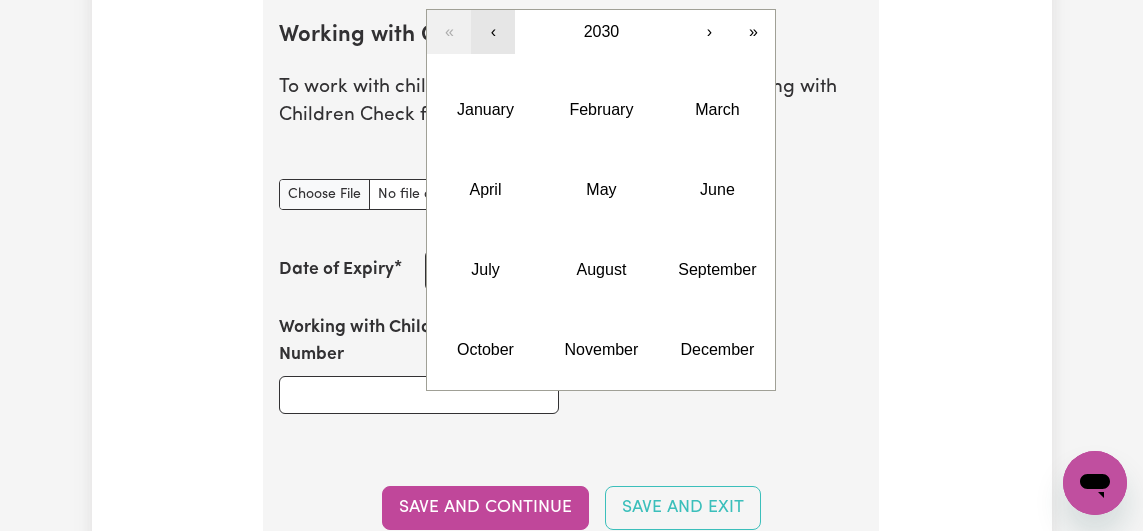 click on "‹" at bounding box center [493, 32] 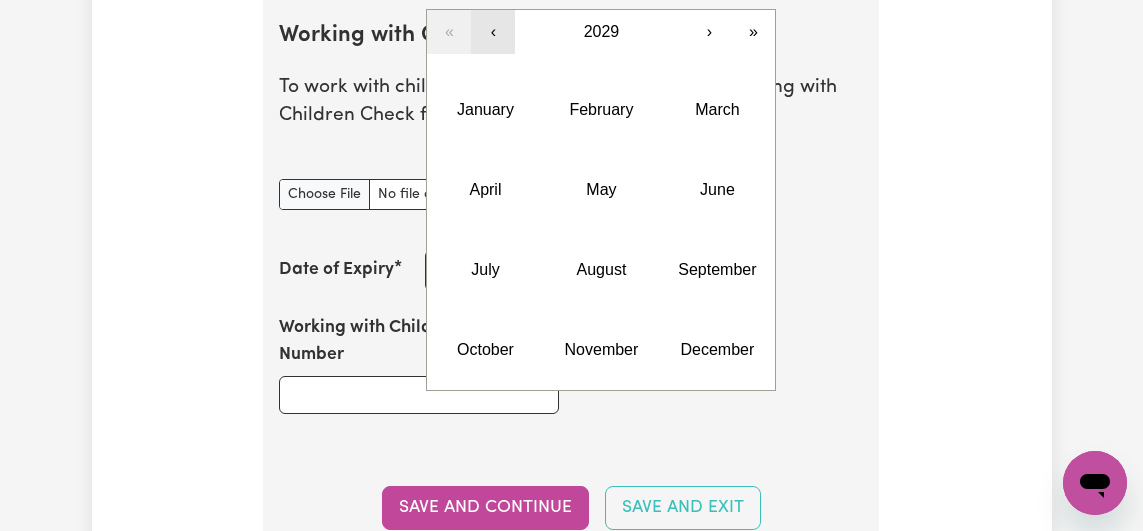 click on "‹" at bounding box center [493, 32] 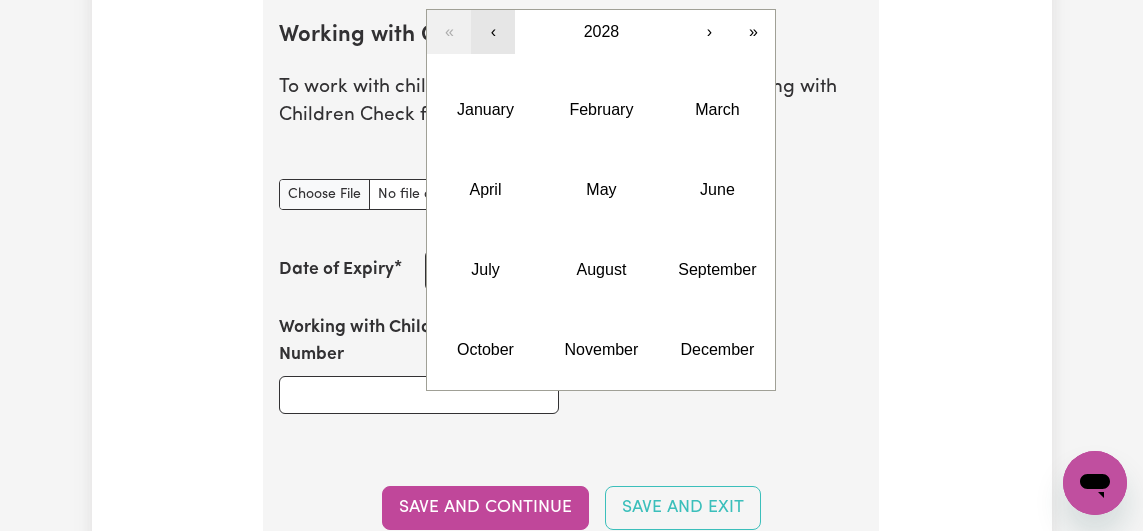 click on "‹" at bounding box center (493, 32) 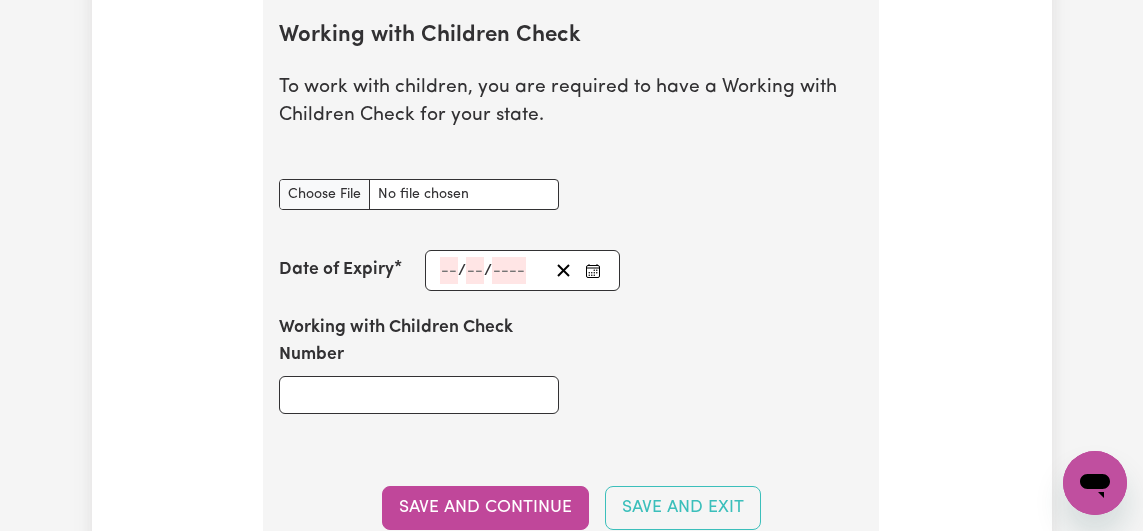 click on "Update Profile 1 2 3 4 5 Step  2 :  Referees and Safety Checks To have an active profile, we need your up to date Police Check and the names of two professional referees who we can contact. Referees Enter the details of two referees. Referee 1 Name Rabin Guragain Email Address guragainrabin5@gmail.com Phone Number 0426690005 Preferred contact method Phone Email Referee 2 Name Kirti Karki Email Address kirtik@brighteraccess.com.au Phone Number 0423678942 Preferred contact method Phone Email Save and Continue Save and Exit Safety National Police Check To register on our platform, you need to have a National Police Check Certificate that was obtained in the last 12 months. Uploaded National Police Check files Police check certificate National Police Check  document Date of Issue 2024-07-25 25 / 0 7 / 2024 « ‹ July 2024 › » Mon Tue Wed Thu Fri Sat Sun 1 2 3 4 5 6 7 8 9 10 11 12 13 14 15 16 17 18 19 20 21 22 23 24 25 26 27 28 29 30 31 1 2 3 4 Save and Continue Save and Exit Working with Children Check / / «" at bounding box center [572, 170] 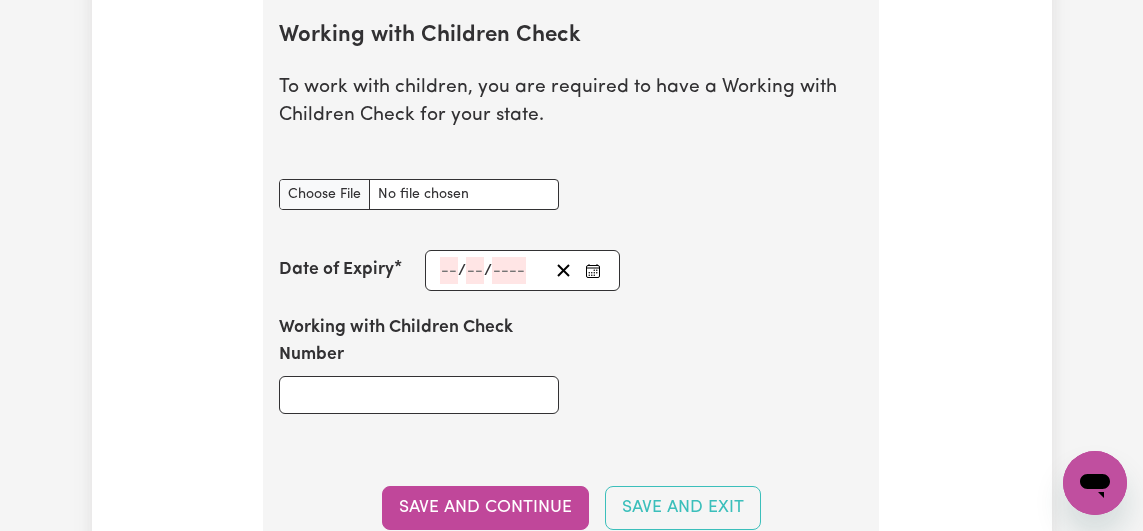 click 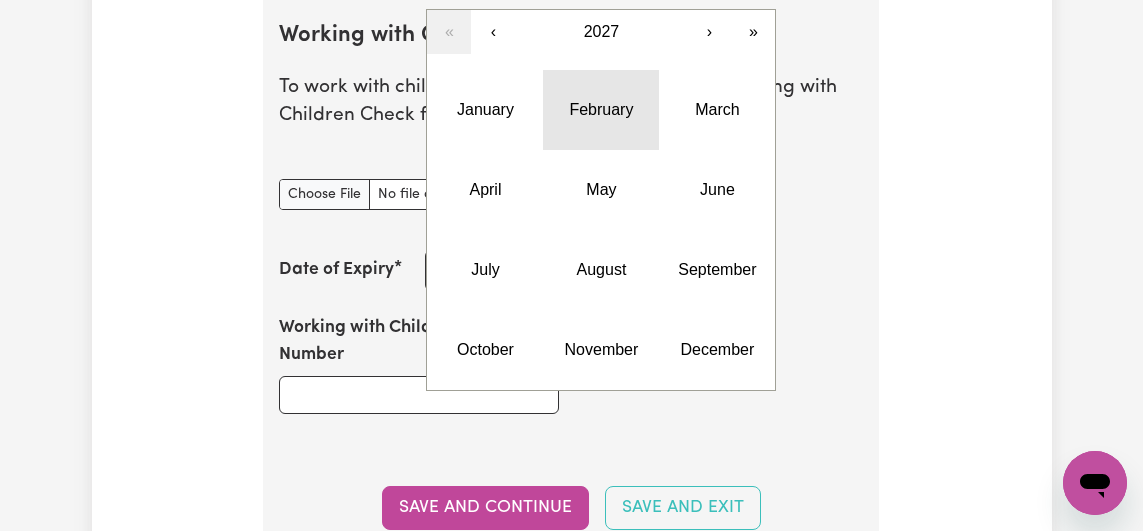 click on "February" at bounding box center [601, 110] 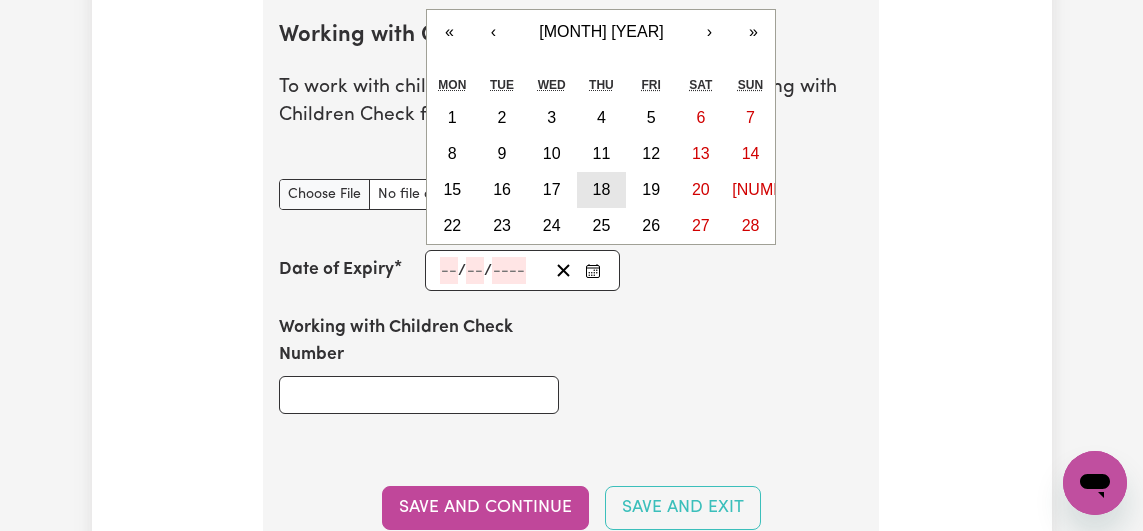 click on "18" at bounding box center (602, 189) 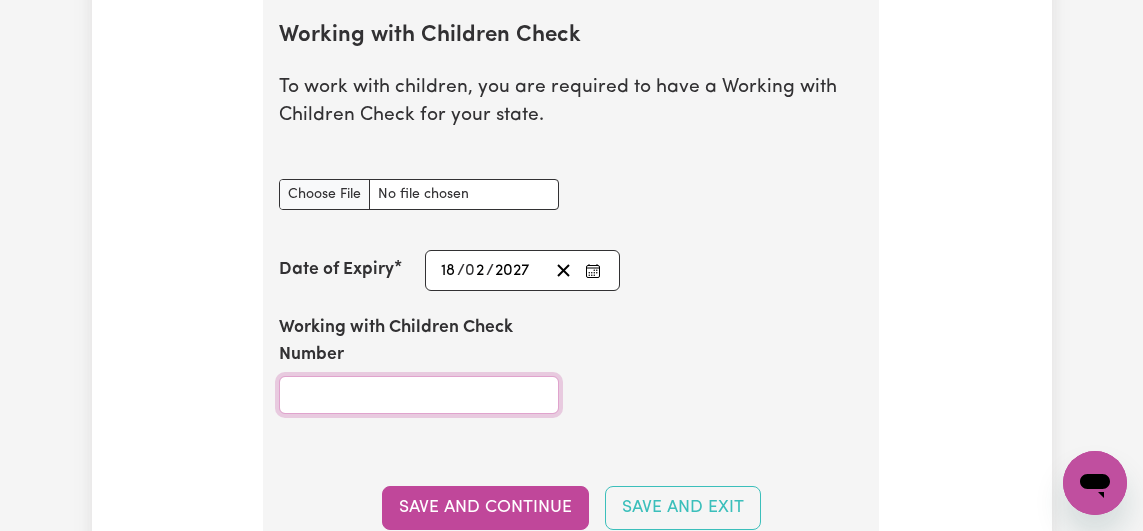 click on "Working with Children Check Number" at bounding box center (419, 395) 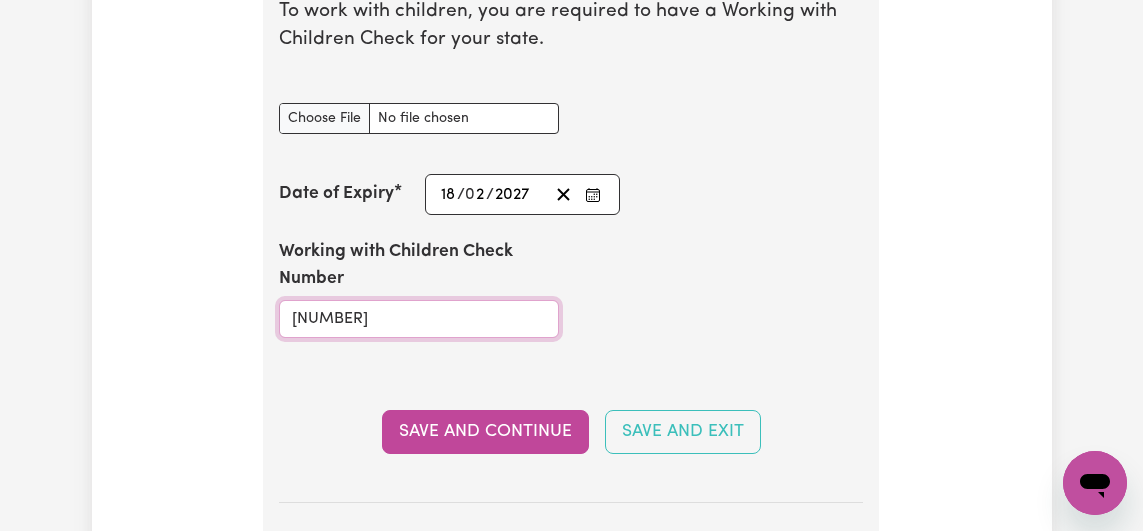 scroll, scrollTop: 2048, scrollLeft: 0, axis: vertical 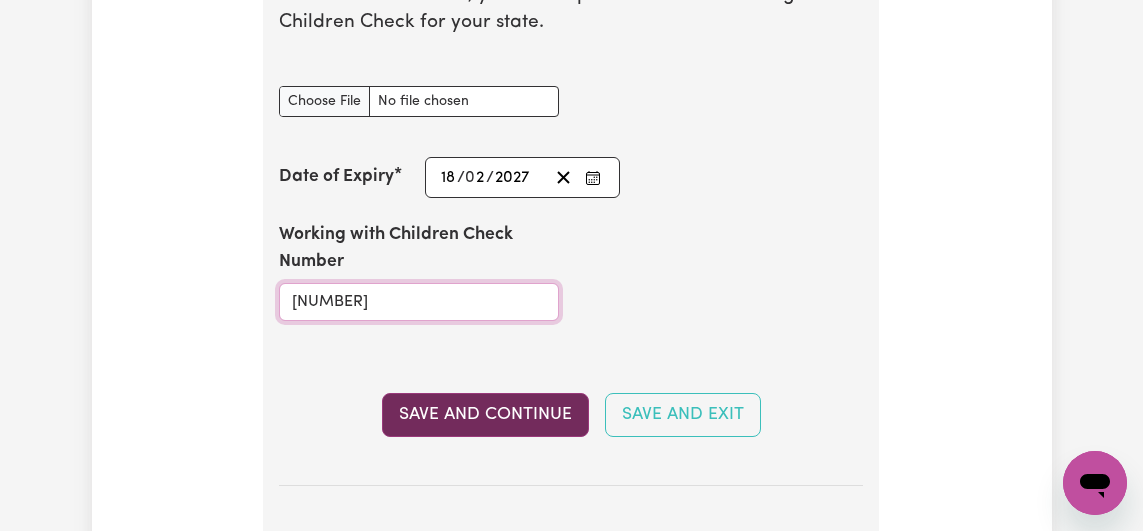 type on "4240391" 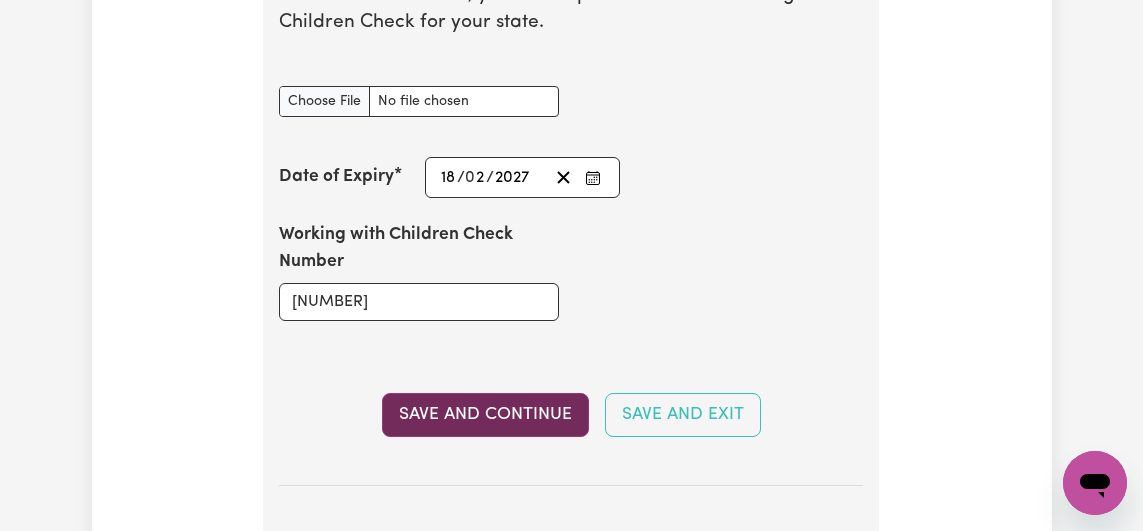 click on "Save and Continue" at bounding box center (485, 415) 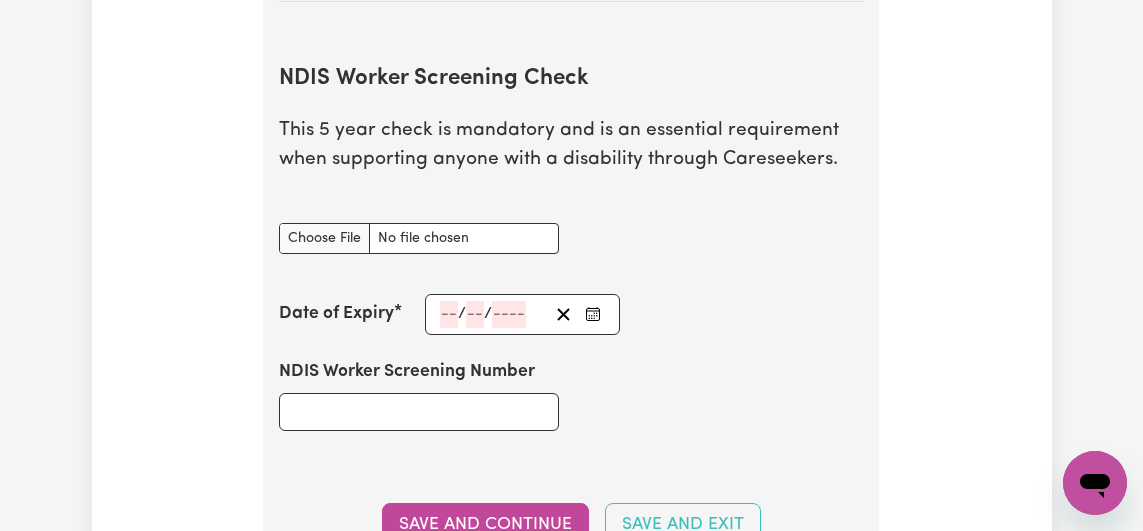 scroll, scrollTop: 2667, scrollLeft: 0, axis: vertical 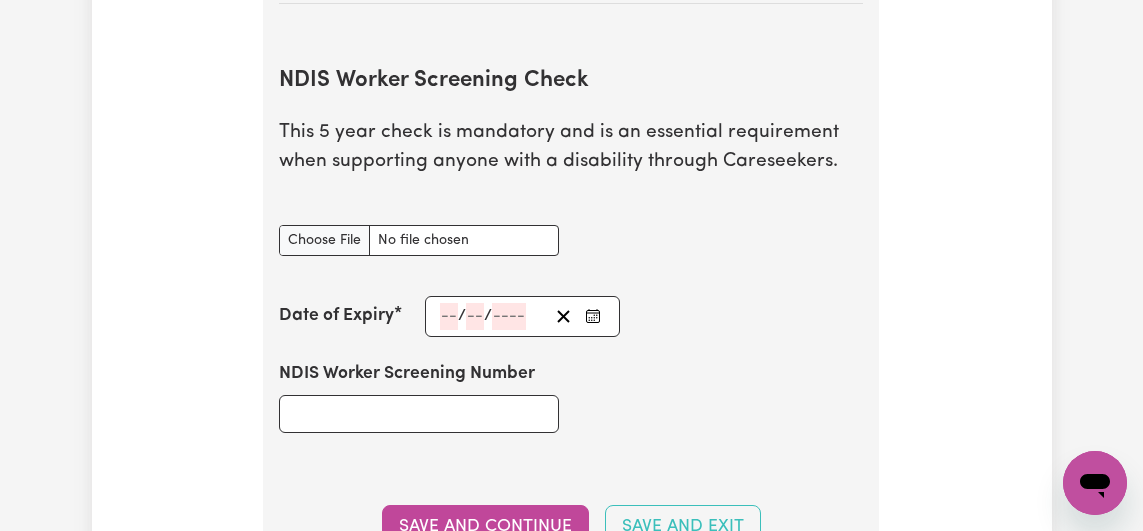 click 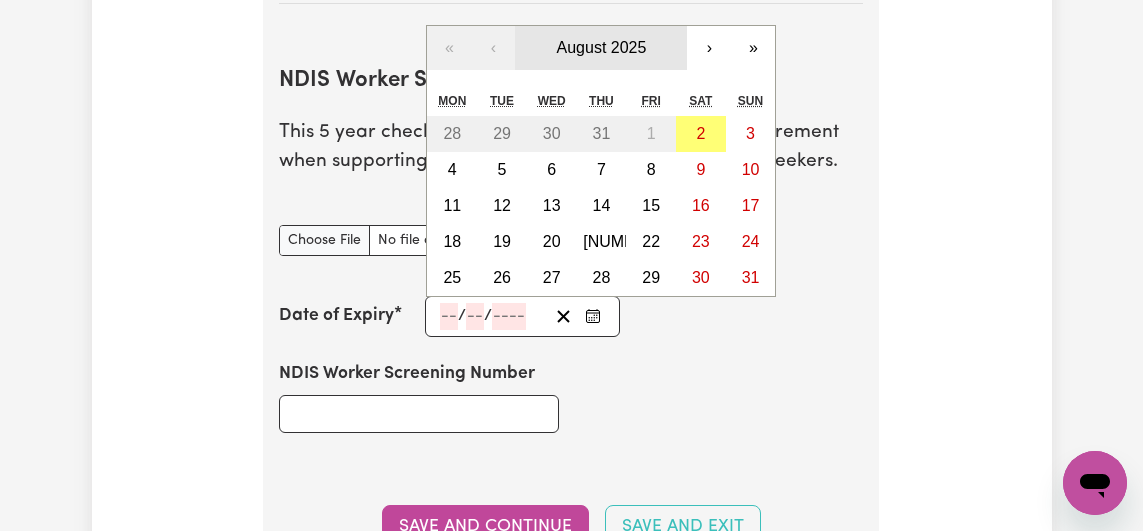 click on "August 2025" at bounding box center [602, 47] 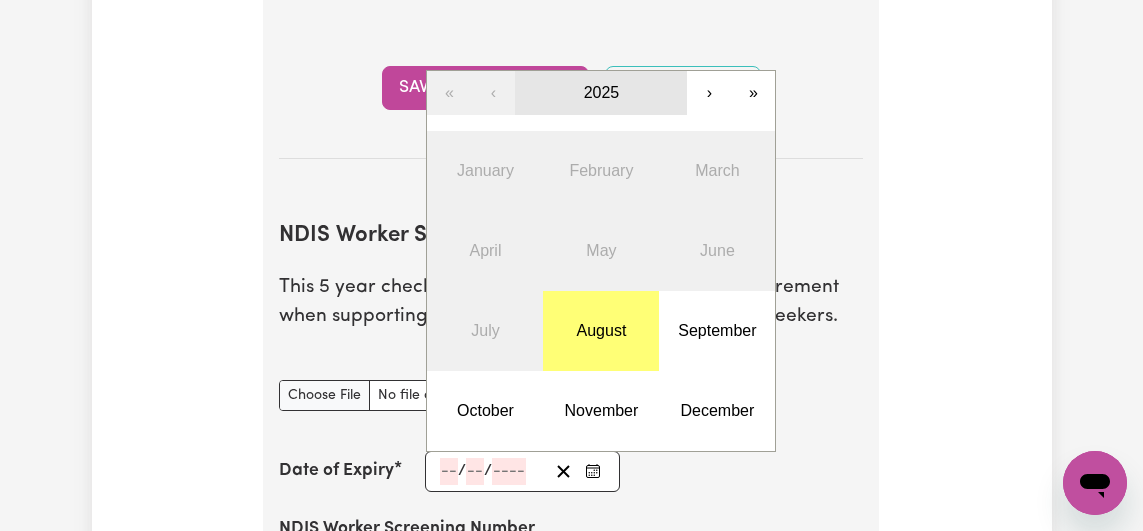 scroll, scrollTop: 2510, scrollLeft: 0, axis: vertical 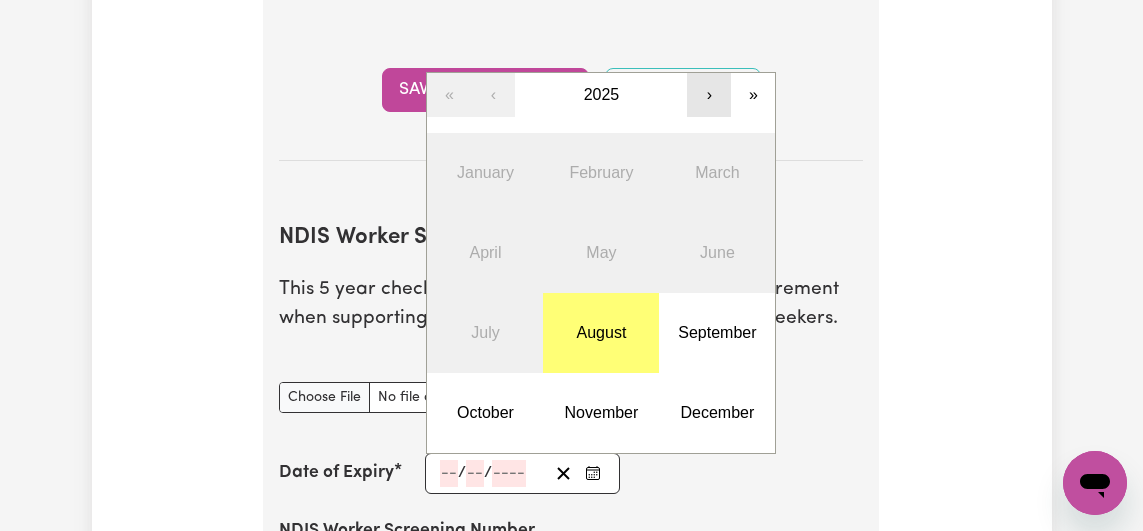 click on "›" at bounding box center [709, 95] 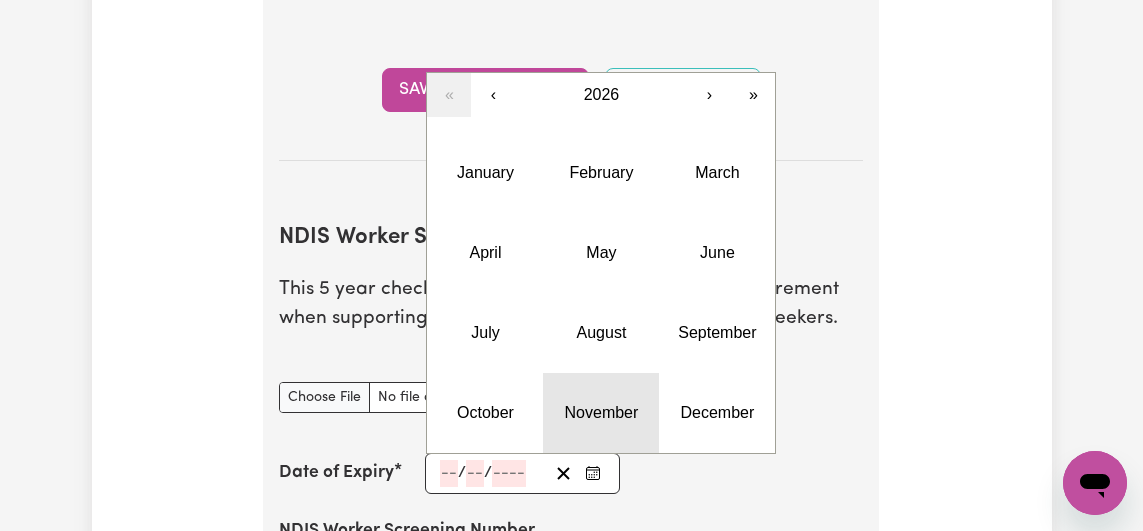 click on "November" at bounding box center [602, 412] 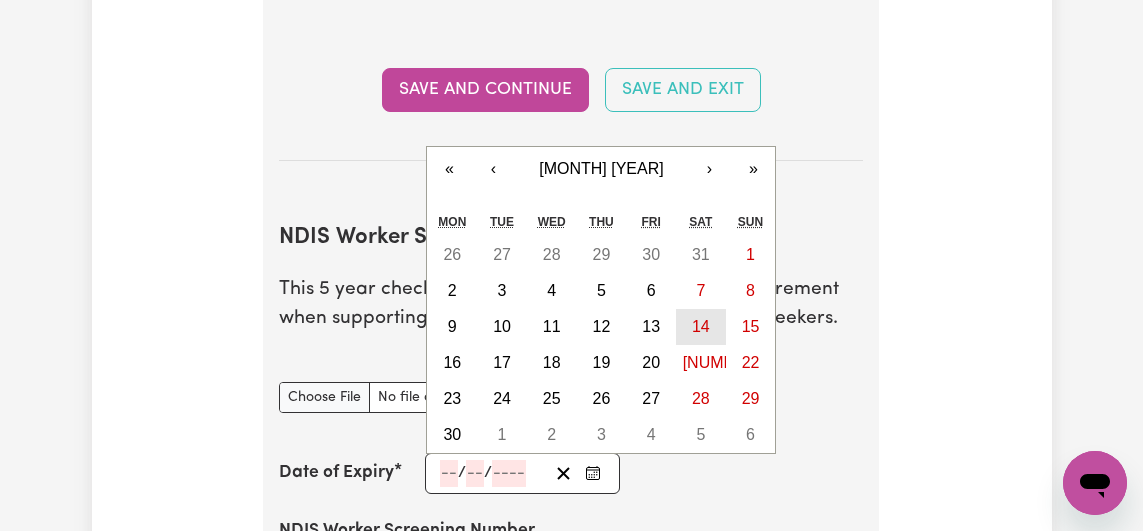 click on "14" at bounding box center (701, 326) 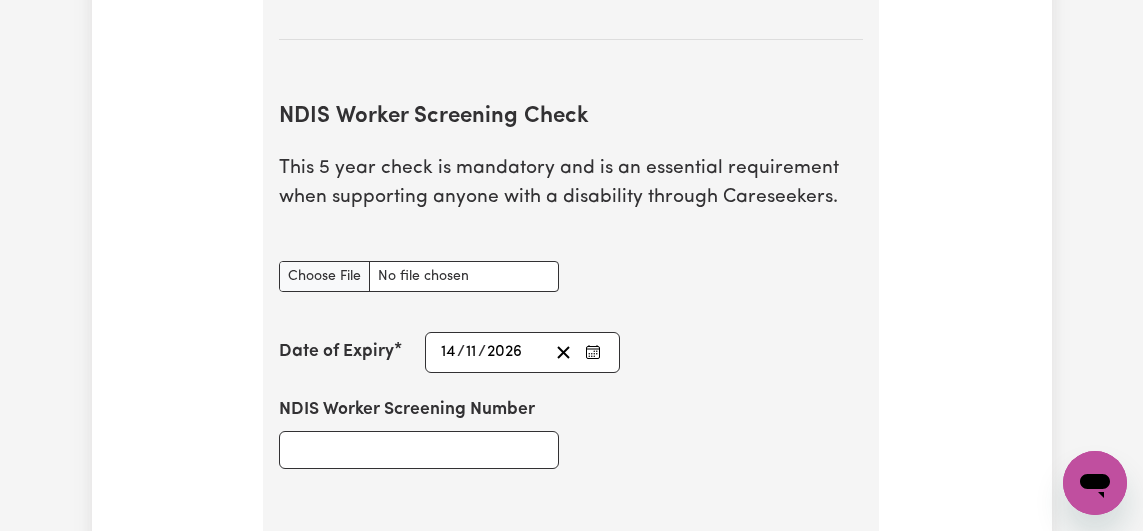 scroll, scrollTop: 2647, scrollLeft: 0, axis: vertical 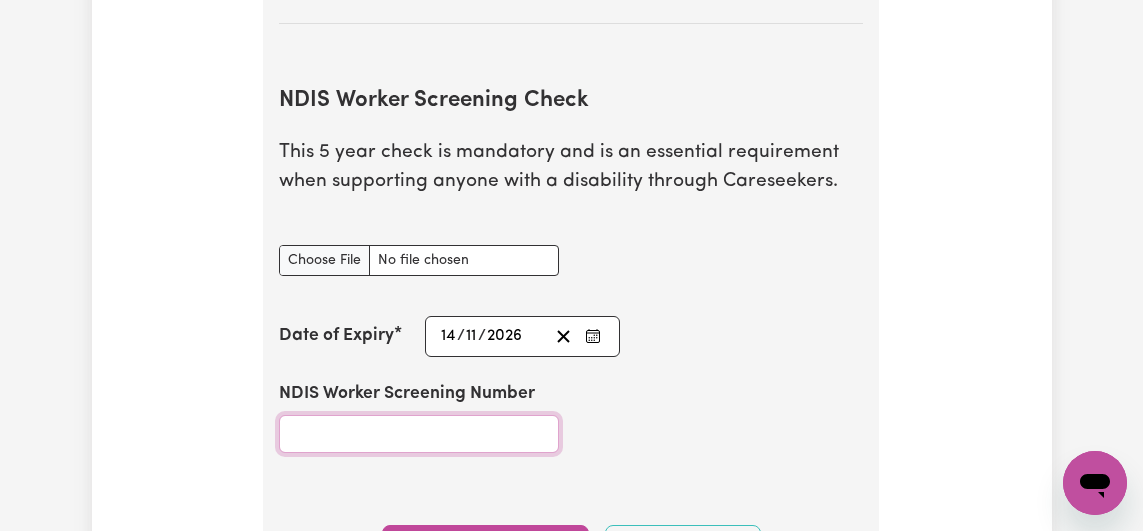 click on "NDIS Worker Screening Number" at bounding box center (419, 434) 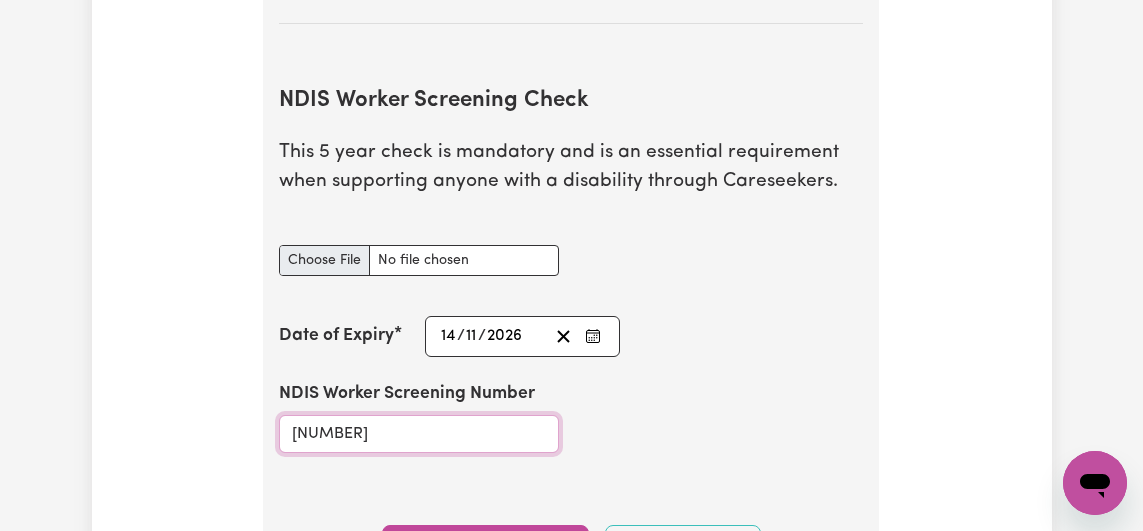 type on "28516275" 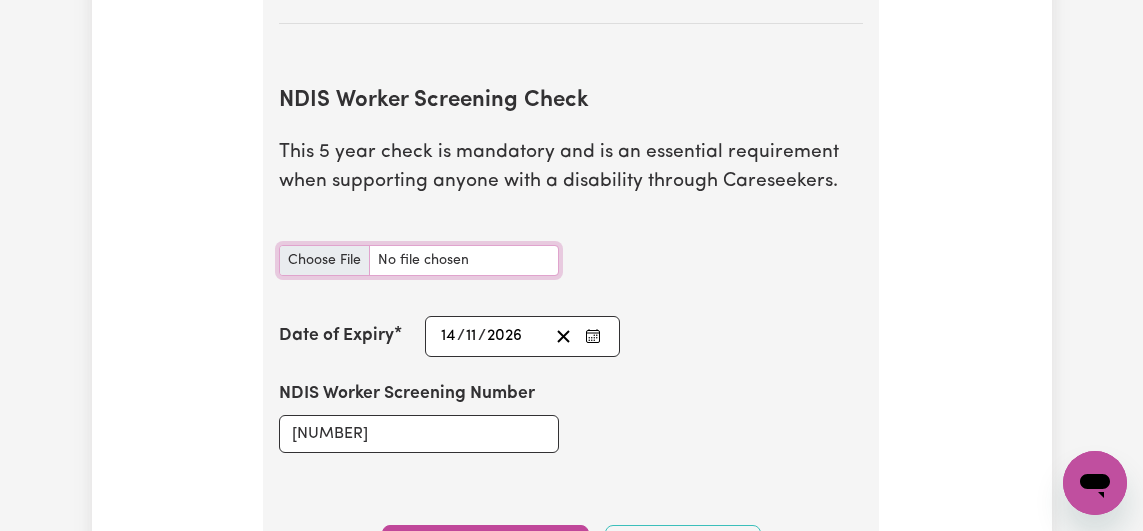 click on "NDIS Worker Screening Check  document" at bounding box center [419, 260] 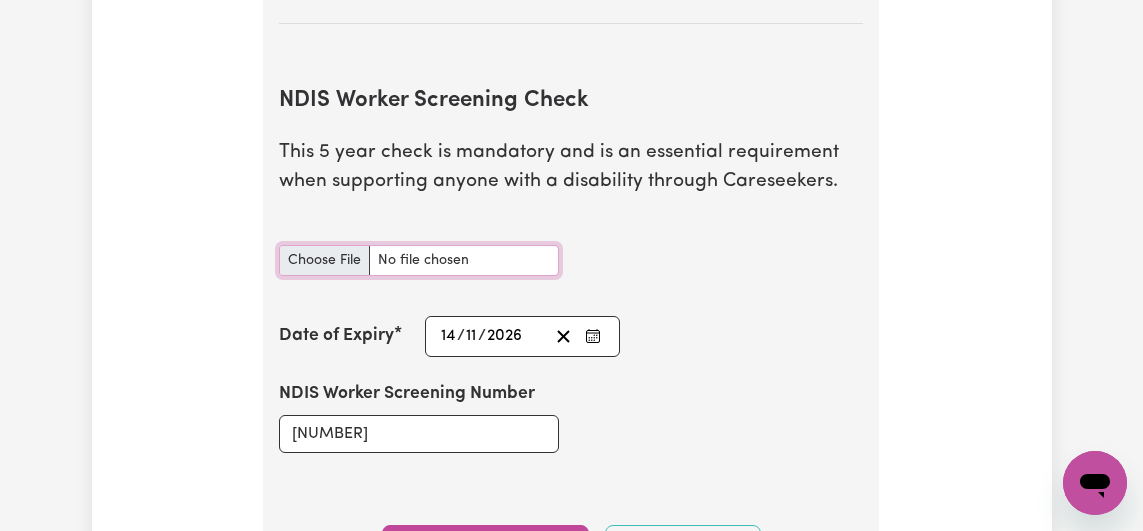 type on "C:\fakepath\NDIS Worker check.jpeg" 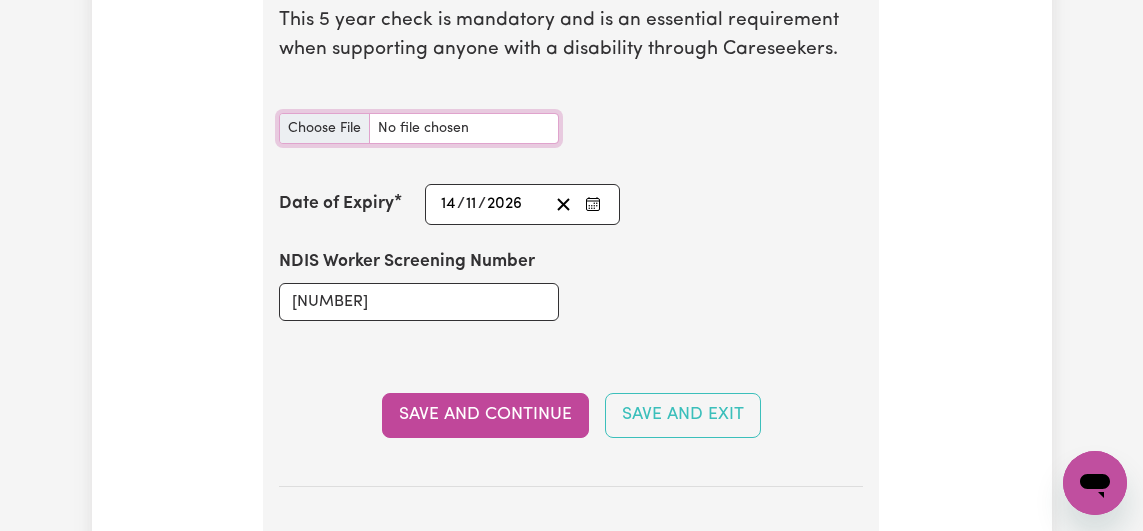 scroll, scrollTop: 2782, scrollLeft: 0, axis: vertical 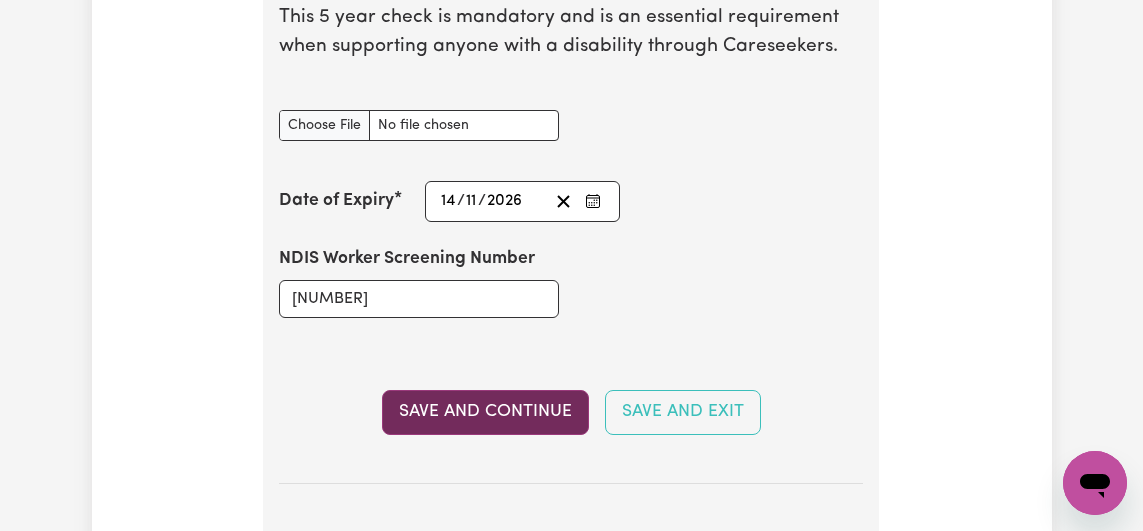click on "Save and Continue" at bounding box center (485, 412) 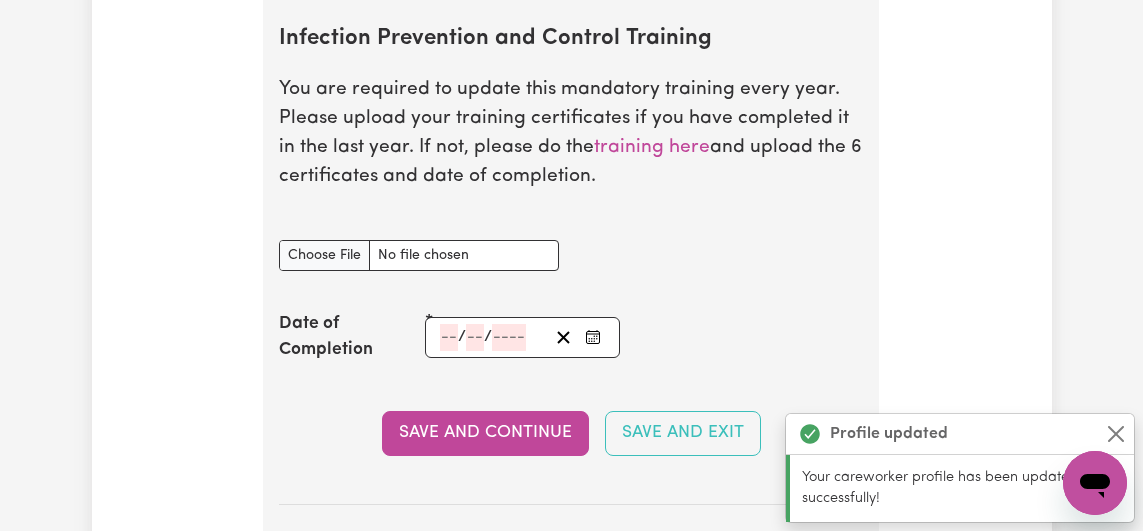 scroll, scrollTop: 3392, scrollLeft: 0, axis: vertical 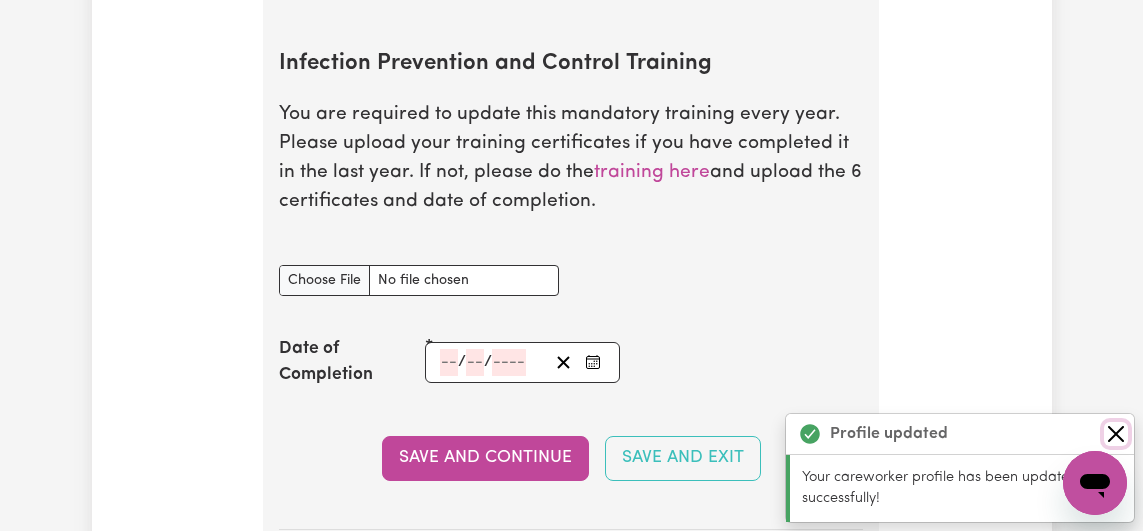 click at bounding box center [1116, 434] 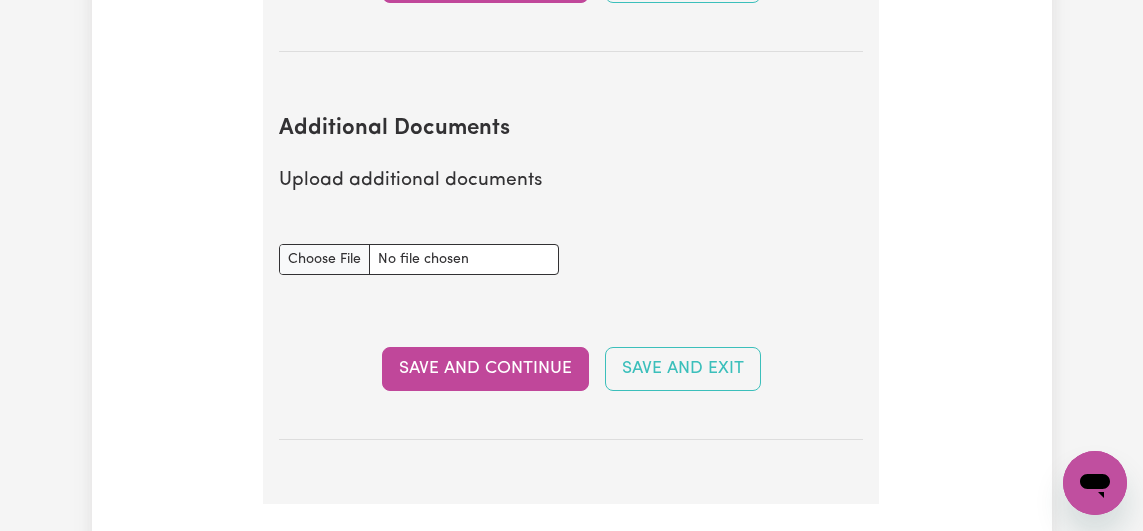 scroll, scrollTop: 3876, scrollLeft: 0, axis: vertical 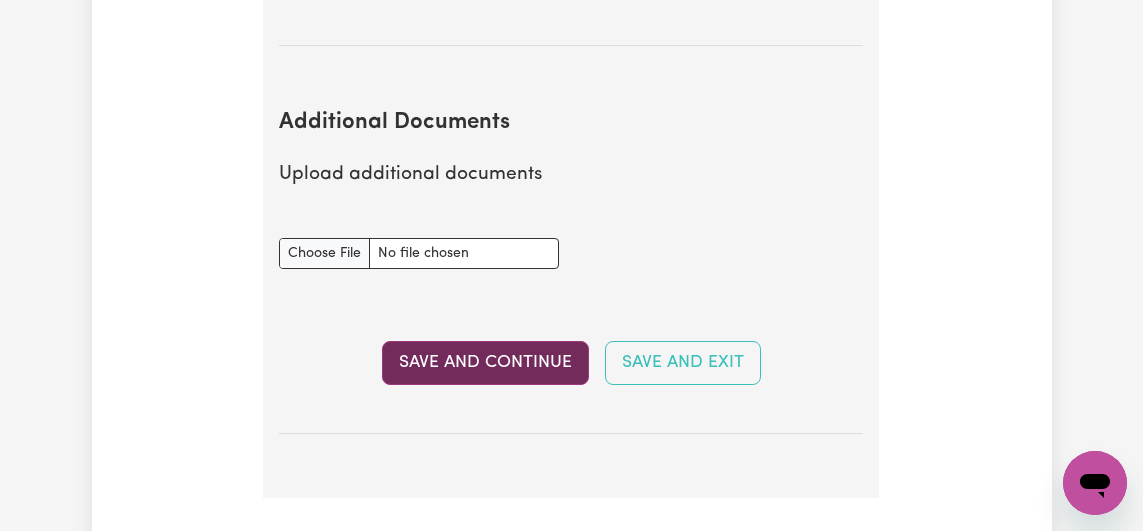 click on "Save and Continue" at bounding box center (485, 363) 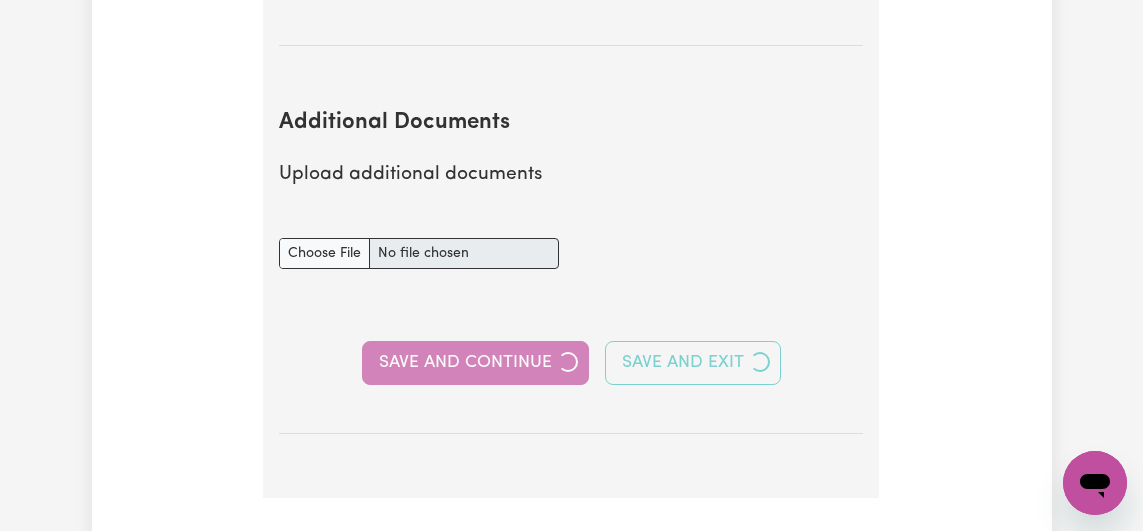 select on "Certificate III (Individual Support)" 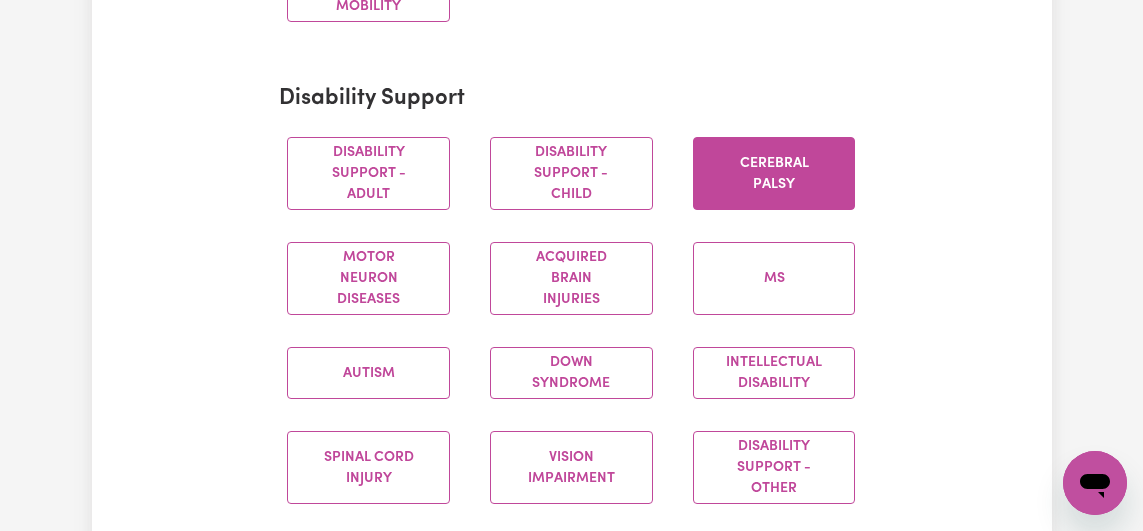scroll, scrollTop: 837, scrollLeft: 0, axis: vertical 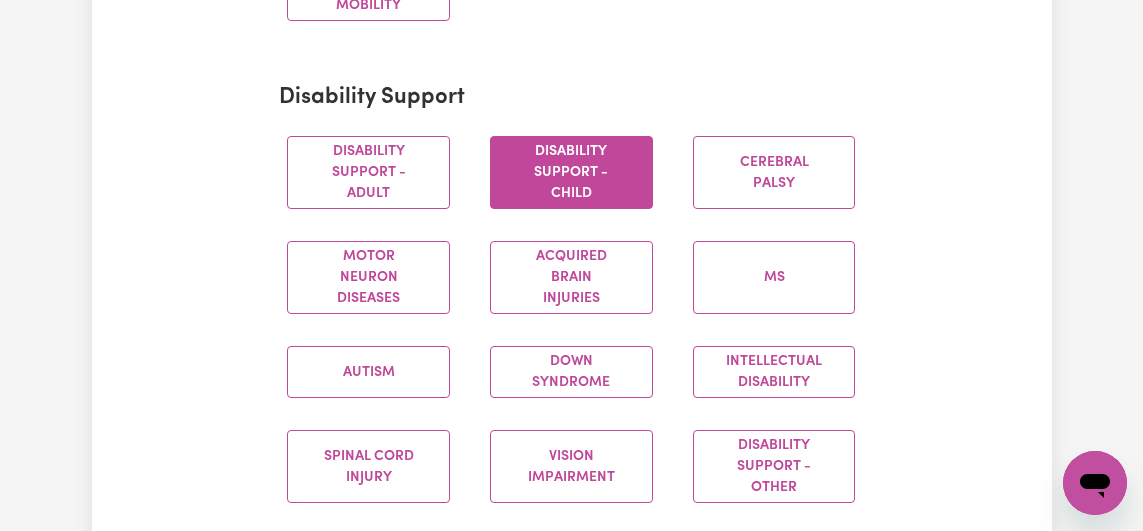 click on "Disability support - Child" at bounding box center [571, 172] 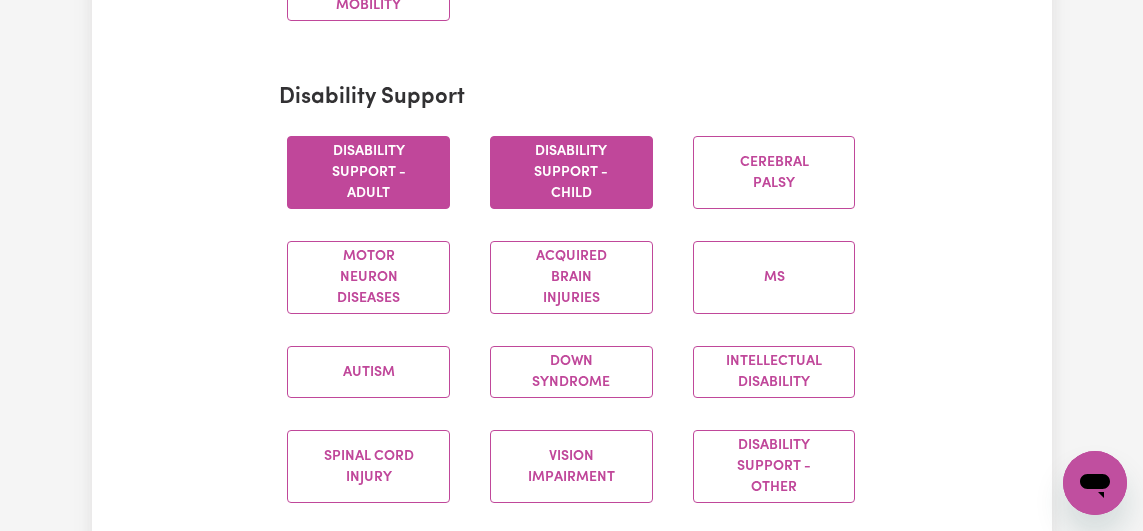click on "Disability support - Adult" at bounding box center [368, 172] 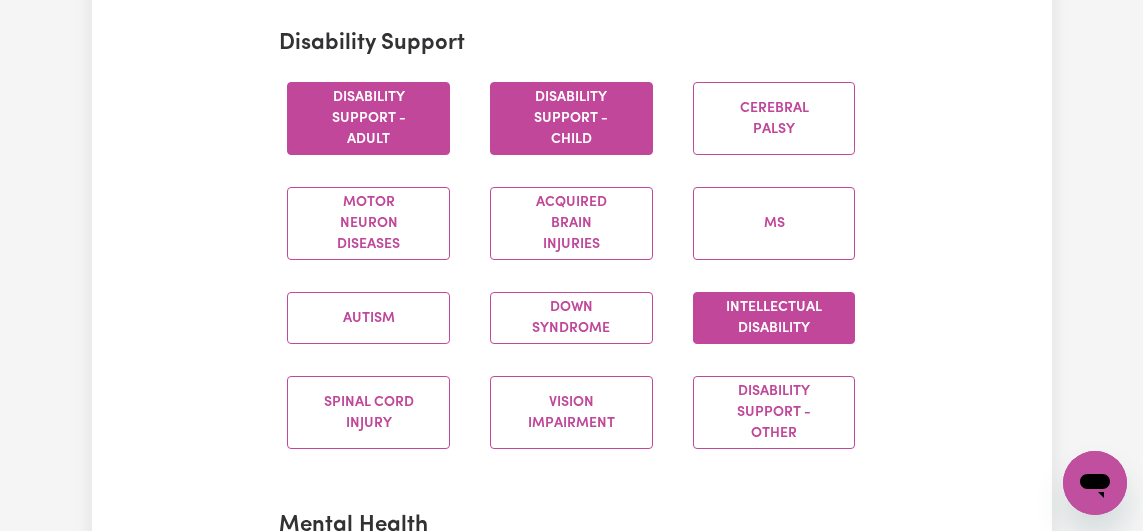 scroll, scrollTop: 892, scrollLeft: 0, axis: vertical 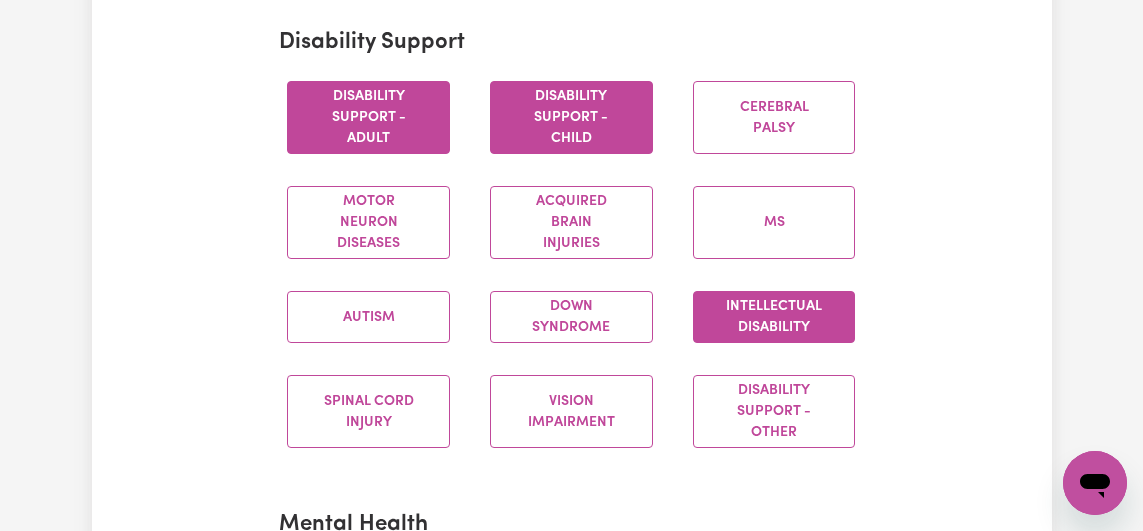 click on "Intellectual Disability" at bounding box center (774, 317) 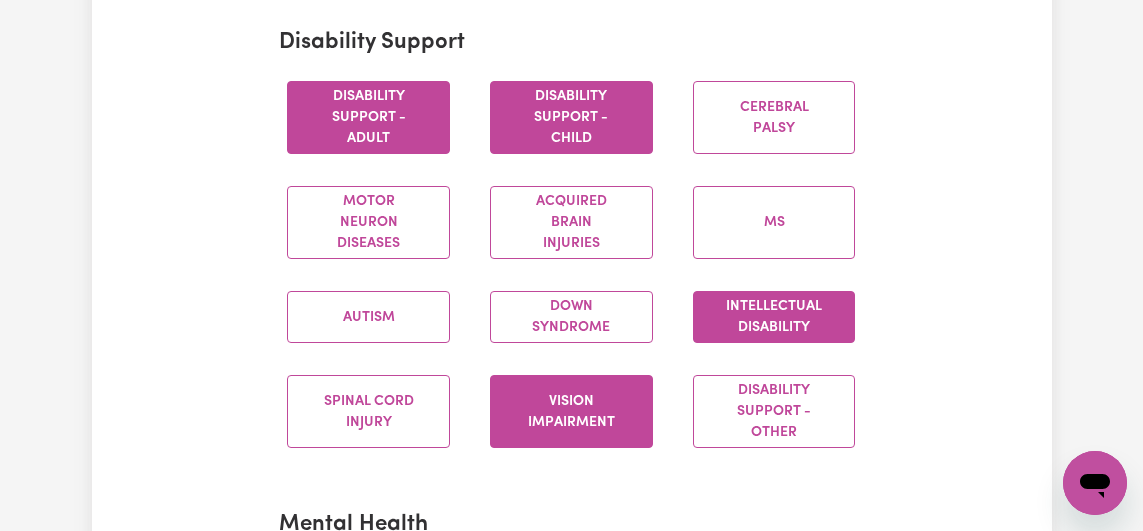 click on "Vision impairment" at bounding box center [571, 411] 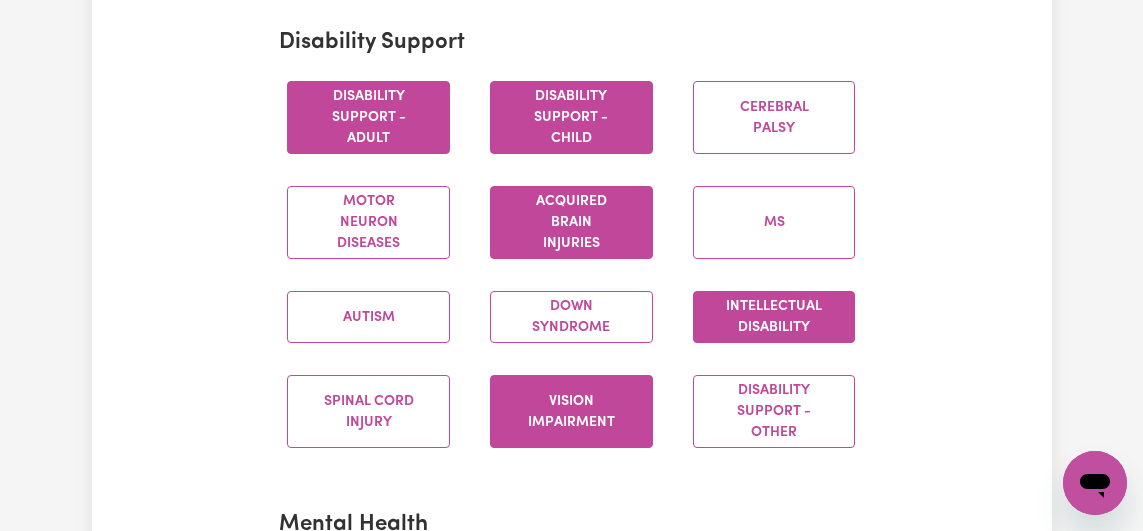 click on "Acquired Brain Injuries" at bounding box center [571, 222] 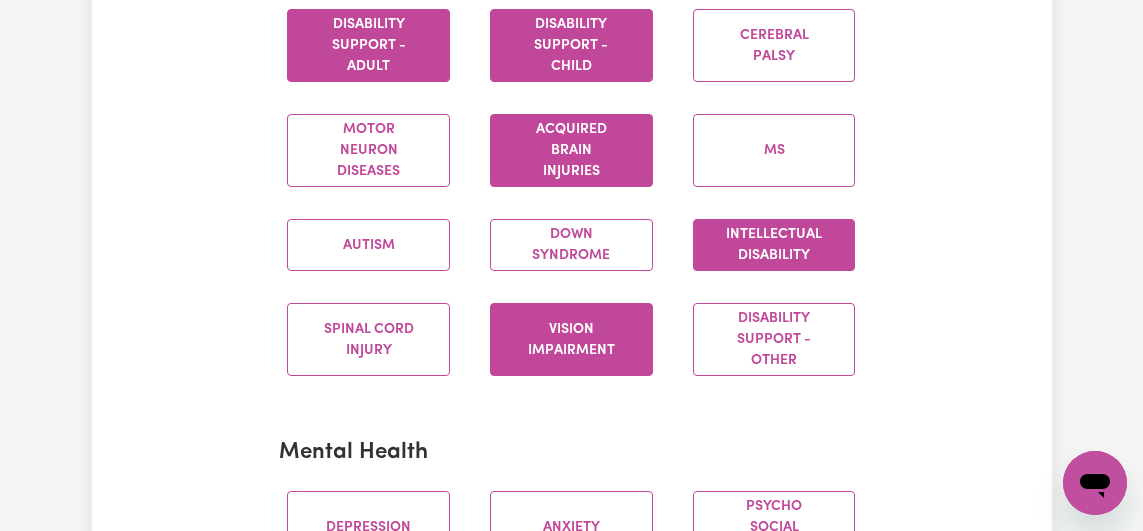 scroll, scrollTop: 967, scrollLeft: 0, axis: vertical 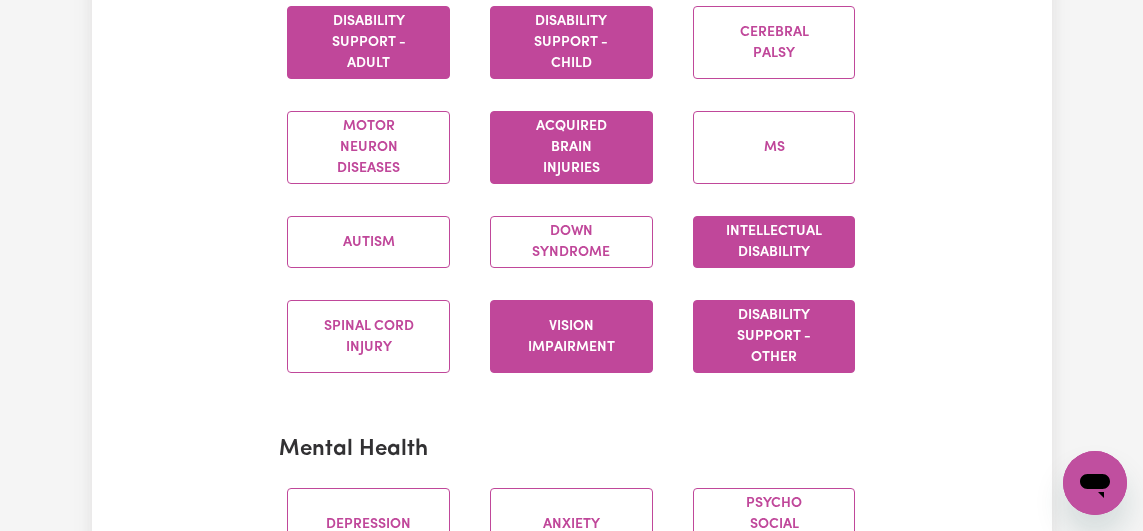 click on "Disability support - Other" at bounding box center [774, 336] 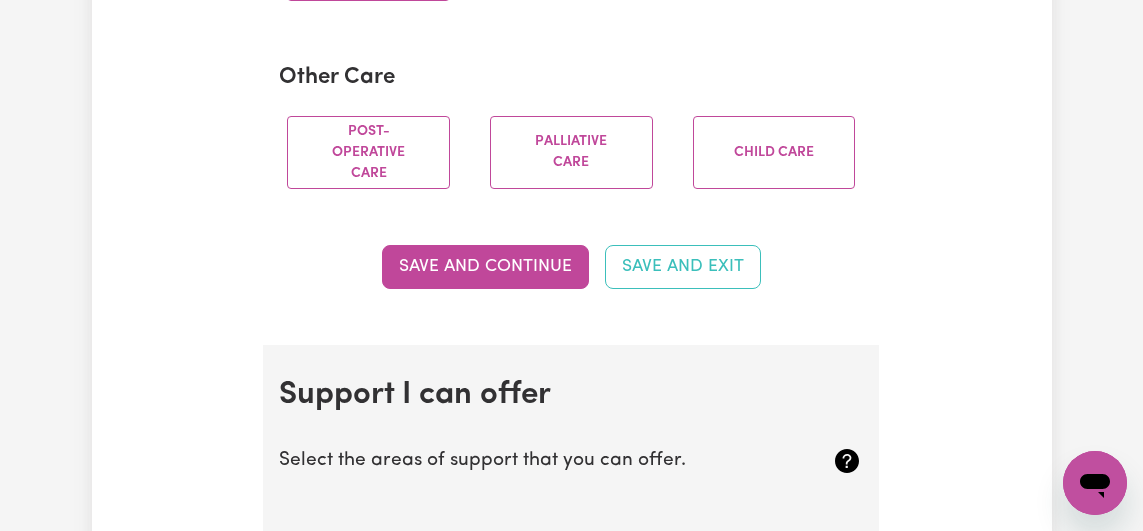 scroll, scrollTop: 1720, scrollLeft: 0, axis: vertical 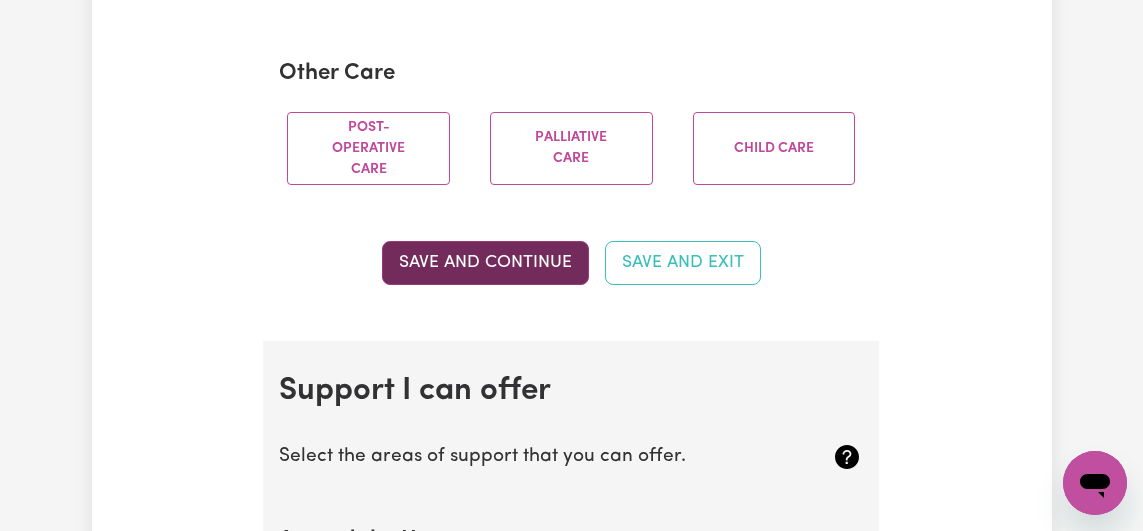 click on "Save and Continue" at bounding box center (485, 263) 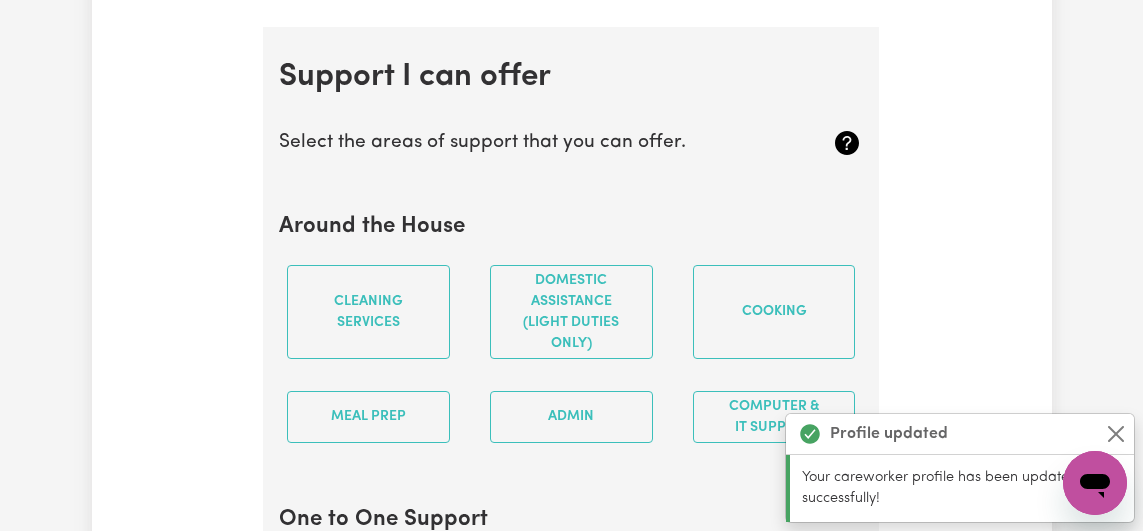 scroll, scrollTop: 2061, scrollLeft: 0, axis: vertical 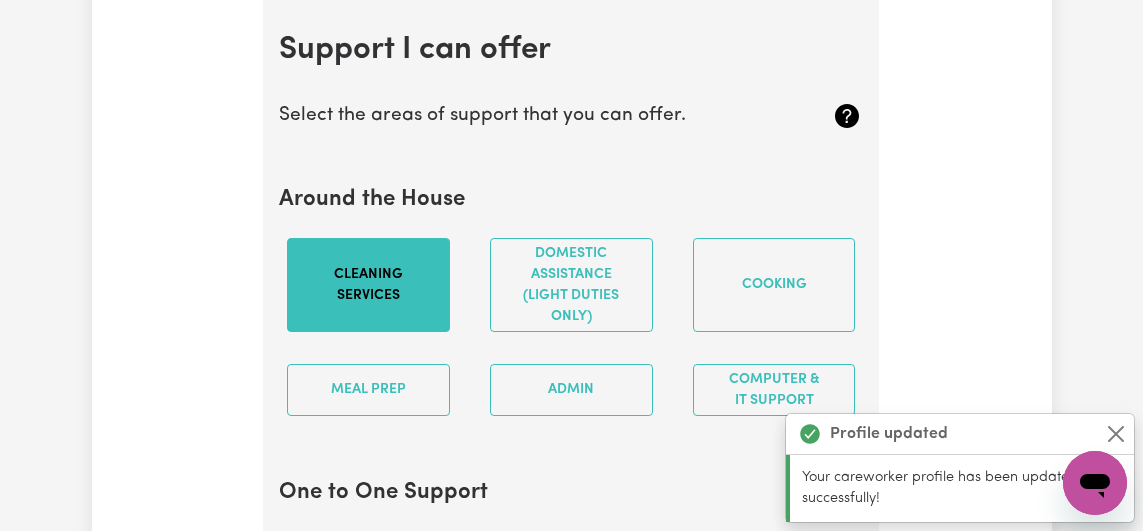 click on "Cleaning services" at bounding box center (368, 285) 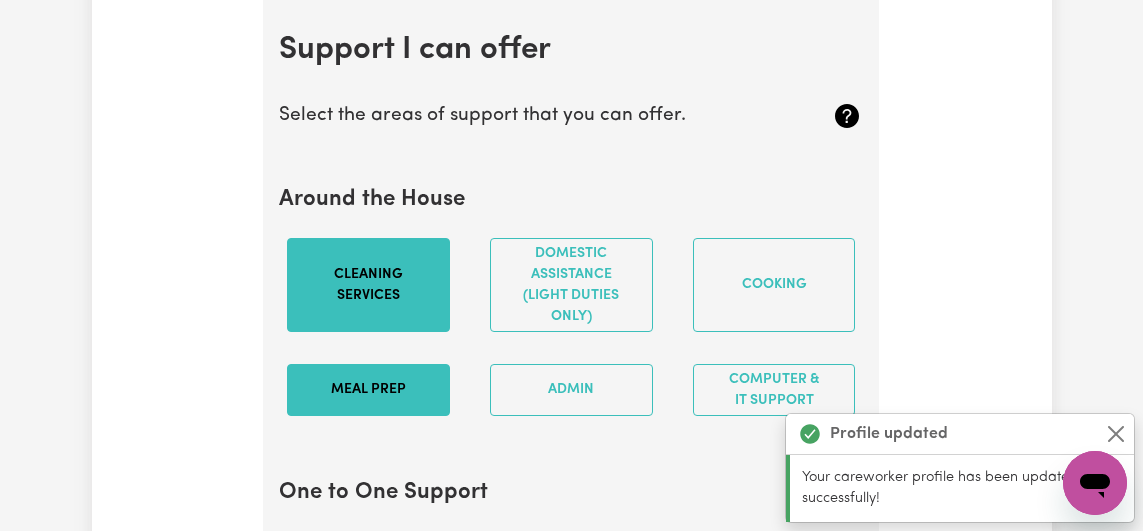 click on "Meal prep" at bounding box center (368, 390) 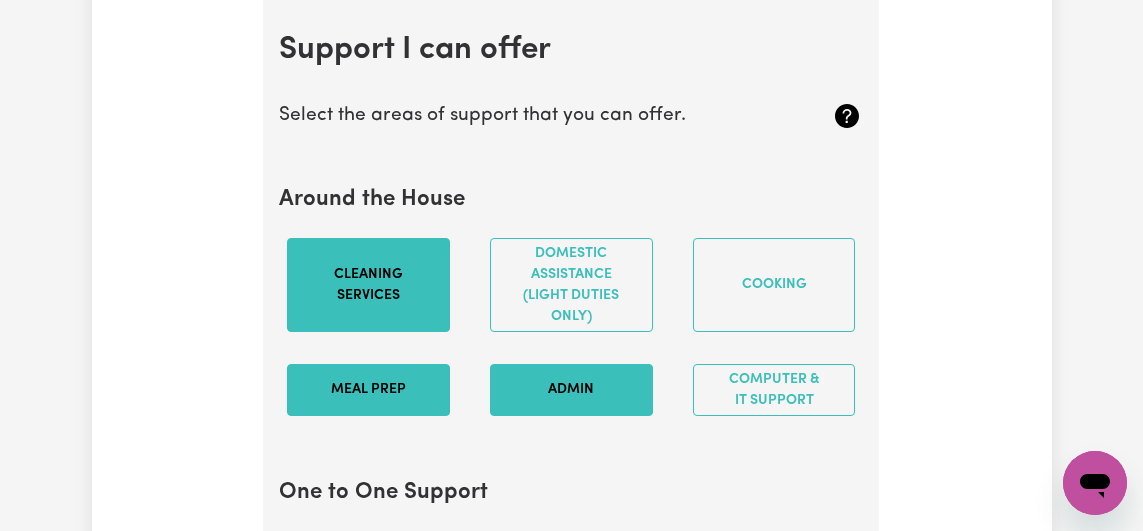 click on "Admin" at bounding box center [571, 390] 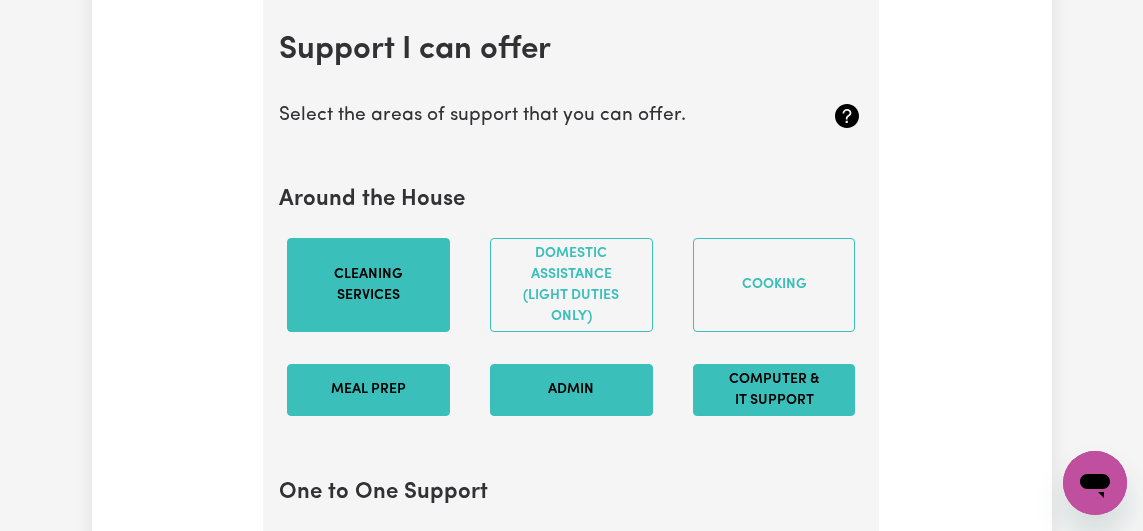 click on "Computer & IT Support" at bounding box center (774, 390) 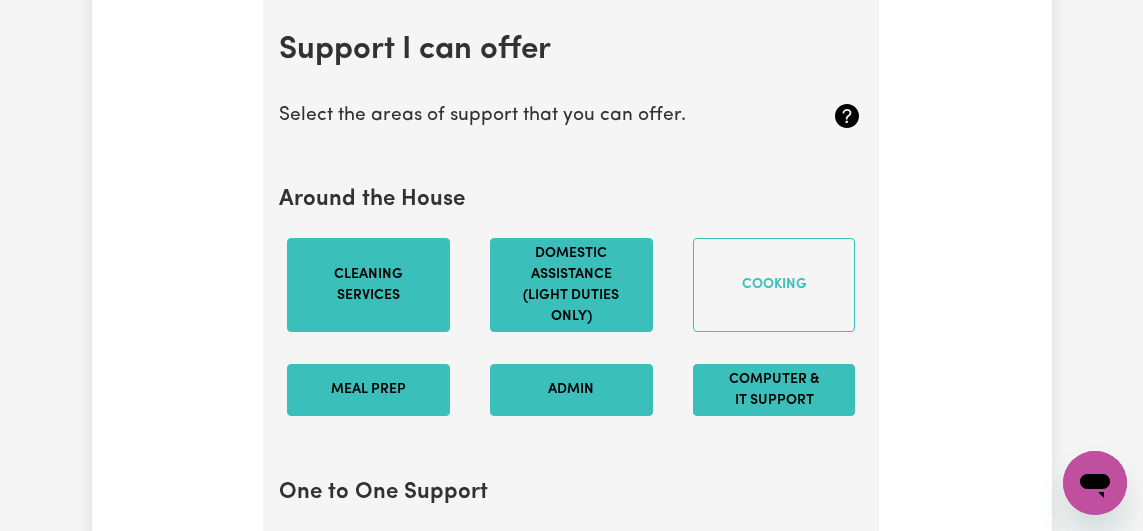 click on "Domestic assistance (light duties only)" at bounding box center (571, 285) 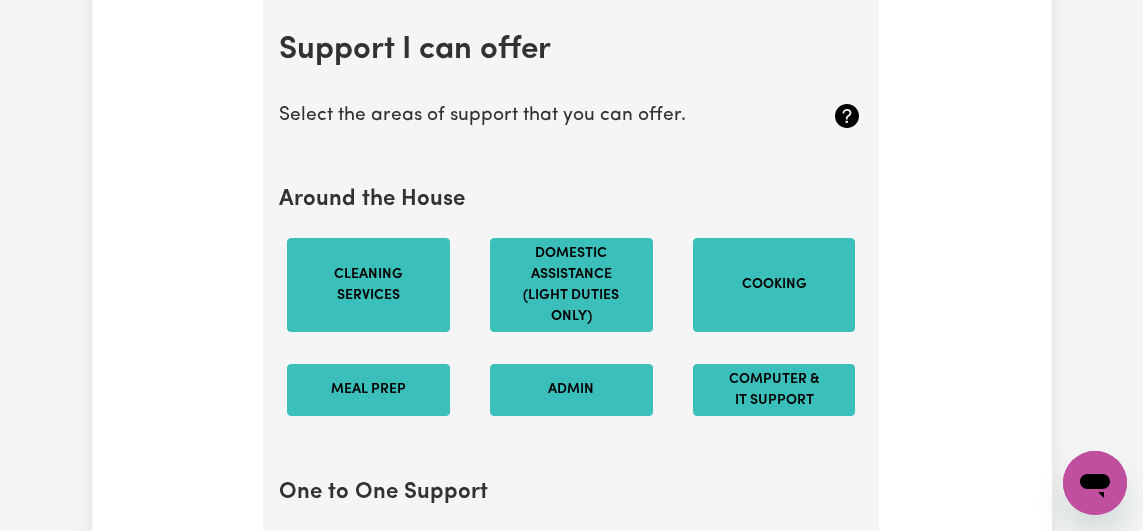 click on "Cooking" at bounding box center (774, 285) 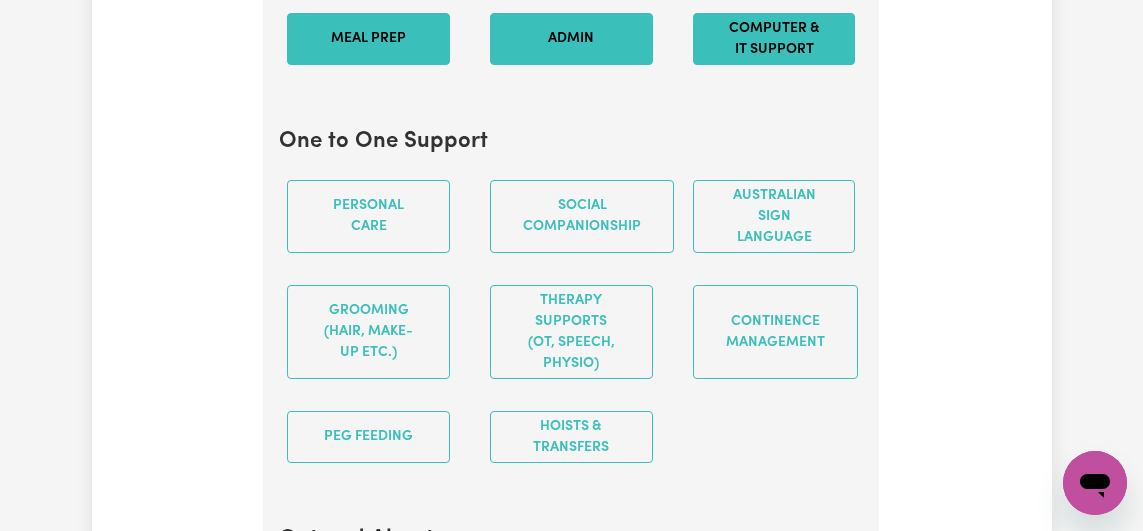 scroll, scrollTop: 2419, scrollLeft: 0, axis: vertical 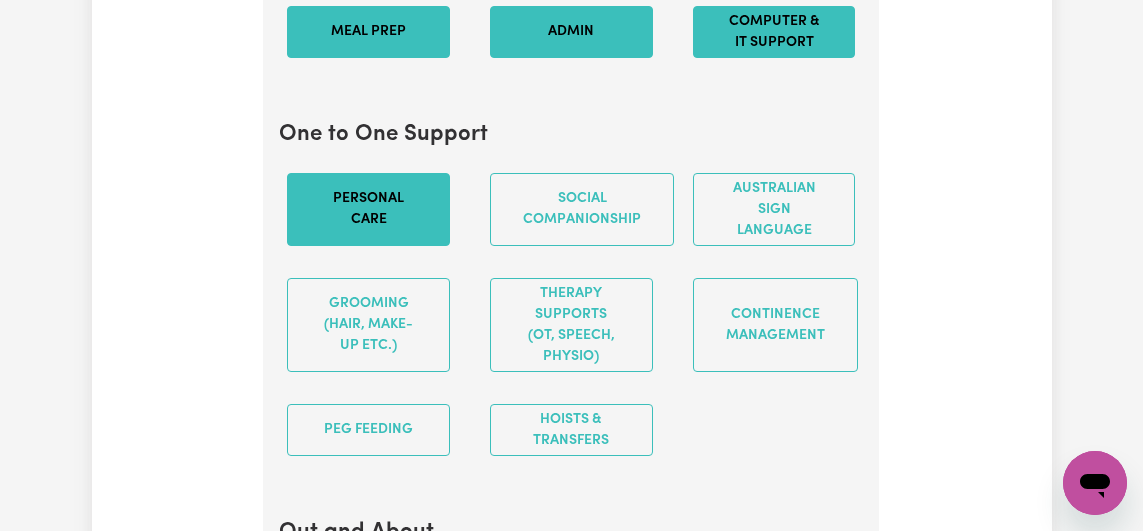 click on "Personal care" at bounding box center (368, 209) 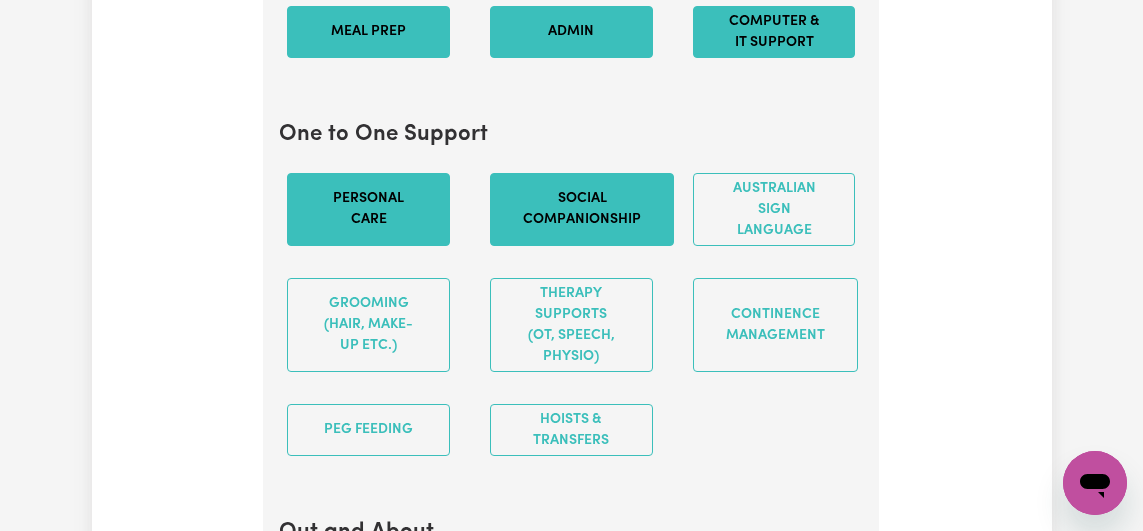 click on "Social companionship" at bounding box center (582, 209) 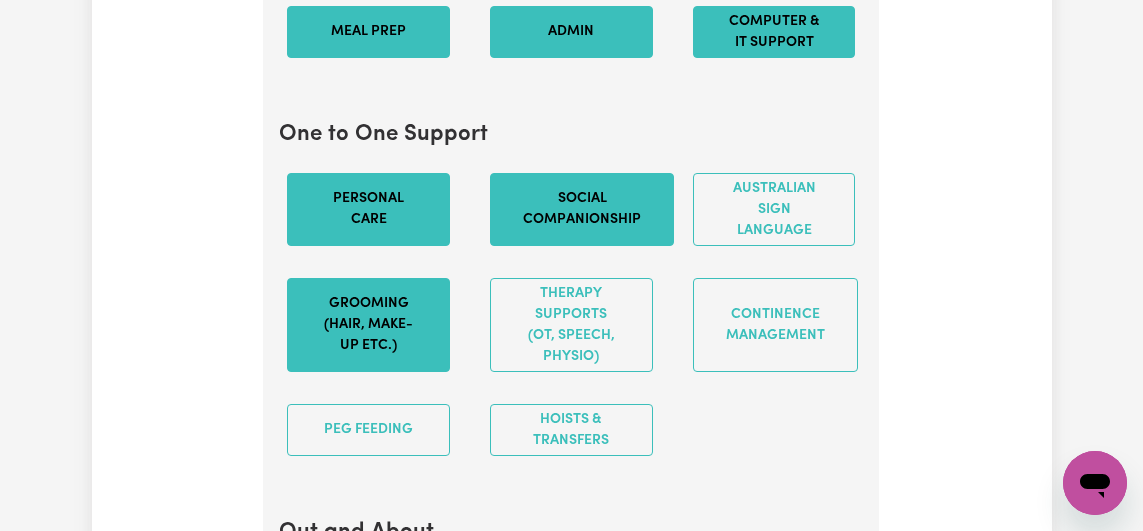 click on "Grooming (hair, make-up etc.)" at bounding box center (368, 325) 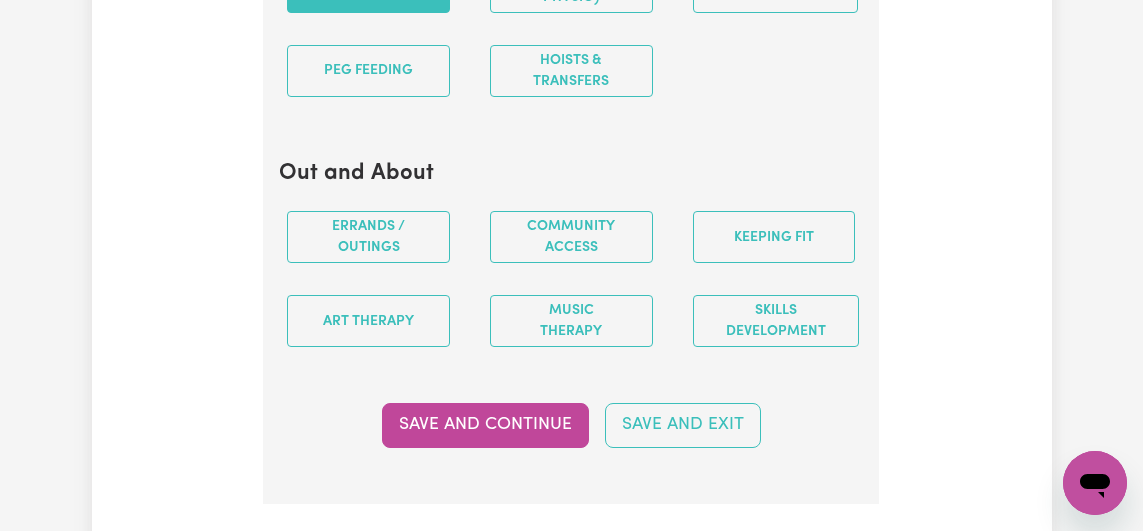 scroll, scrollTop: 2791, scrollLeft: 0, axis: vertical 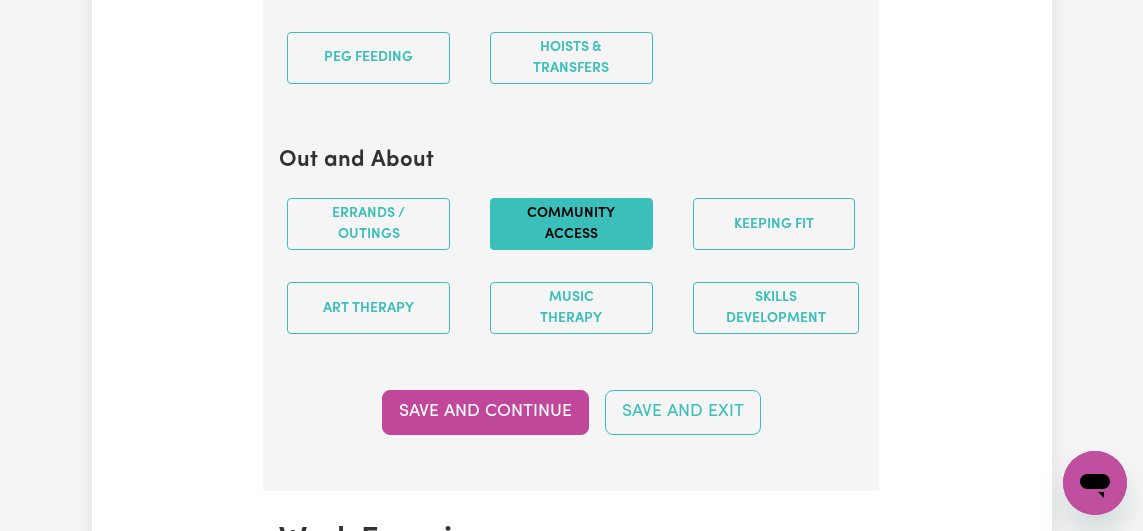 click on "Community access" at bounding box center (571, 224) 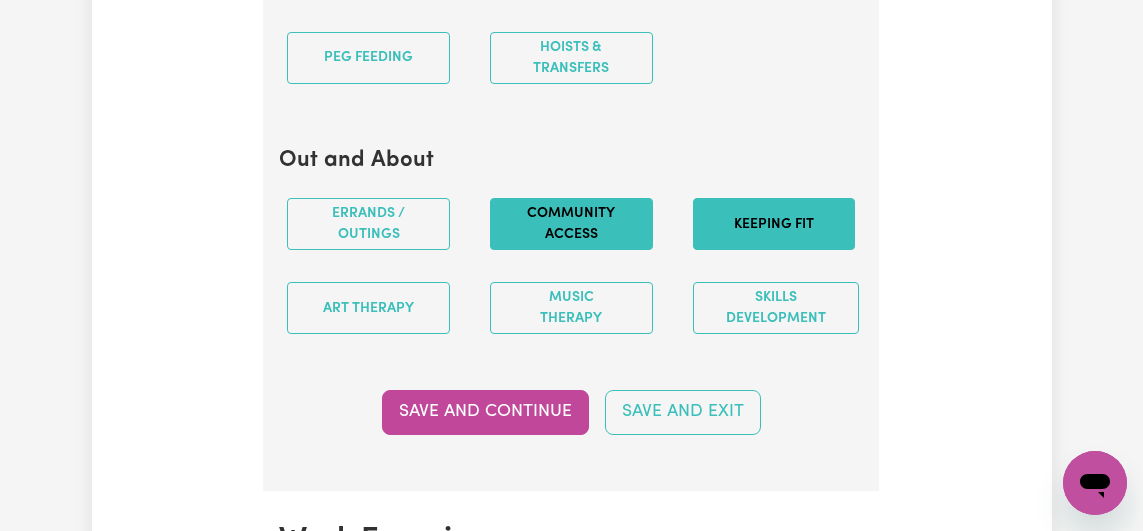 click on "Keeping fit" at bounding box center [774, 224] 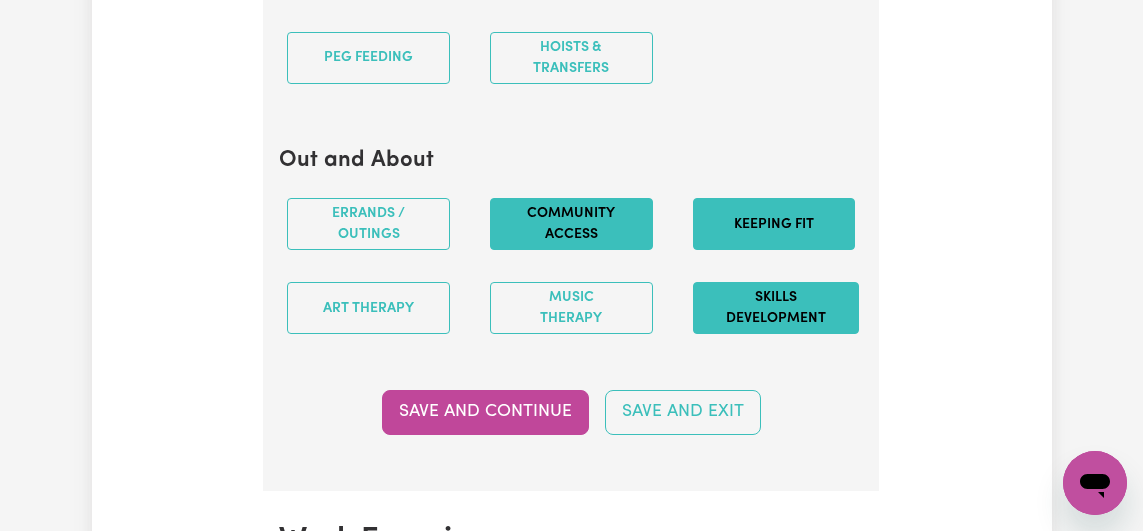 click on "Skills Development" at bounding box center [776, 308] 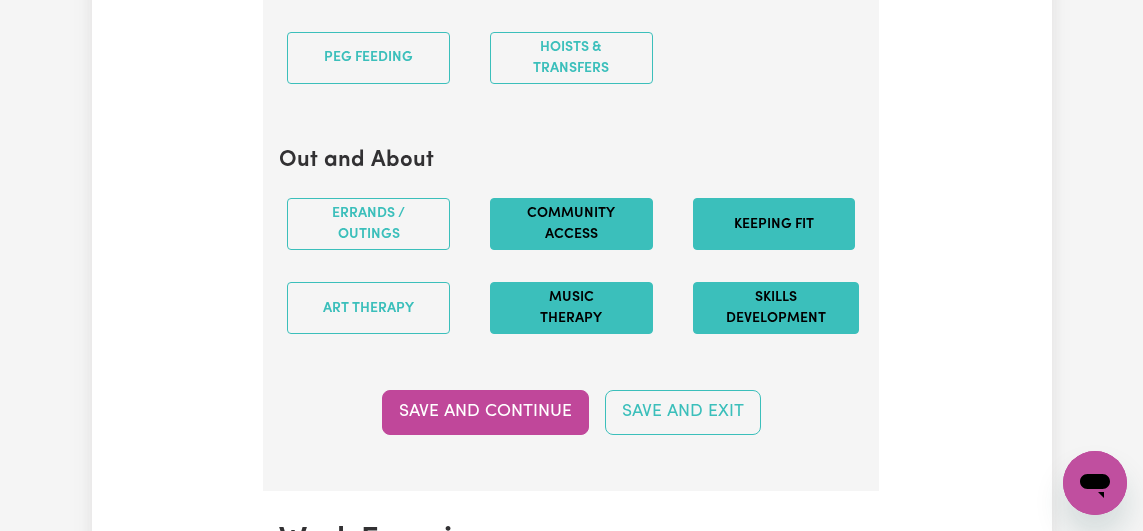 click on "Music therapy" at bounding box center (571, 308) 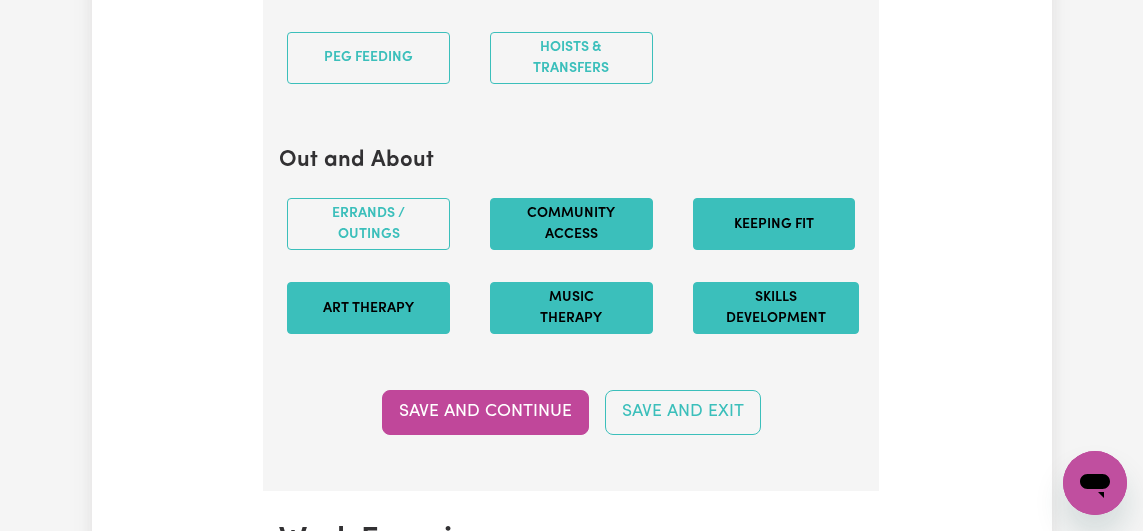 click on "Art therapy" at bounding box center (368, 308) 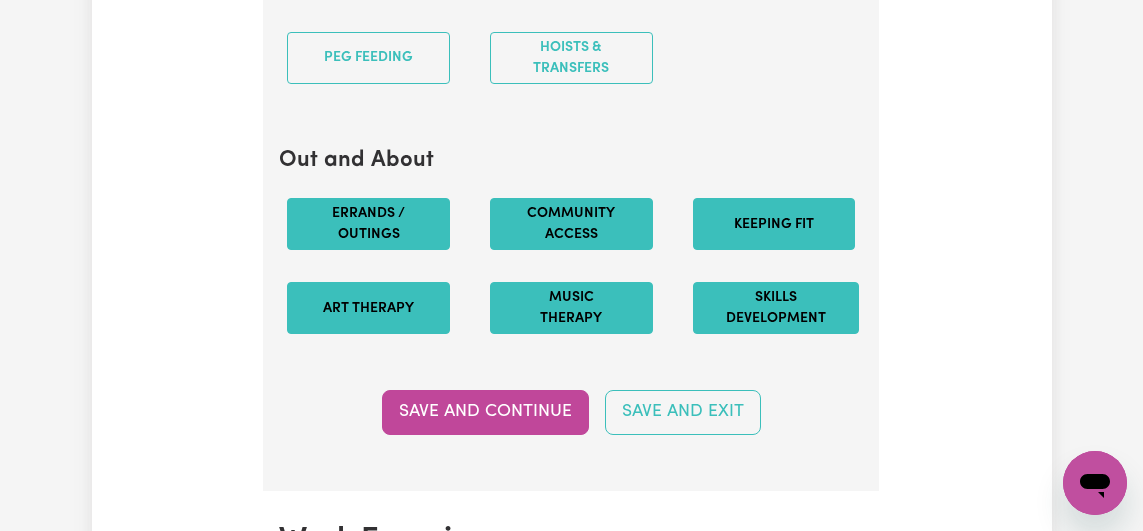 click on "Errands / Outings" at bounding box center [368, 224] 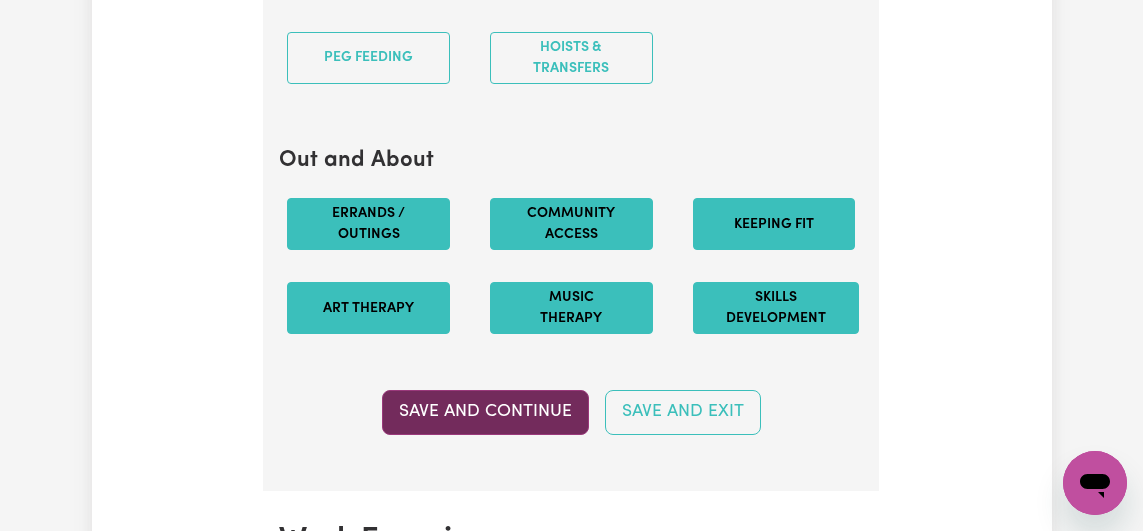 click on "Save and Continue" at bounding box center [485, 412] 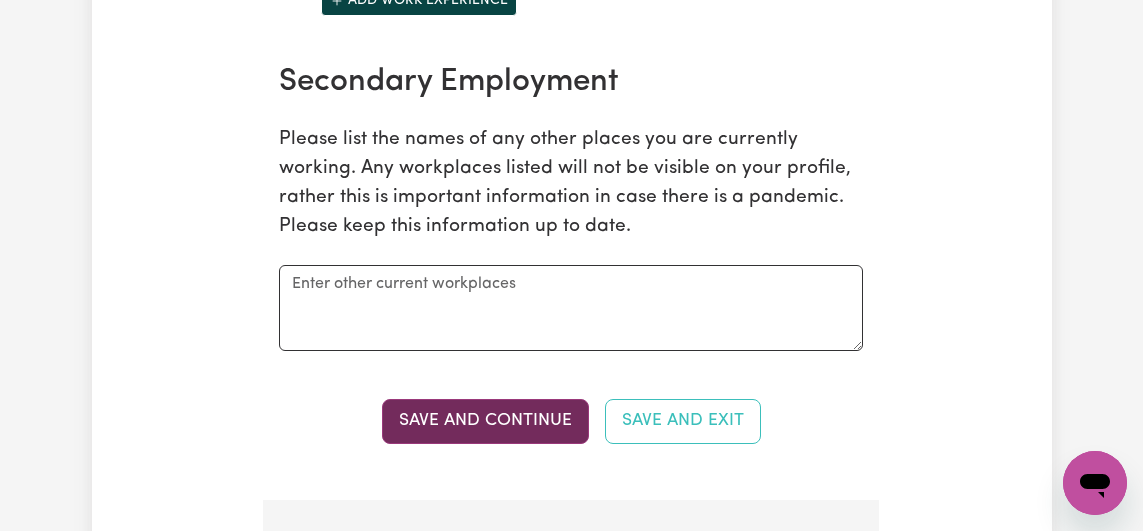 scroll, scrollTop: 3472, scrollLeft: 0, axis: vertical 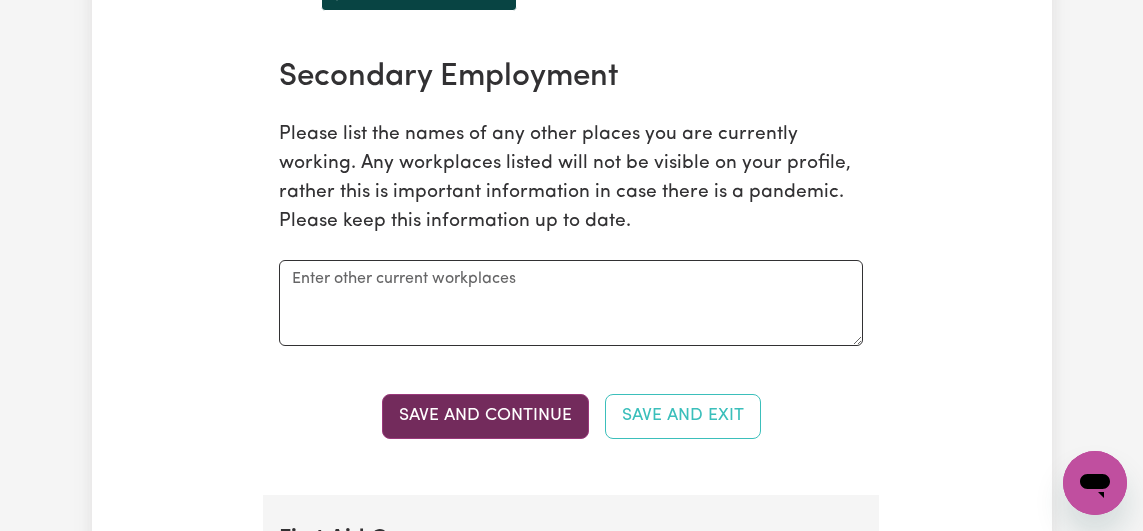 click on "Save and Continue" at bounding box center [485, 416] 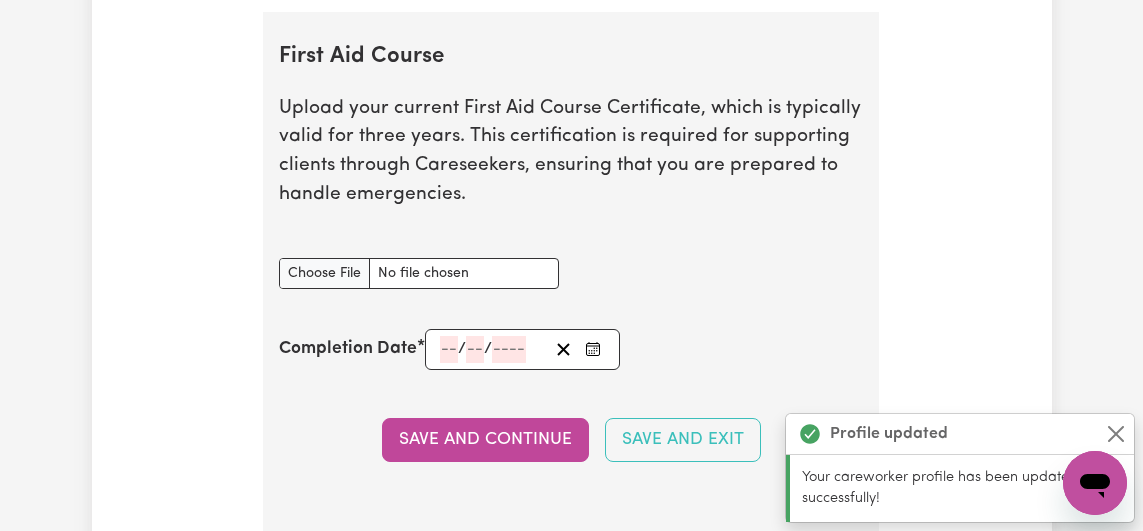 scroll, scrollTop: 3966, scrollLeft: 0, axis: vertical 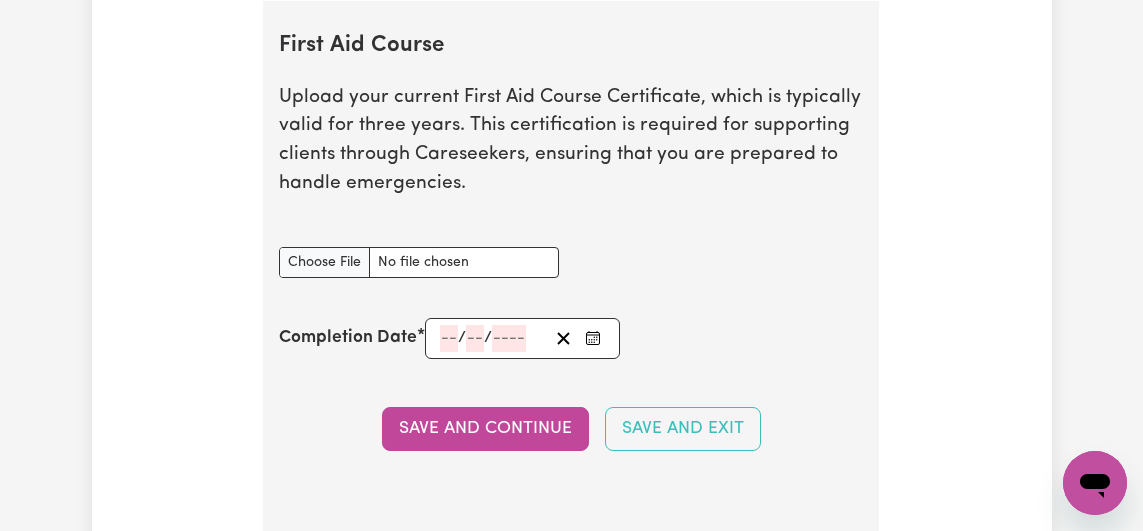 click 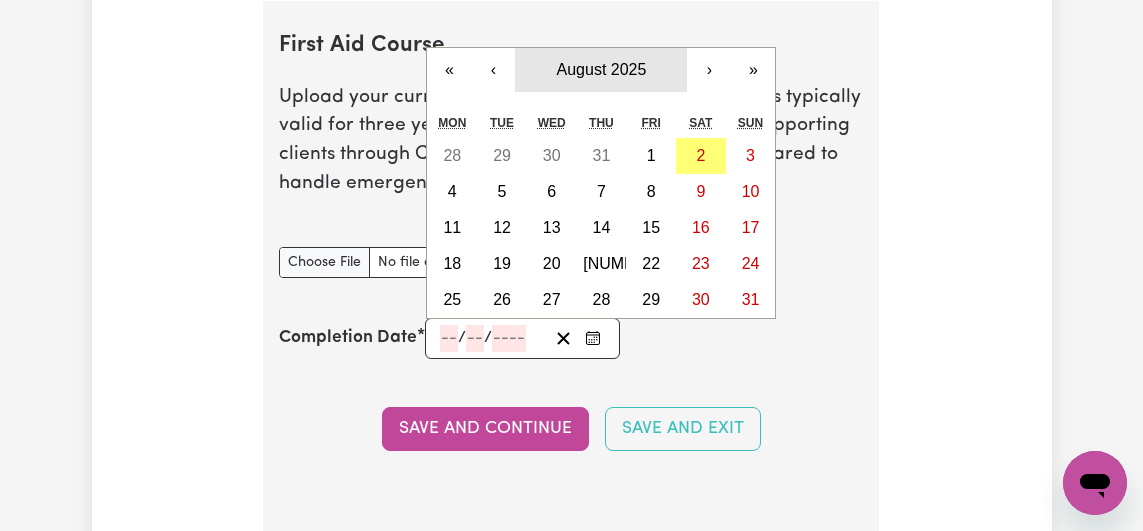 click on "August 2025" at bounding box center (602, 69) 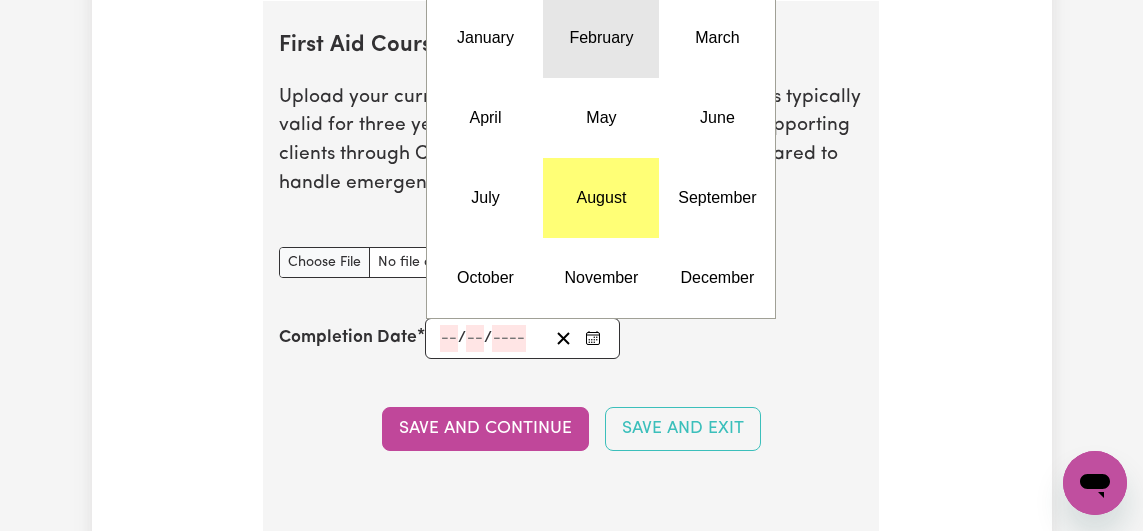 click on "February" at bounding box center (601, 37) 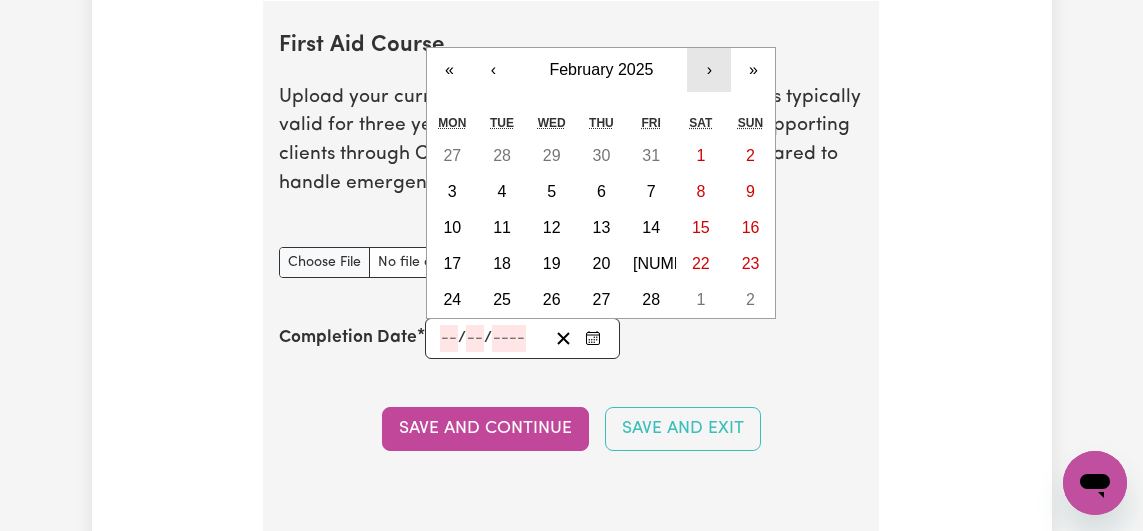 click on "›" at bounding box center [709, 70] 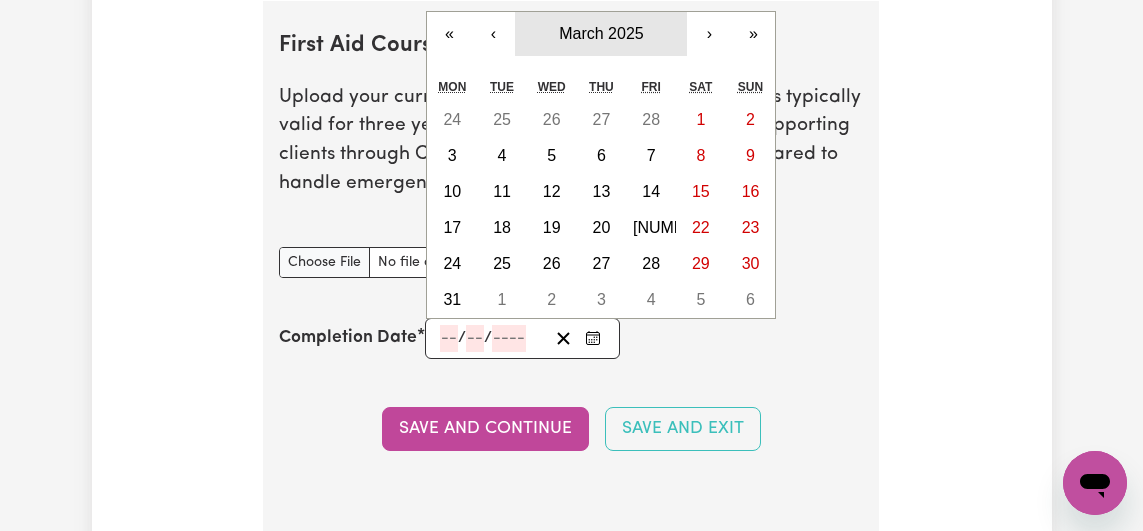 click on "March 2025" at bounding box center (601, 34) 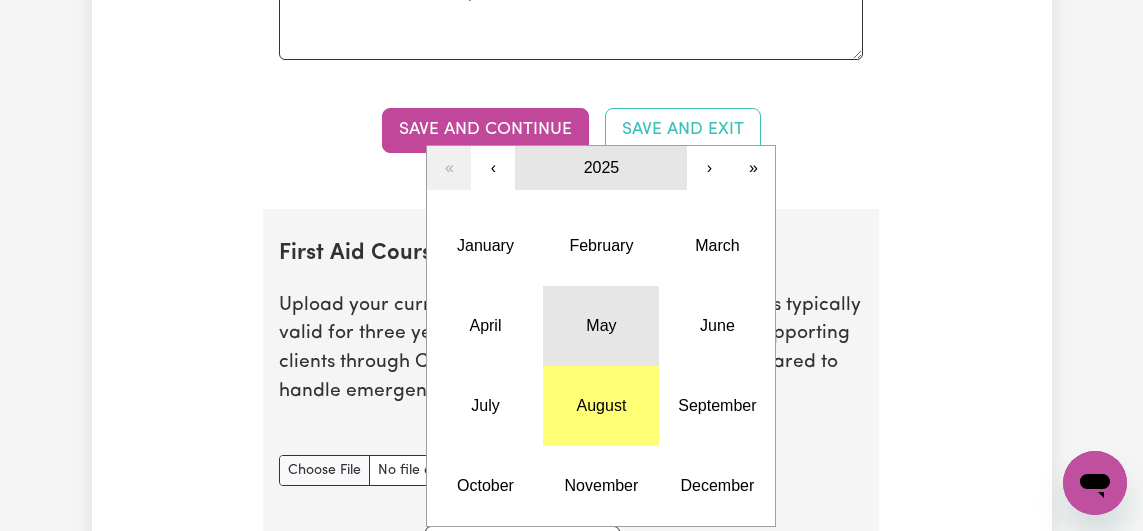 scroll, scrollTop: 3733, scrollLeft: 0, axis: vertical 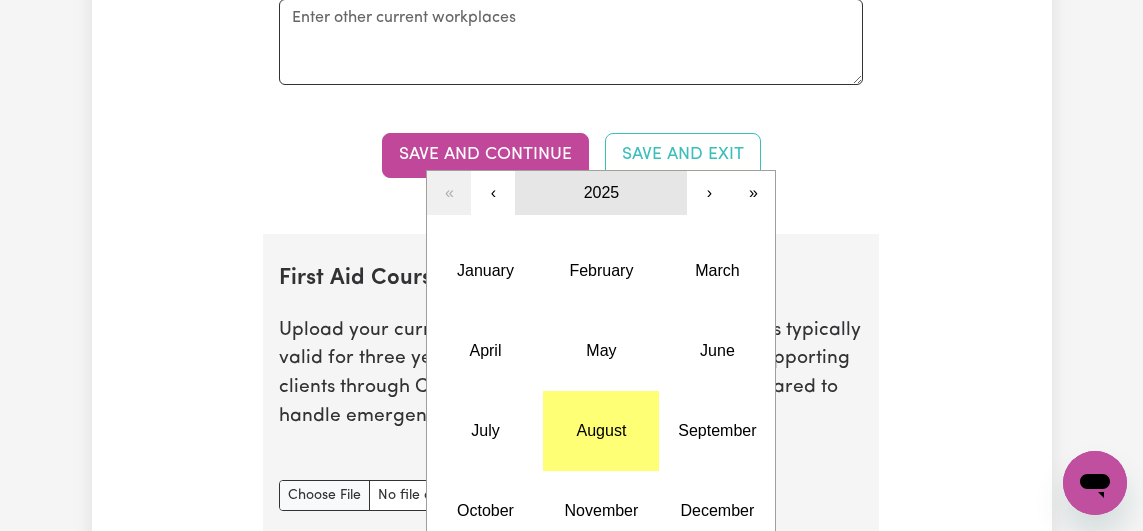 click on "2025" at bounding box center [601, 193] 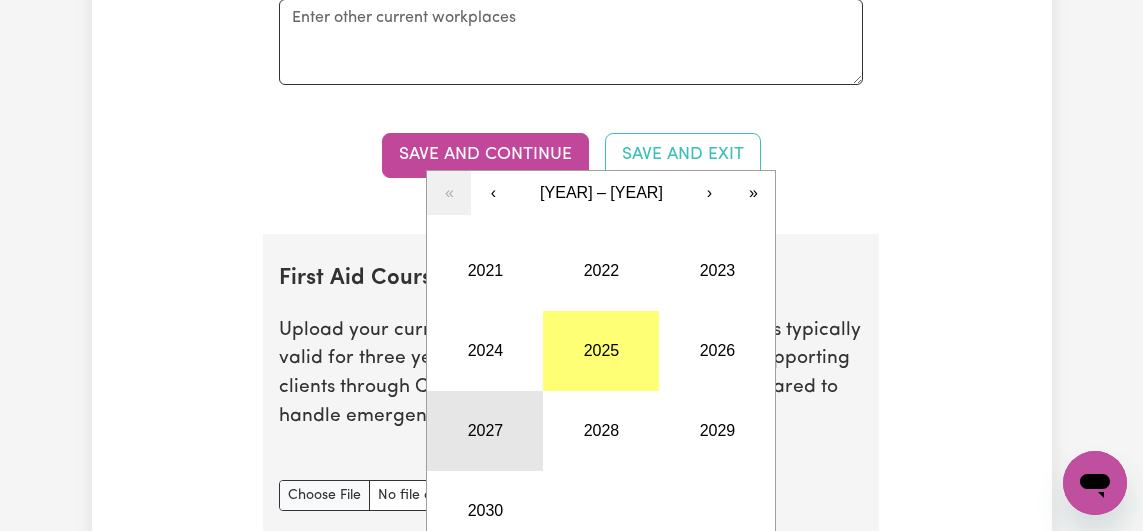 click on "2027" at bounding box center (485, 431) 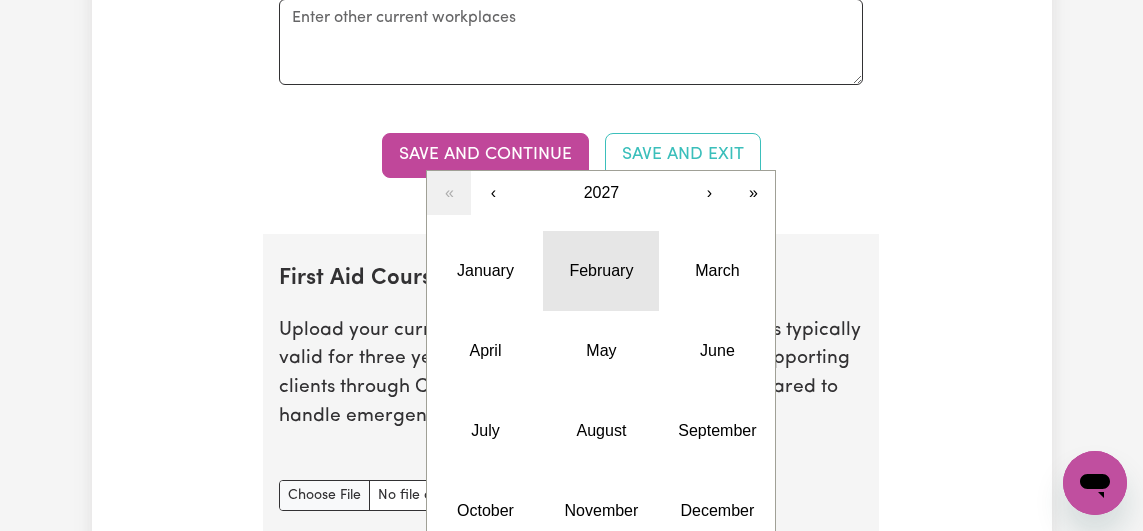 click on "February" at bounding box center [601, 270] 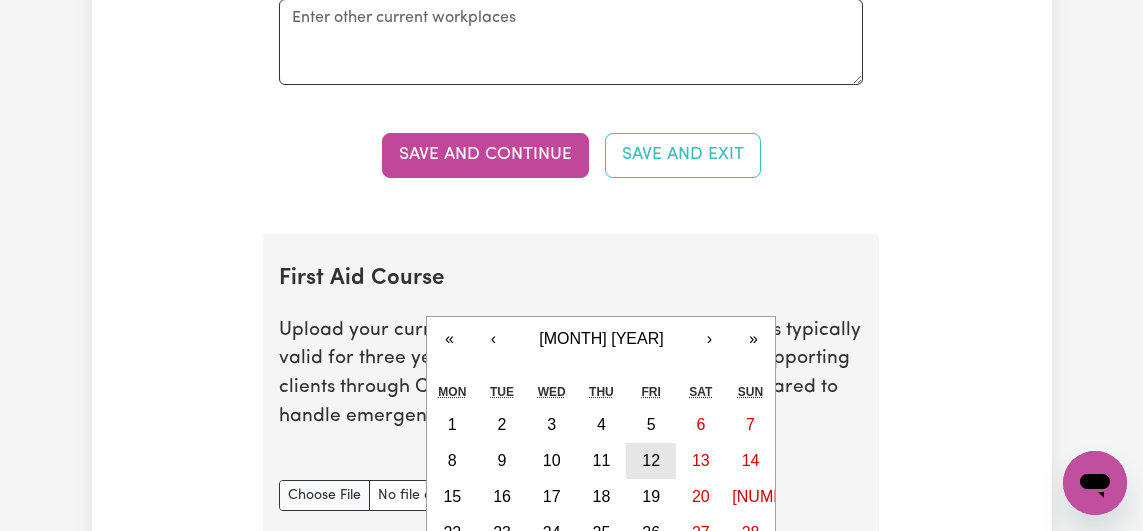 click on "12" at bounding box center [651, 461] 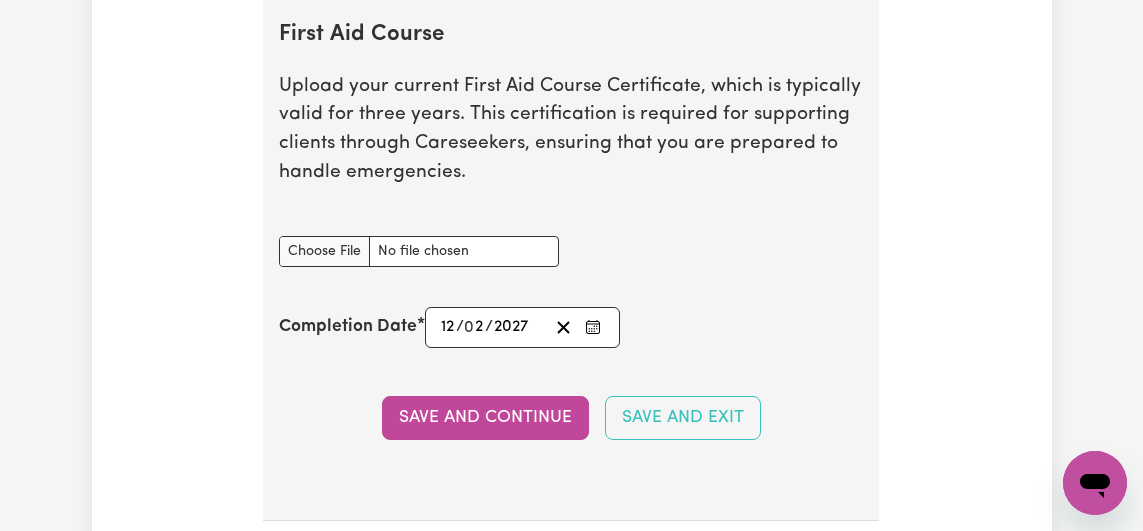 scroll, scrollTop: 4019, scrollLeft: 0, axis: vertical 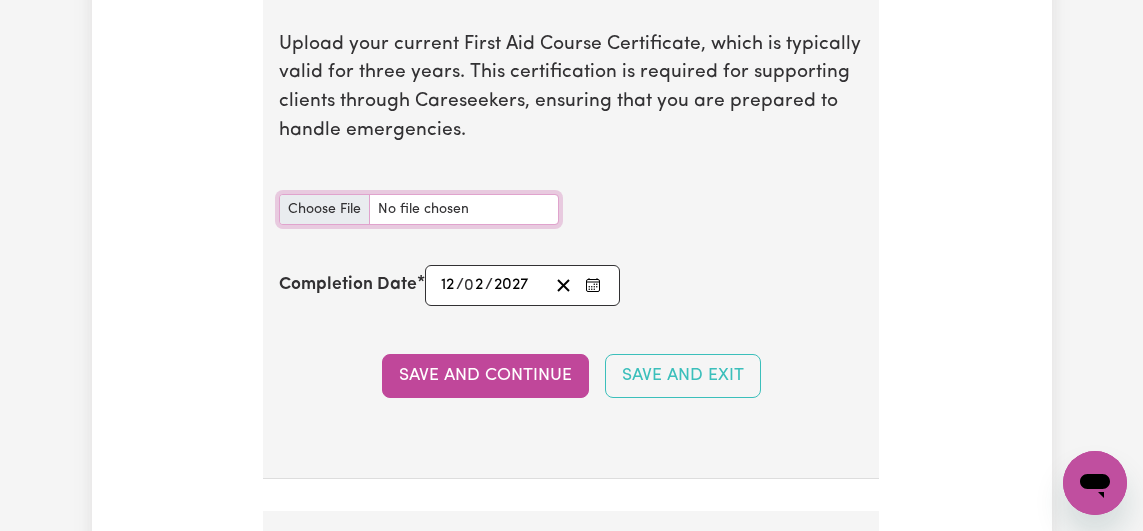 click on "First Aid Course  document" at bounding box center [419, 209] 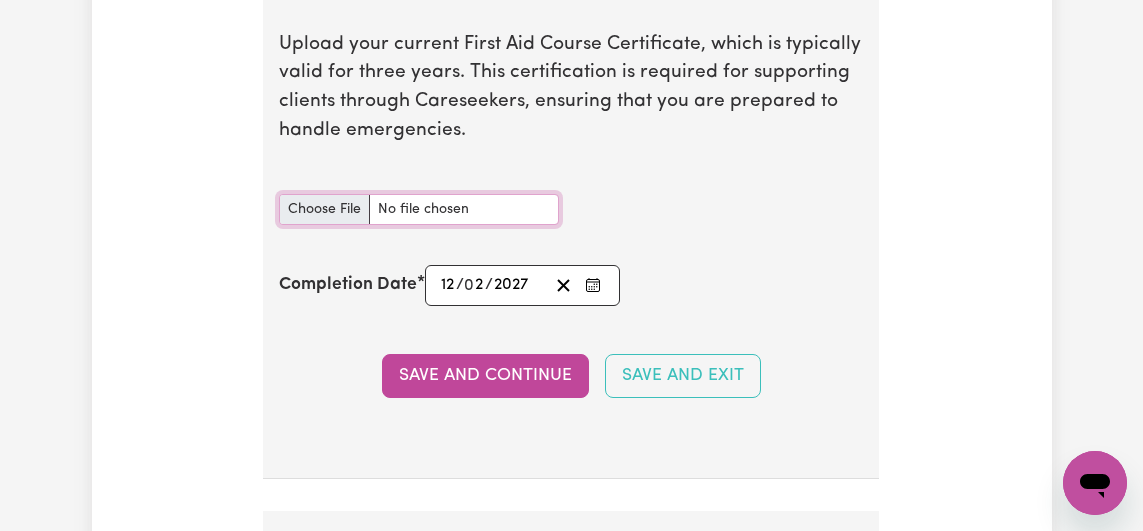 type on "C:\fakepath\First Aid Certificate.pdf" 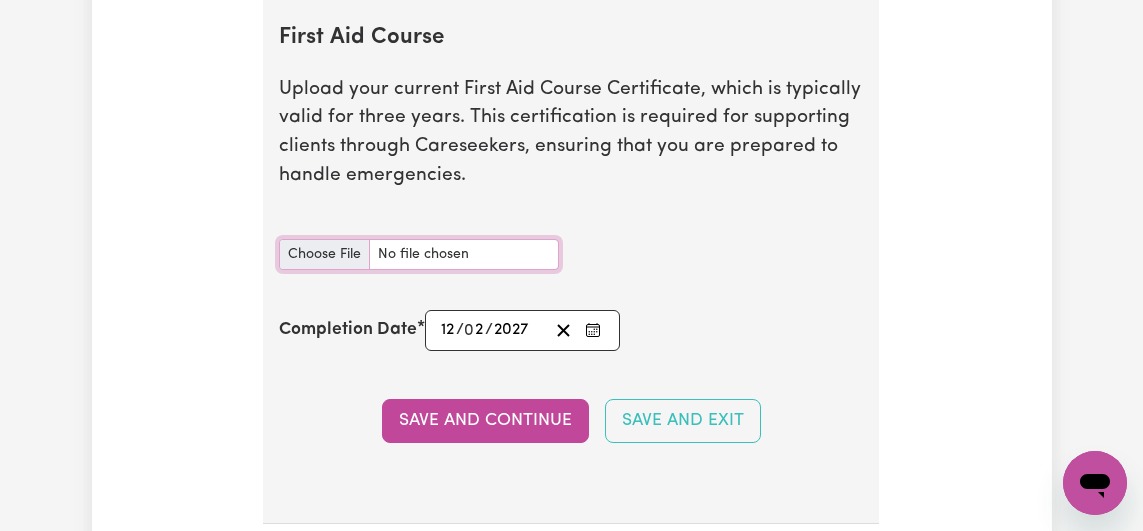 scroll, scrollTop: 3953, scrollLeft: 0, axis: vertical 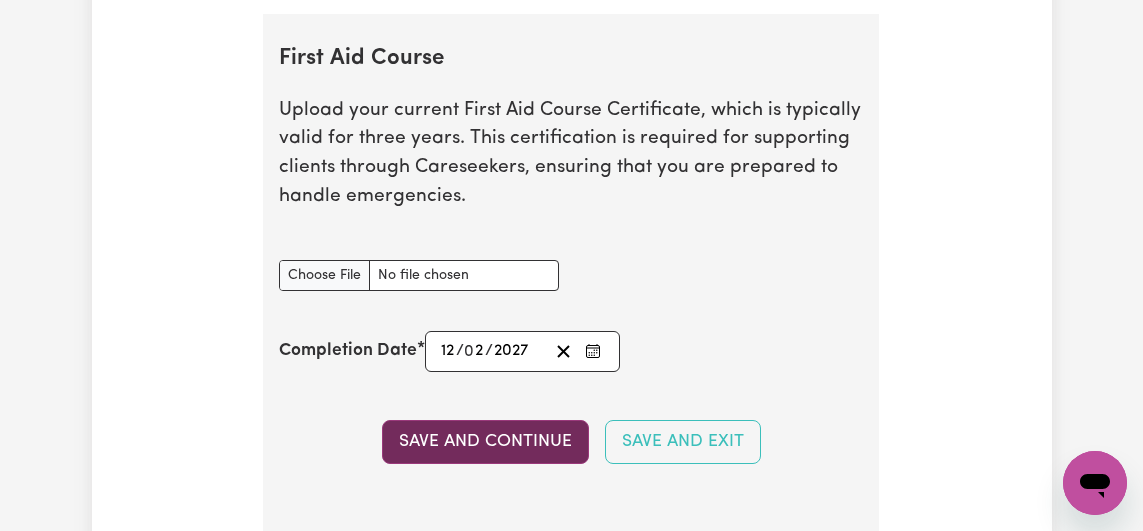 click on "Save and Continue" at bounding box center (485, 442) 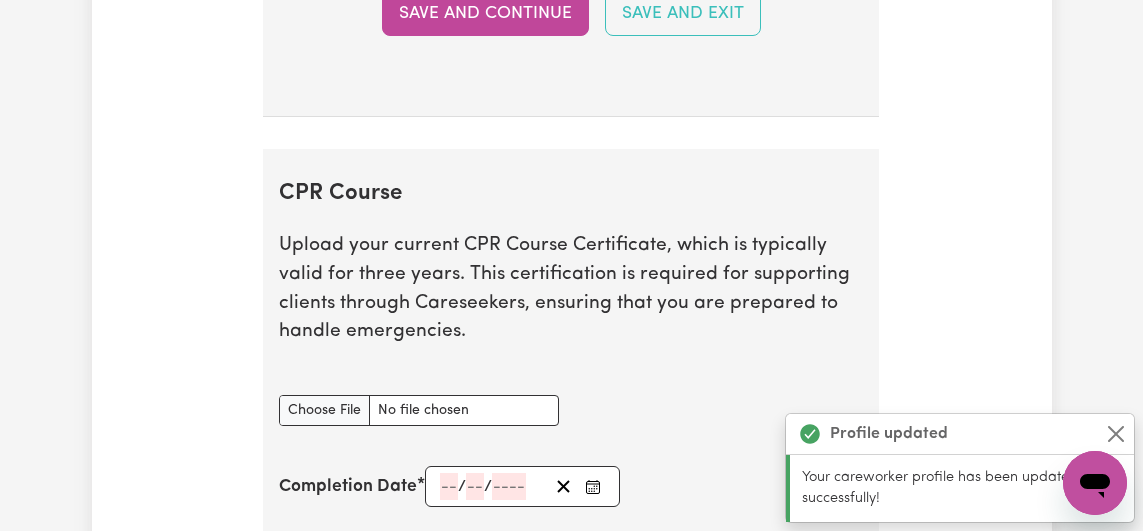 scroll, scrollTop: 4530, scrollLeft: 0, axis: vertical 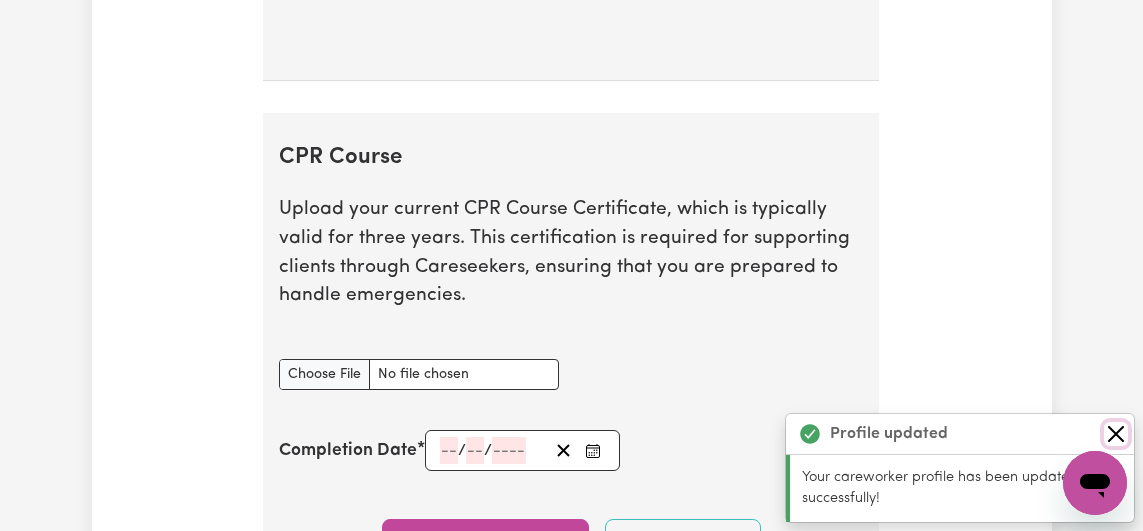 click at bounding box center (1116, 434) 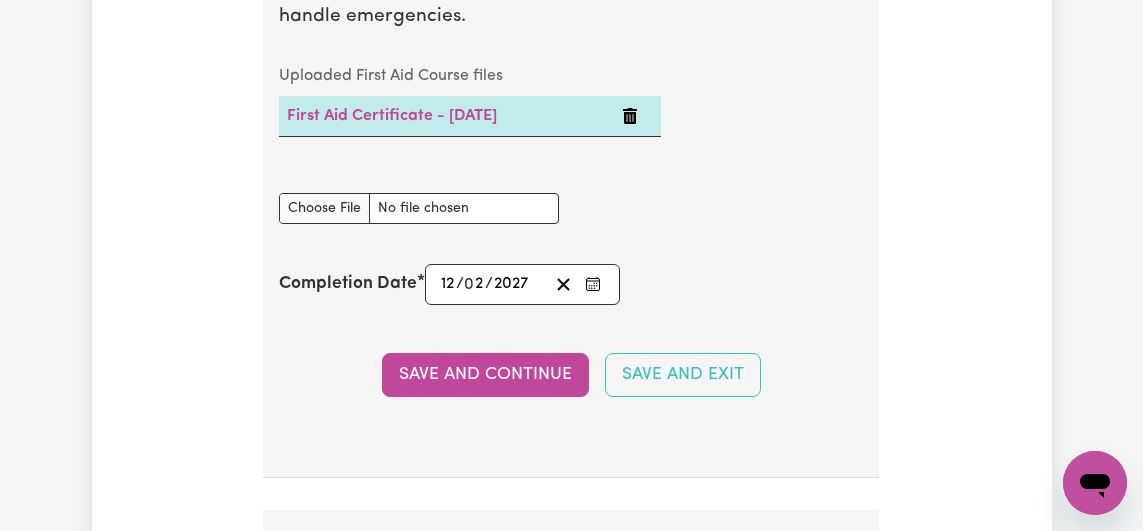 scroll, scrollTop: 4114, scrollLeft: 0, axis: vertical 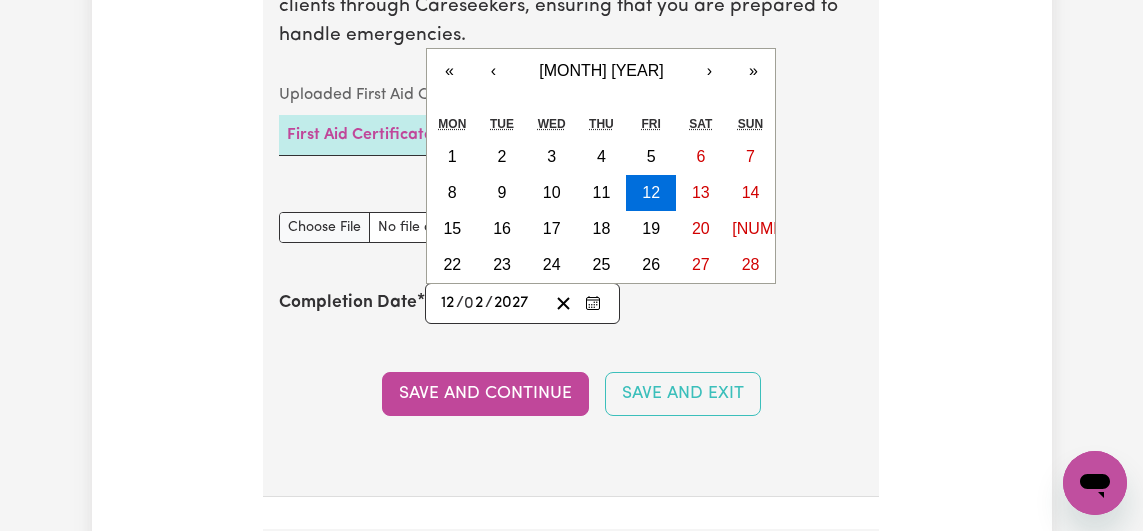 click on "2027" 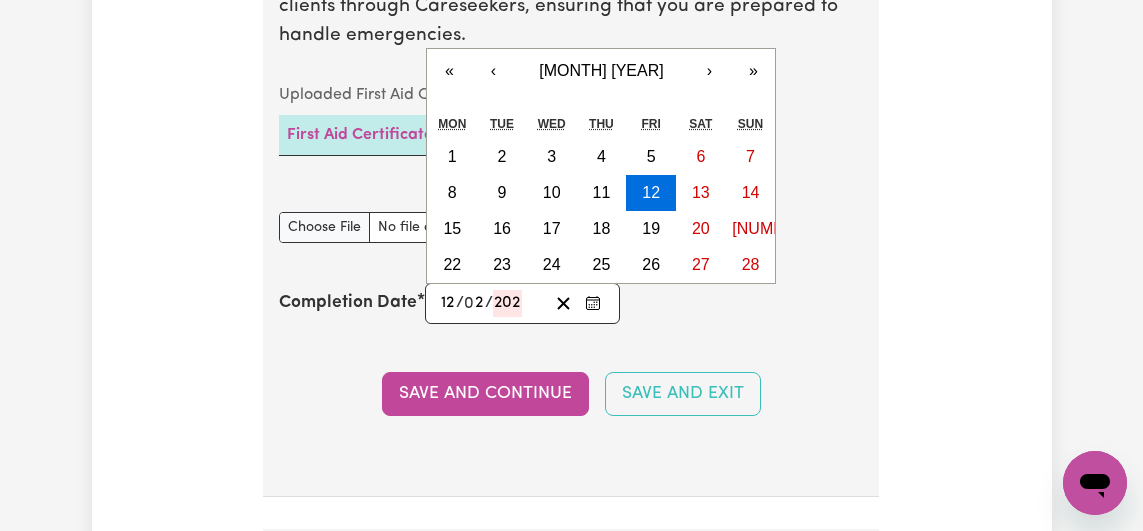 type on "2024-02-12" 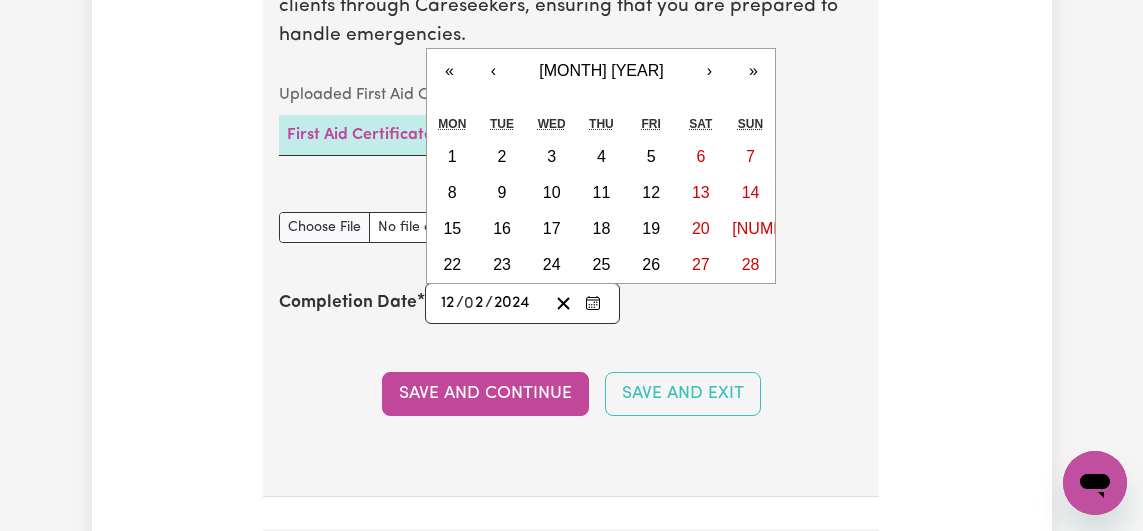 type on "2024" 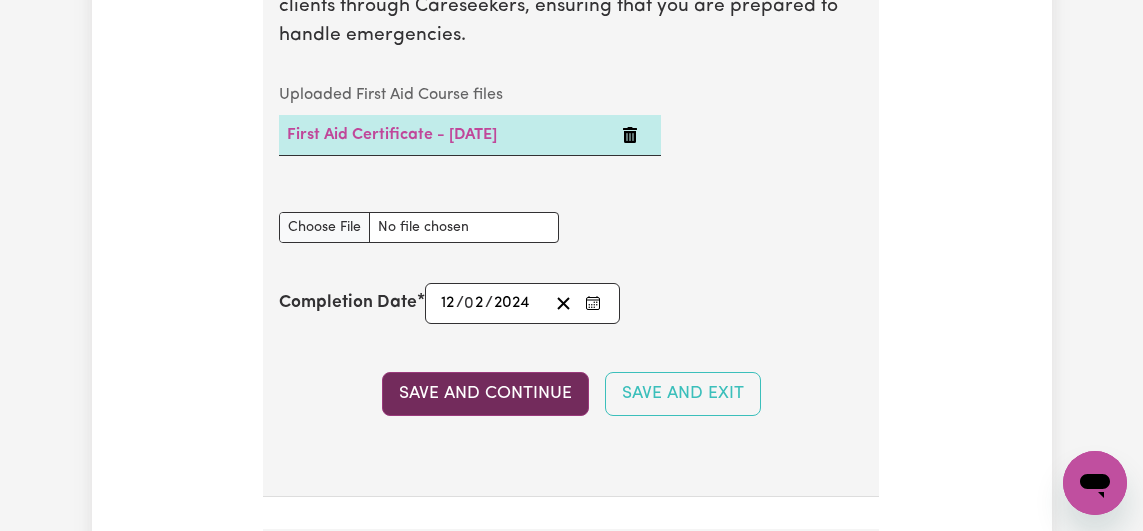 click on "Save and Continue" at bounding box center [485, 394] 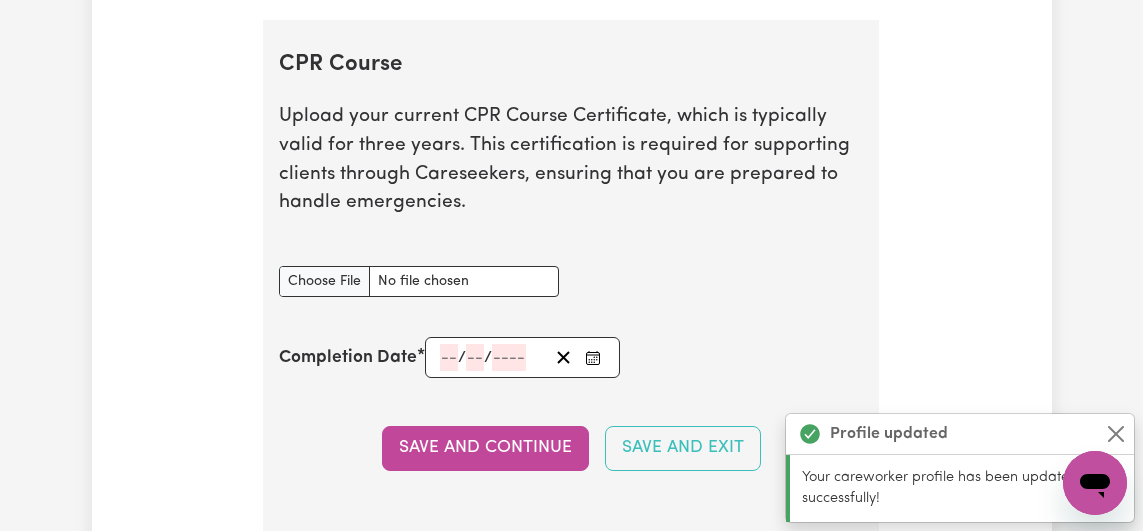 scroll, scrollTop: 4643, scrollLeft: 0, axis: vertical 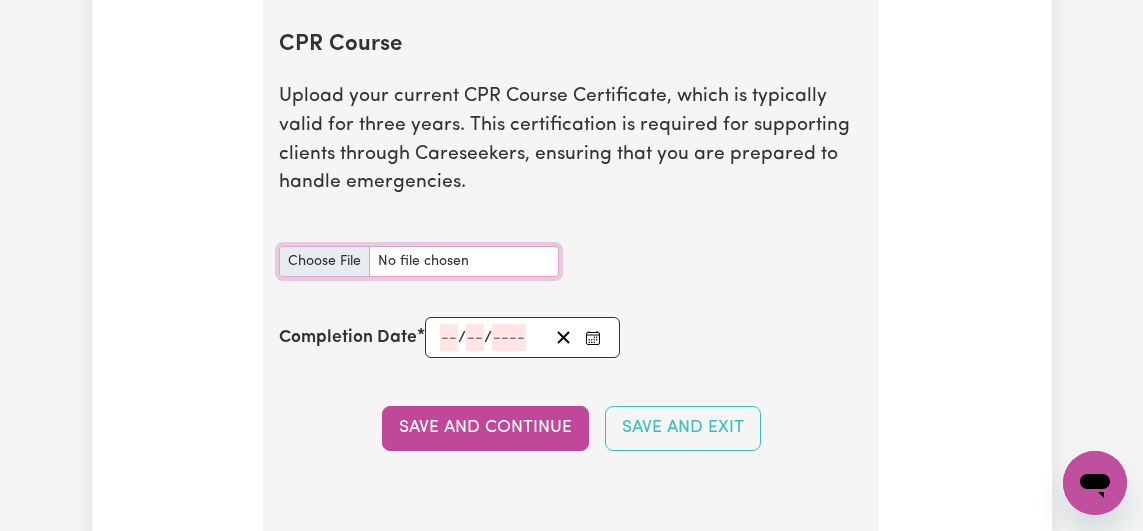 click on "CPR Course  document" at bounding box center [419, 261] 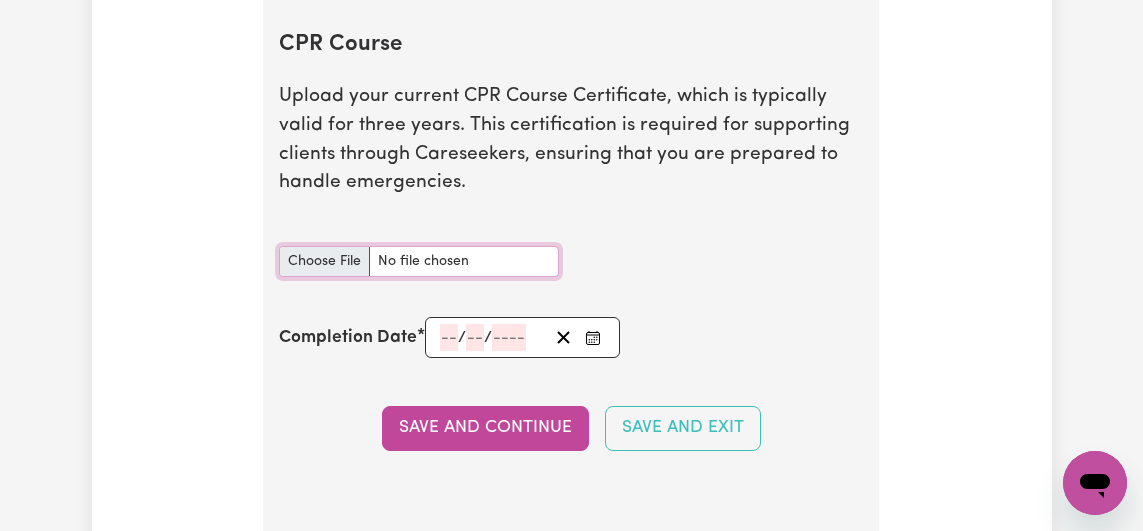 type on "C:\fakepath\CPR Certificate.pdf" 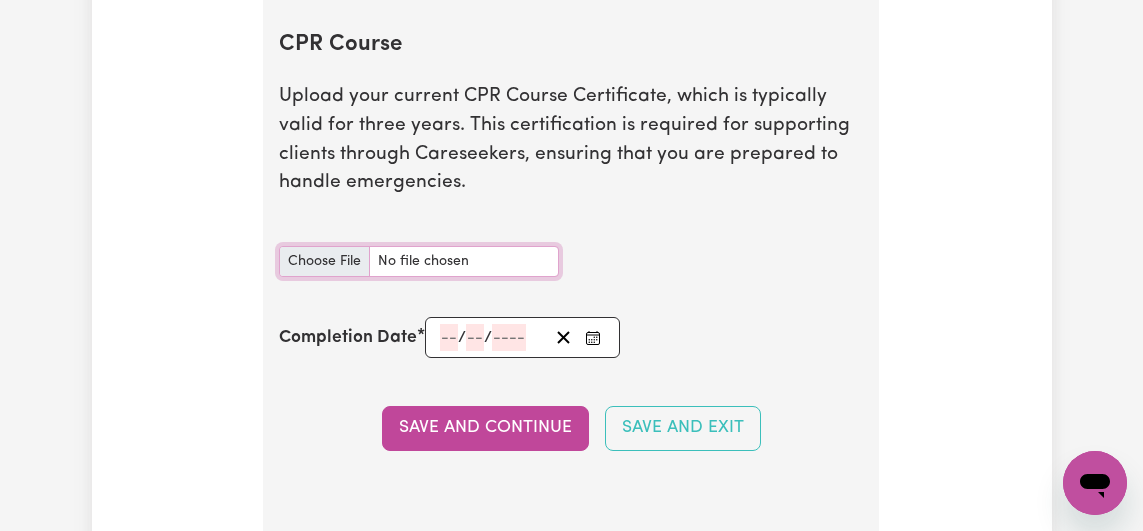 click on "CPR Course  document" at bounding box center (419, 261) 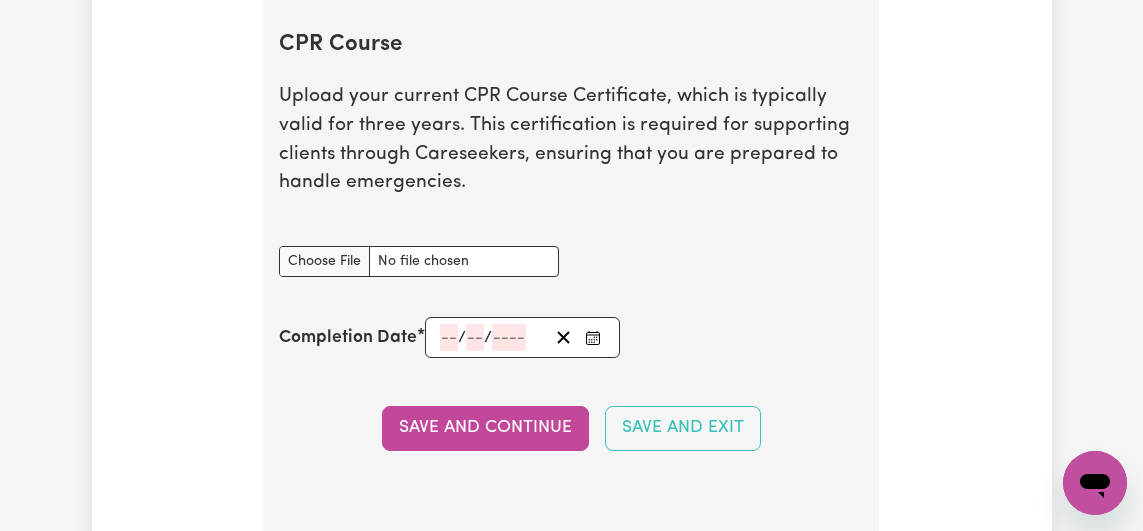 click 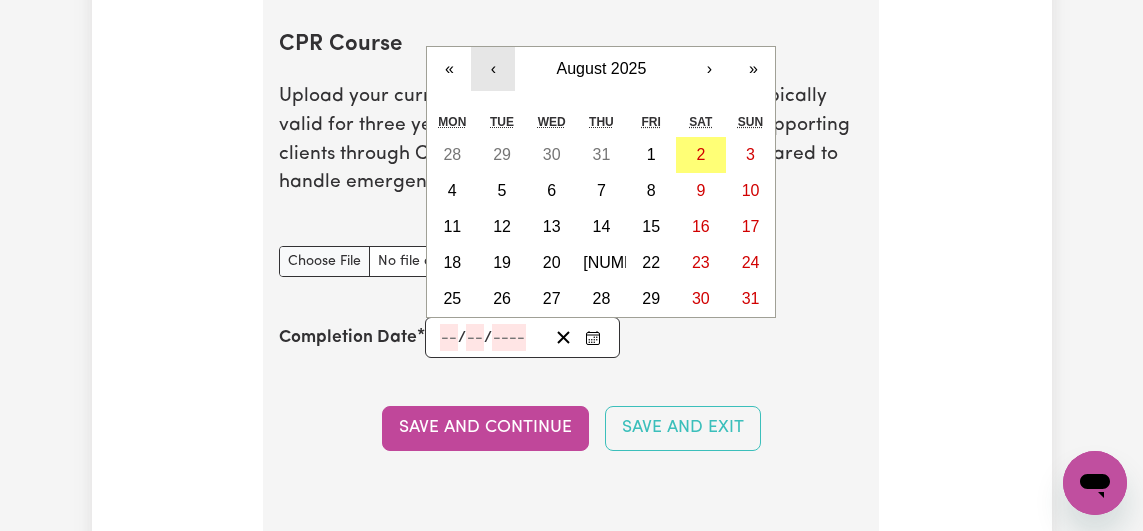 click on "‹" at bounding box center (493, 69) 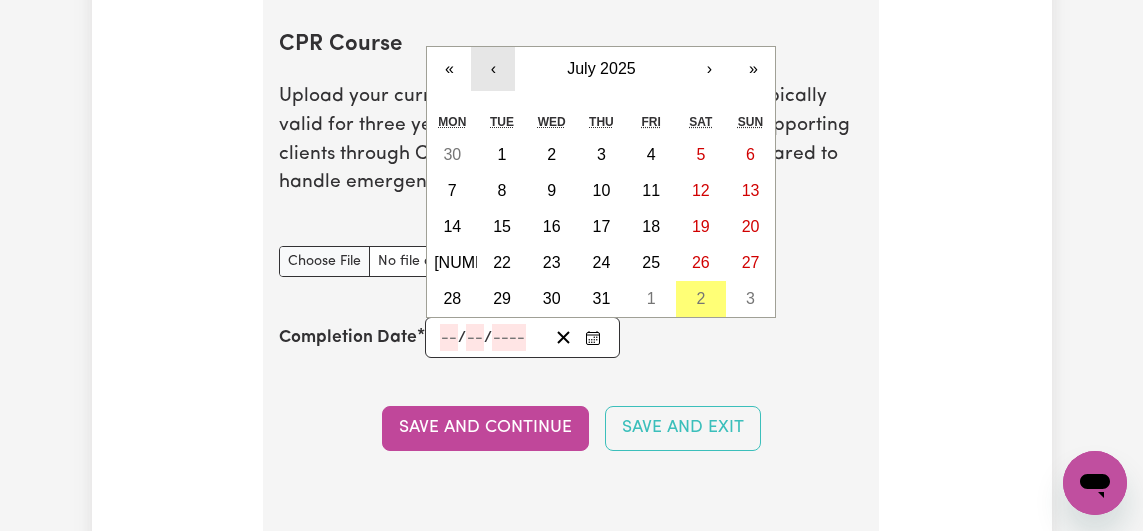 click on "‹" at bounding box center [493, 69] 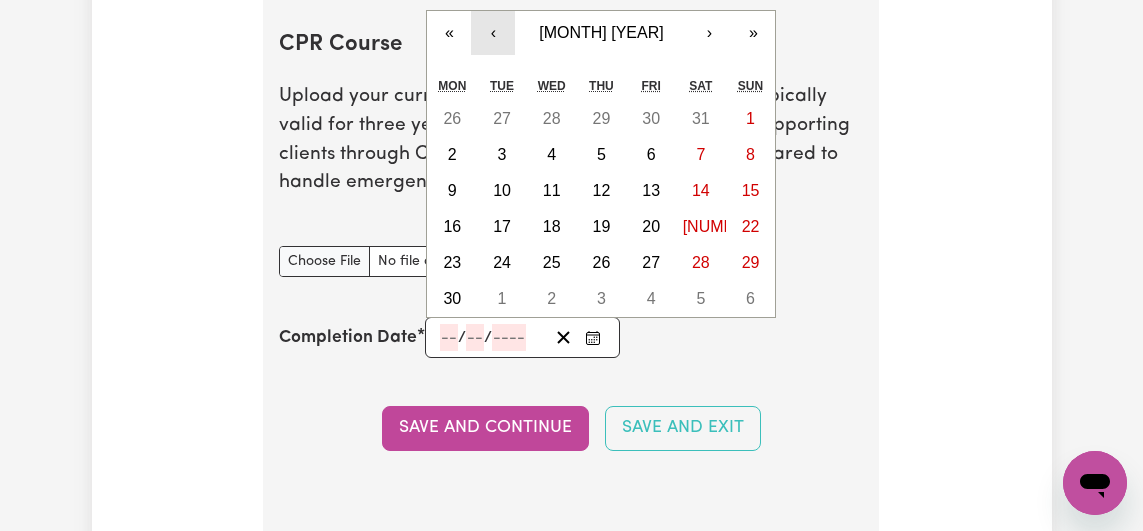 click on "‹" at bounding box center [493, 33] 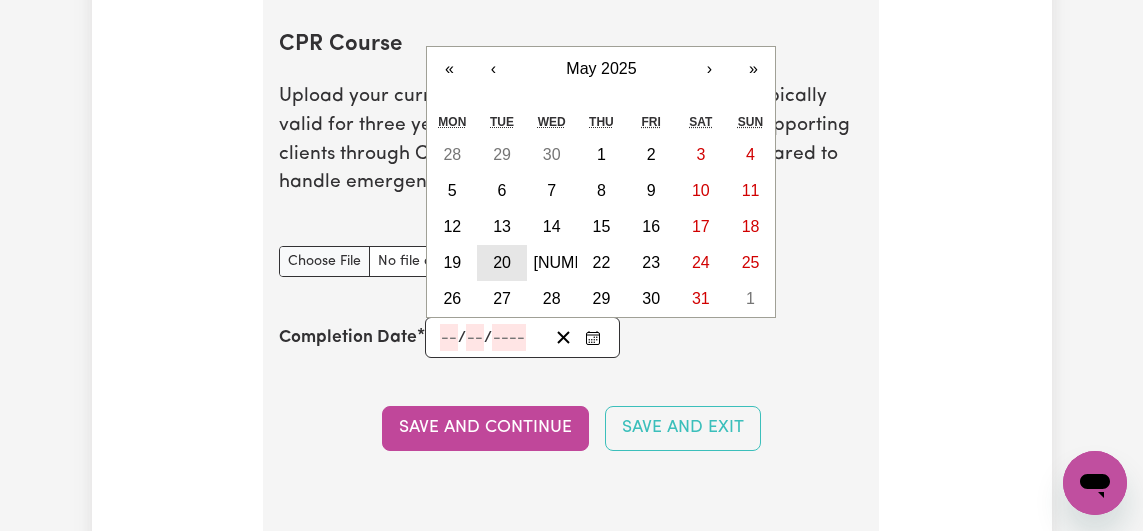 click on "20" at bounding box center (502, 262) 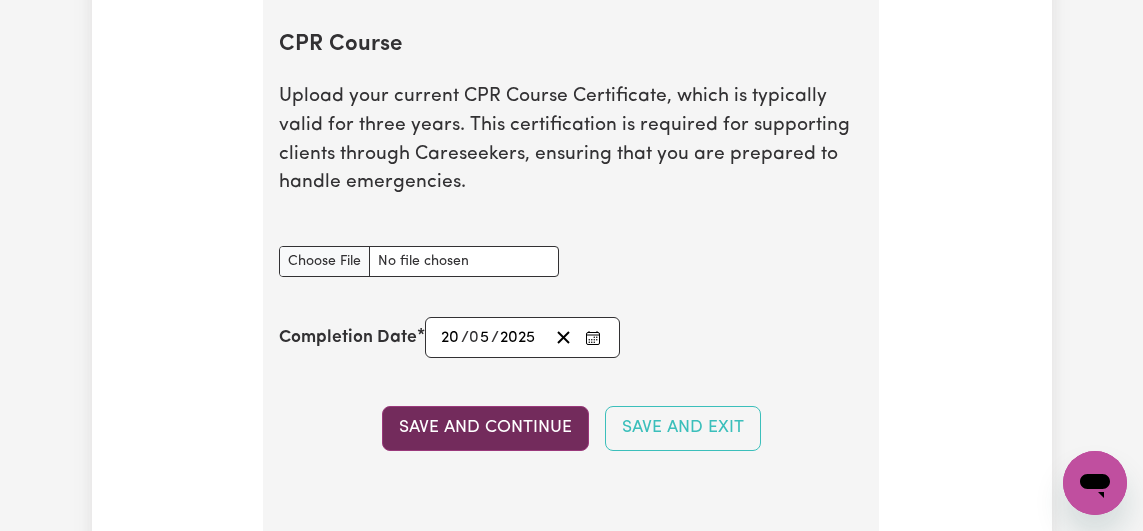 click on "Save and Continue" at bounding box center (485, 428) 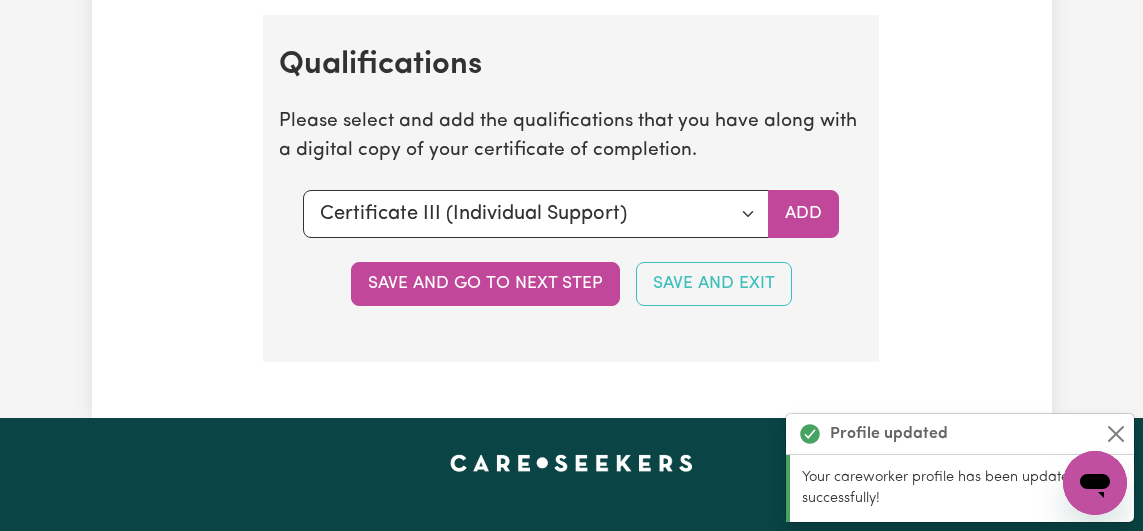 scroll, scrollTop: 5317, scrollLeft: 0, axis: vertical 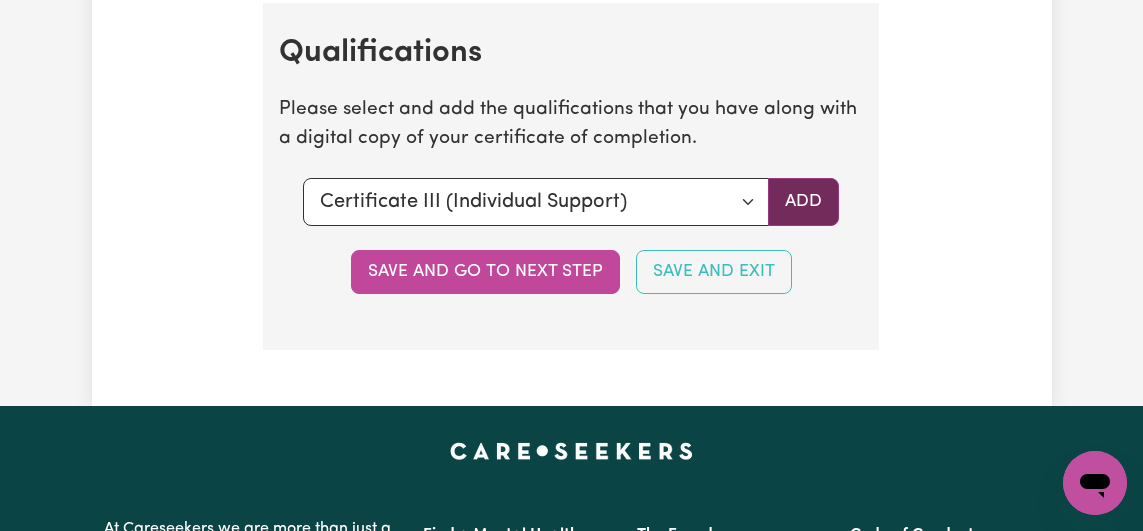 click on "Add" at bounding box center (803, 202) 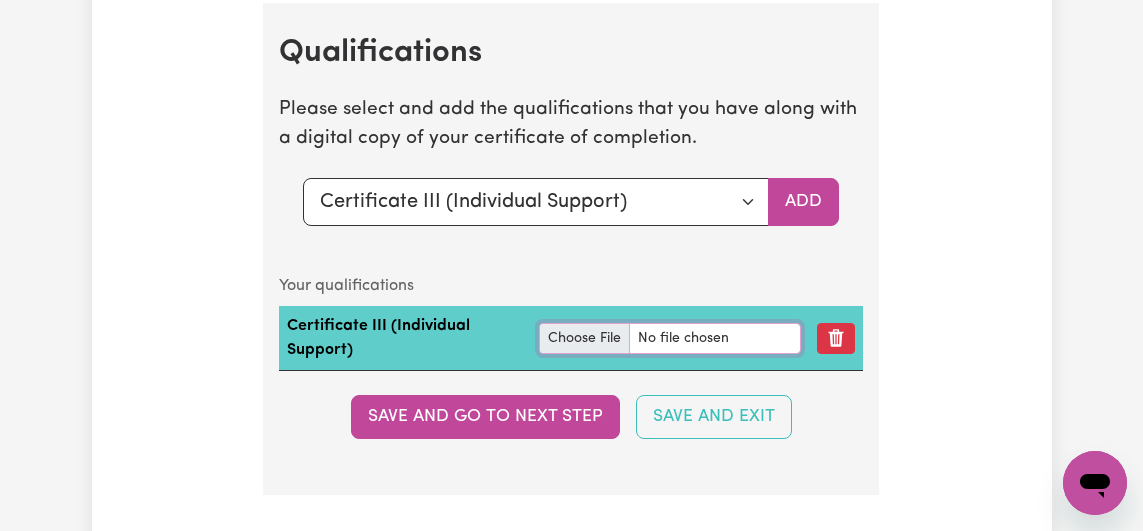click at bounding box center (670, 338) 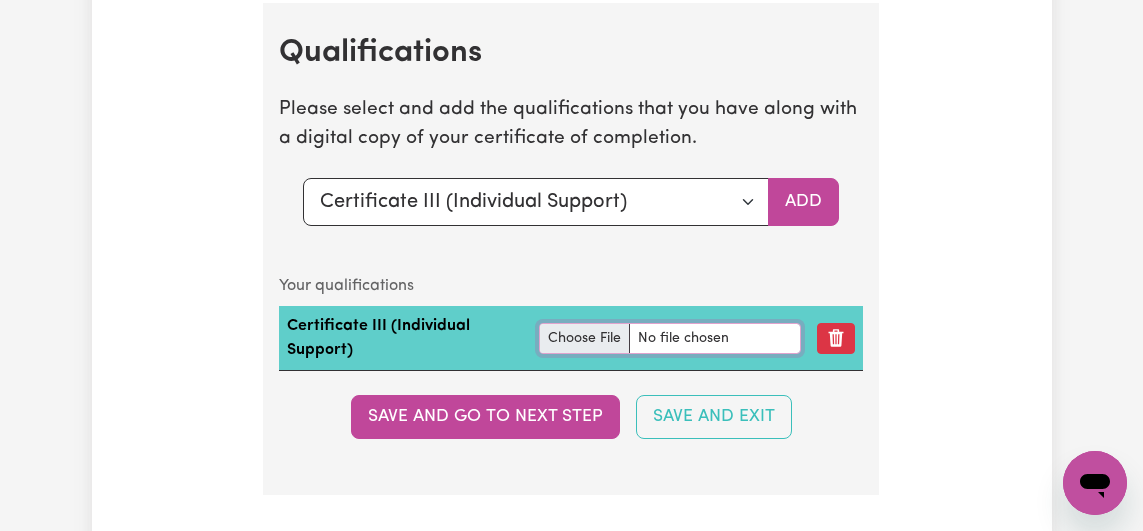 type on "C:\fakepath\Certificate iii.pdf" 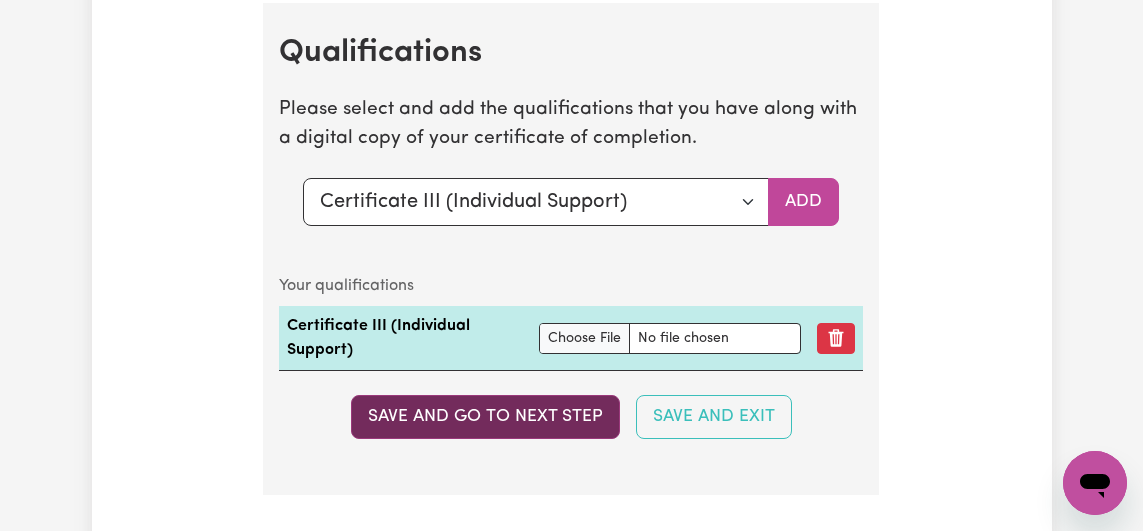 click on "Save and go to next step" at bounding box center (485, 417) 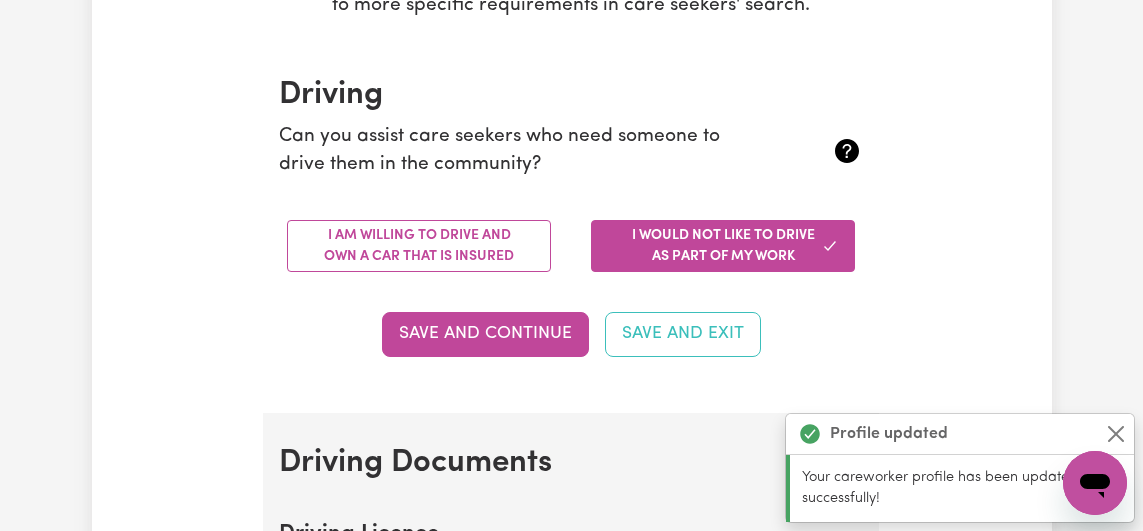 scroll, scrollTop: 418, scrollLeft: 0, axis: vertical 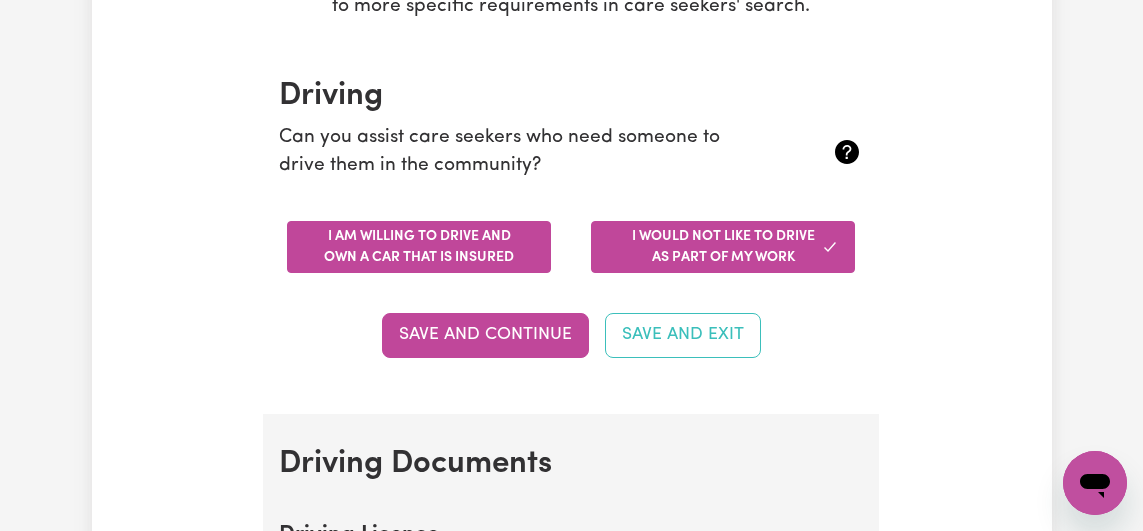 click on "I am willing to drive and own a car that is insured" at bounding box center (419, 247) 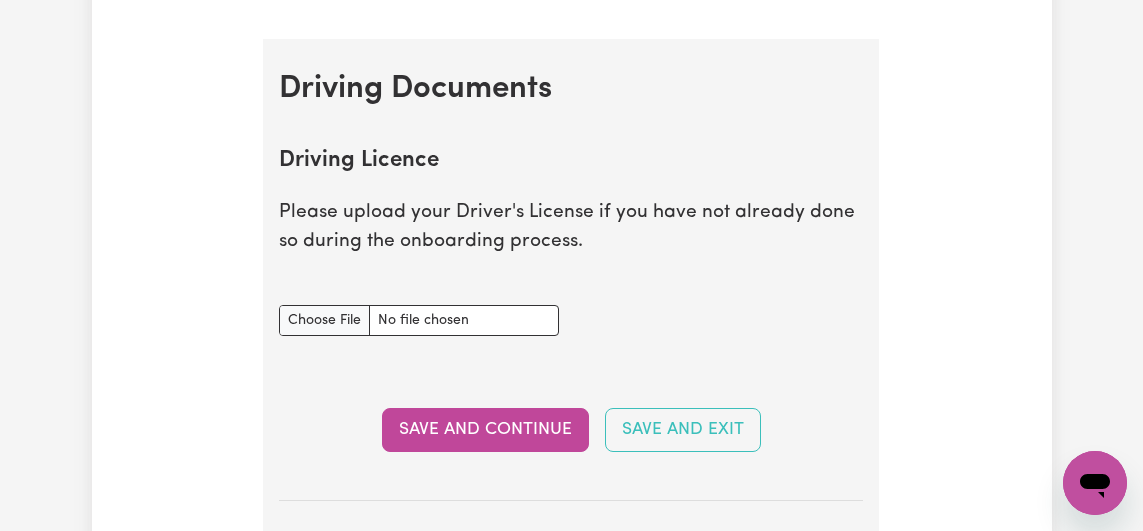 scroll, scrollTop: 791, scrollLeft: 0, axis: vertical 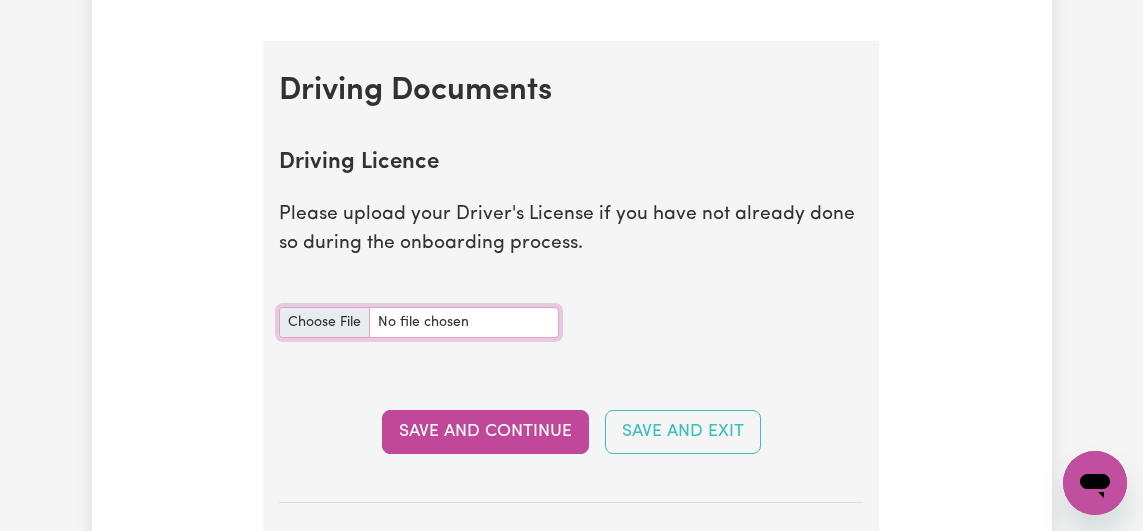 click on "Driving Licence  document" at bounding box center [419, 322] 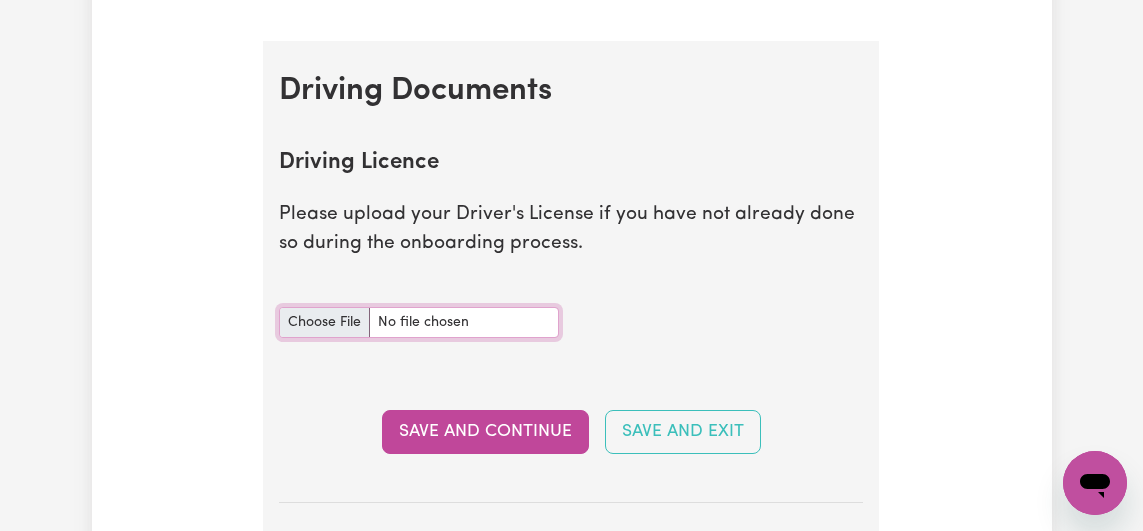 type on "C:\fakepath\Licence.pdf" 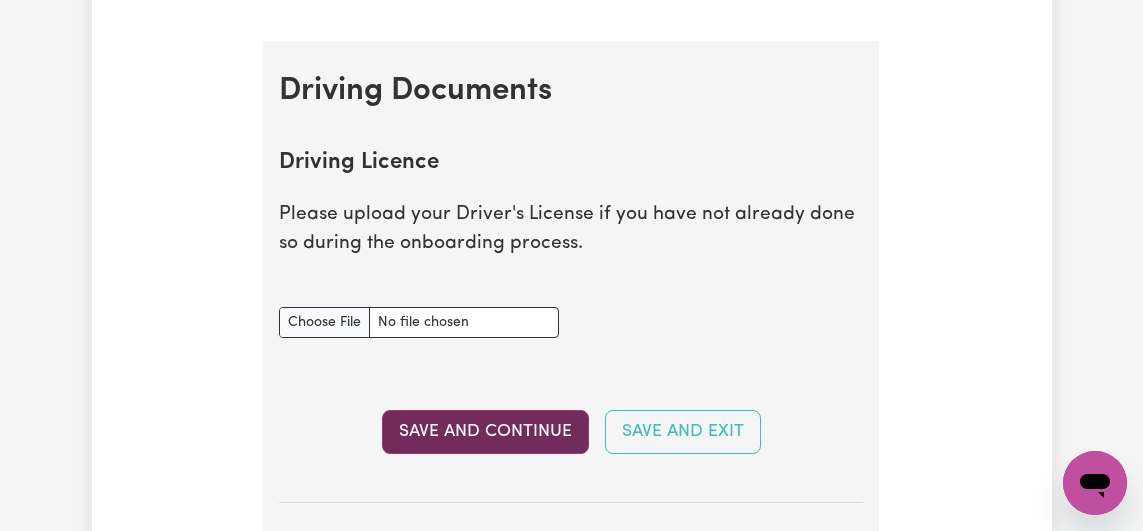 click on "Save and Continue" at bounding box center [485, 432] 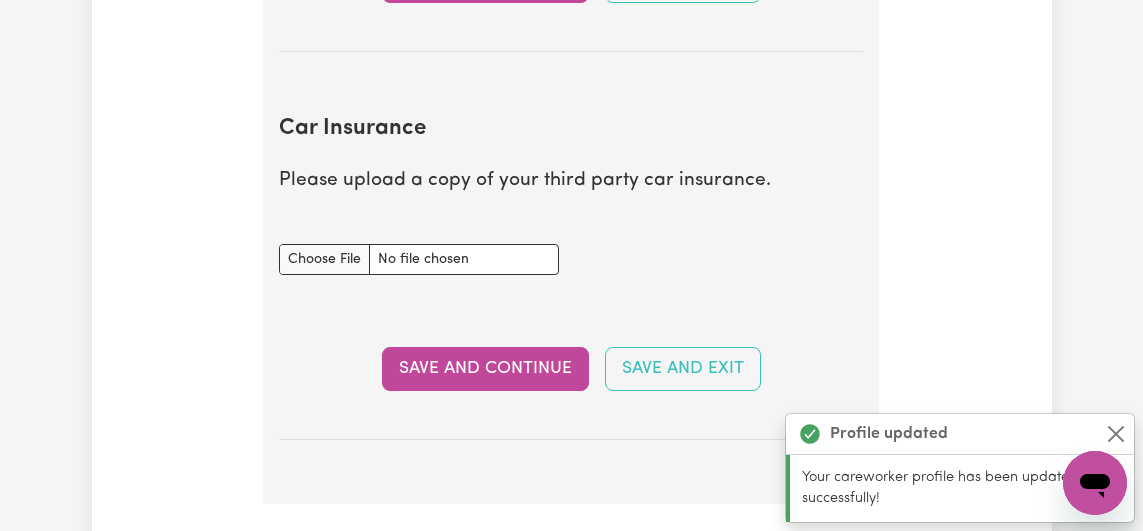 scroll, scrollTop: 1356, scrollLeft: 0, axis: vertical 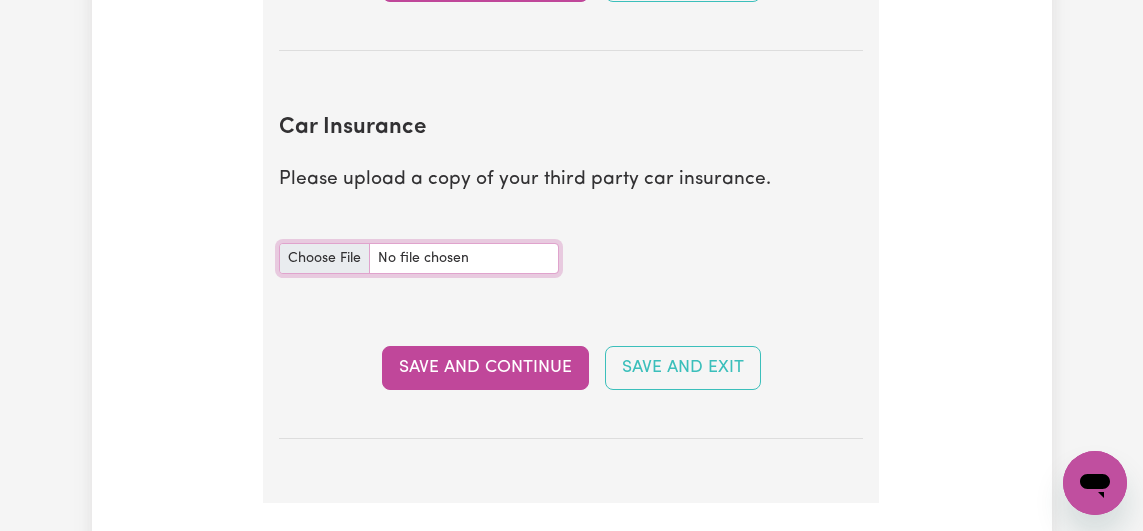 click on "Car Insurance  document" at bounding box center [419, 258] 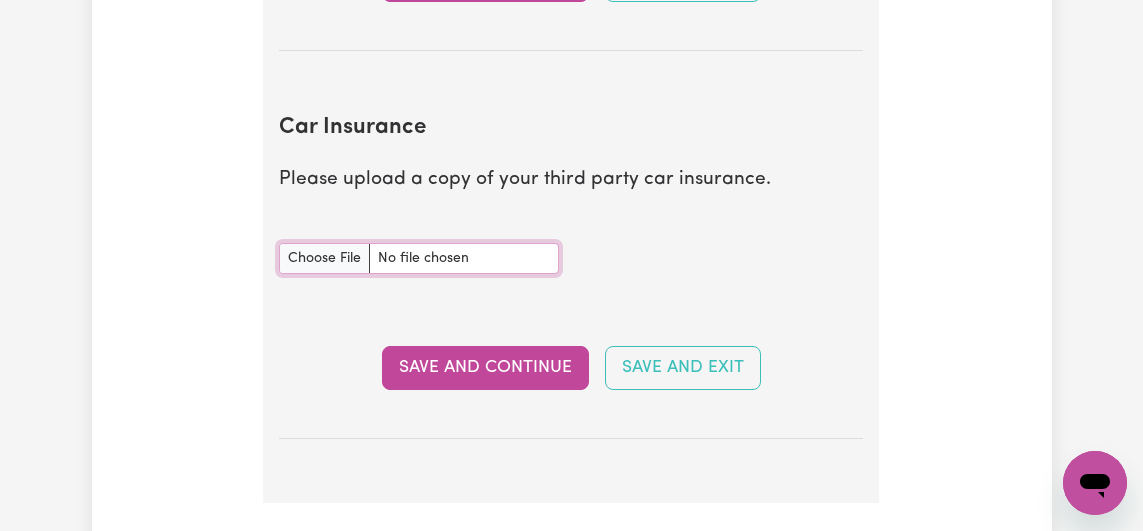 type on "C:\fakepath\Insurance Schedule (1).pdf" 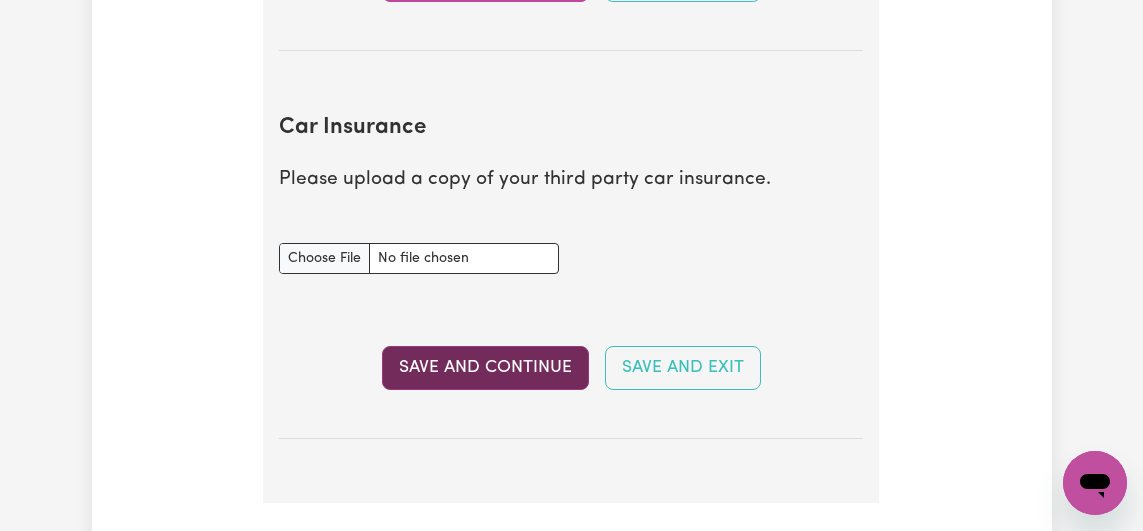 click on "Save and Continue" at bounding box center [485, 368] 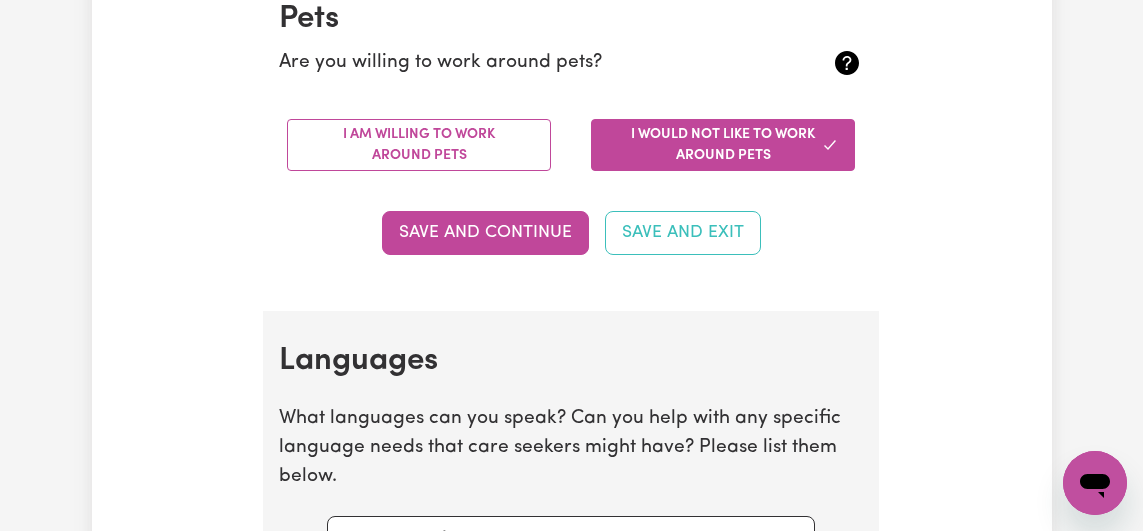 scroll, scrollTop: 2005, scrollLeft: 0, axis: vertical 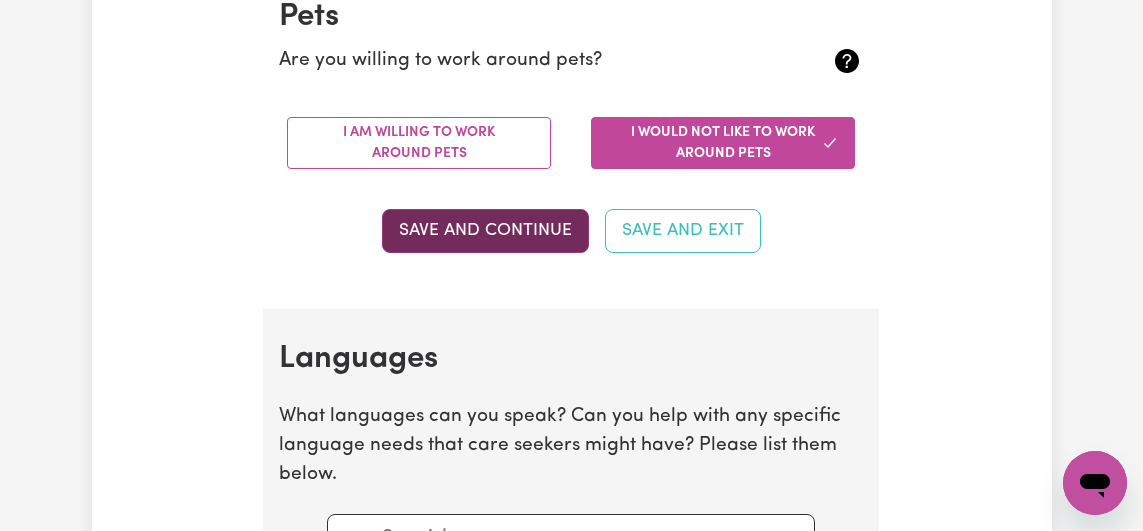 click on "Save and Continue" at bounding box center [485, 231] 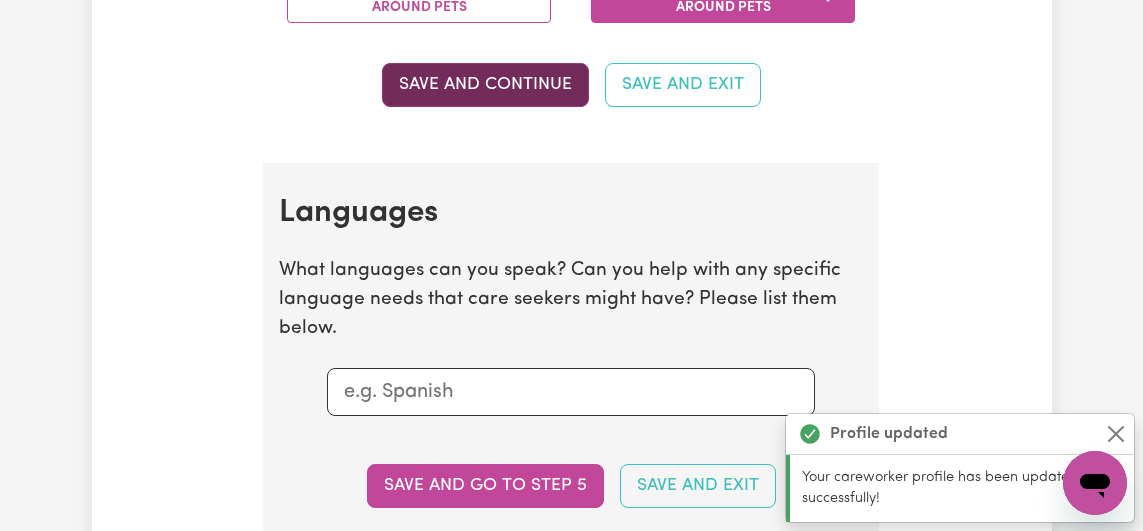 scroll, scrollTop: 2314, scrollLeft: 0, axis: vertical 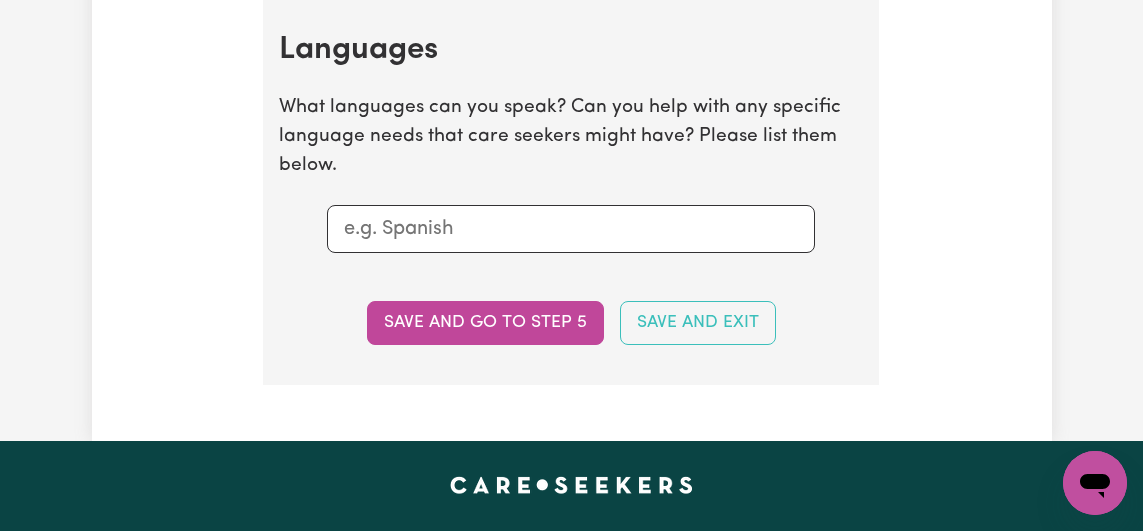 click at bounding box center (571, 229) 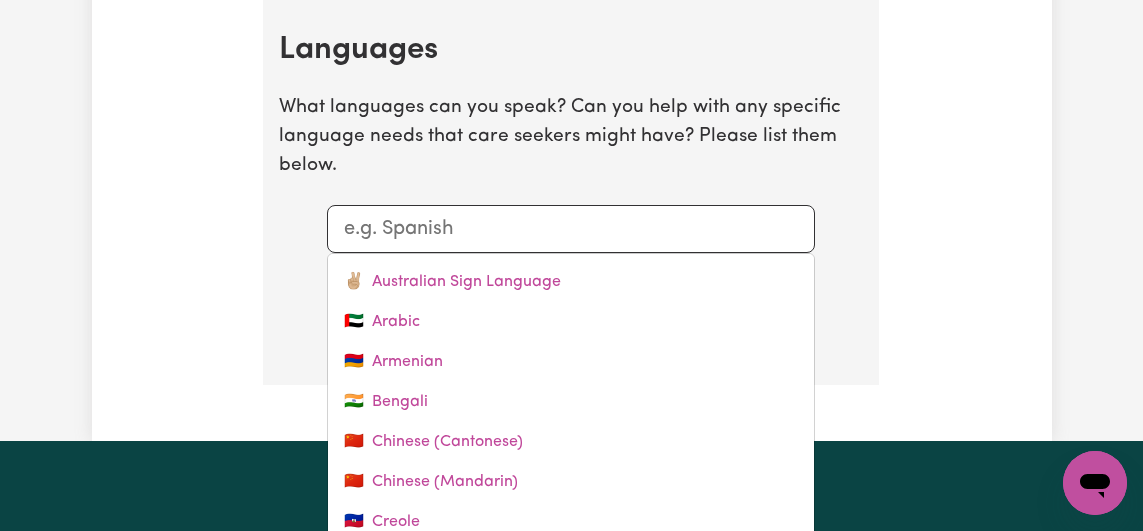 type on "z" 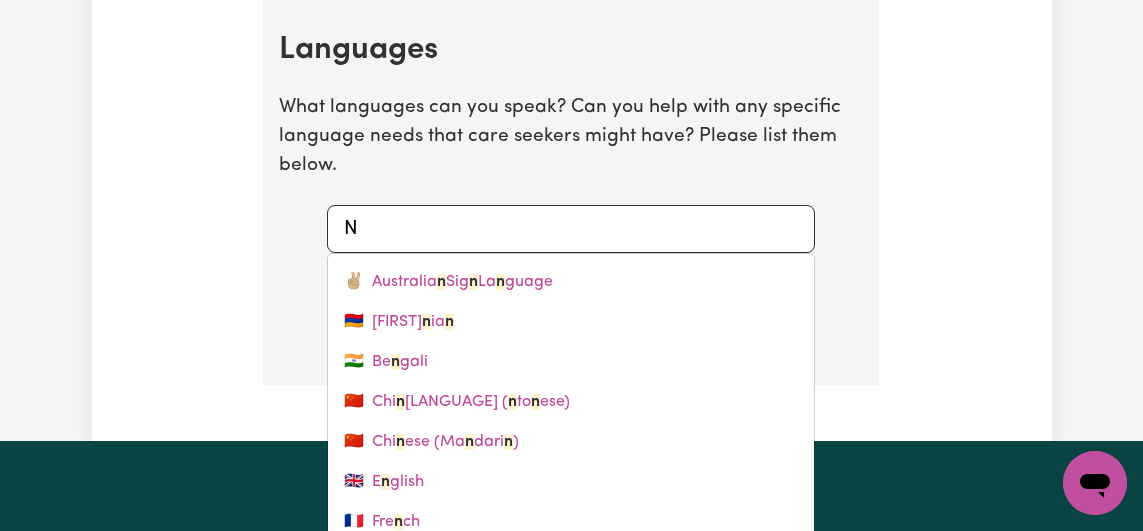 type on "Ne" 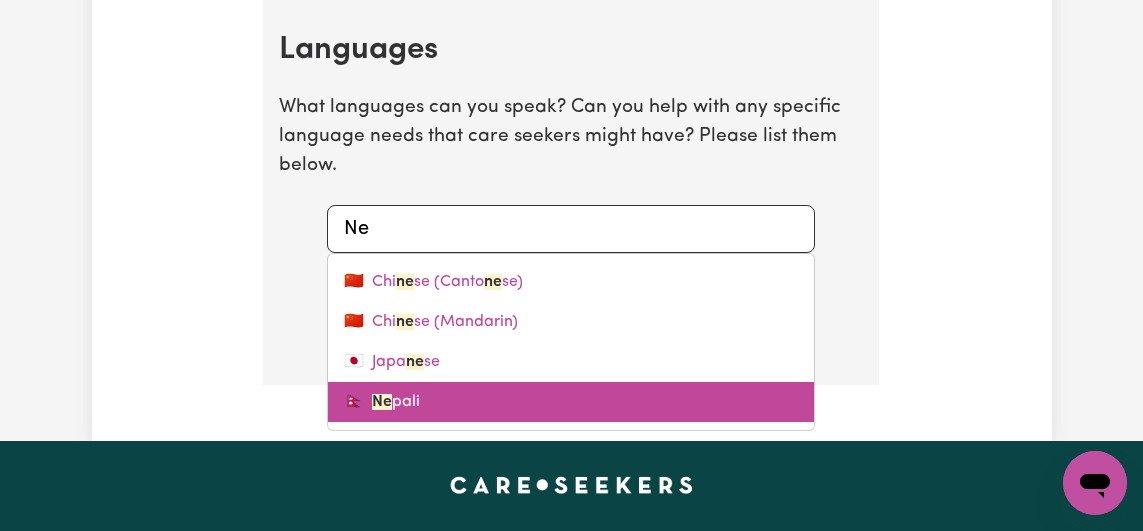 click on "🇳🇵 Ne pali" at bounding box center [571, 402] 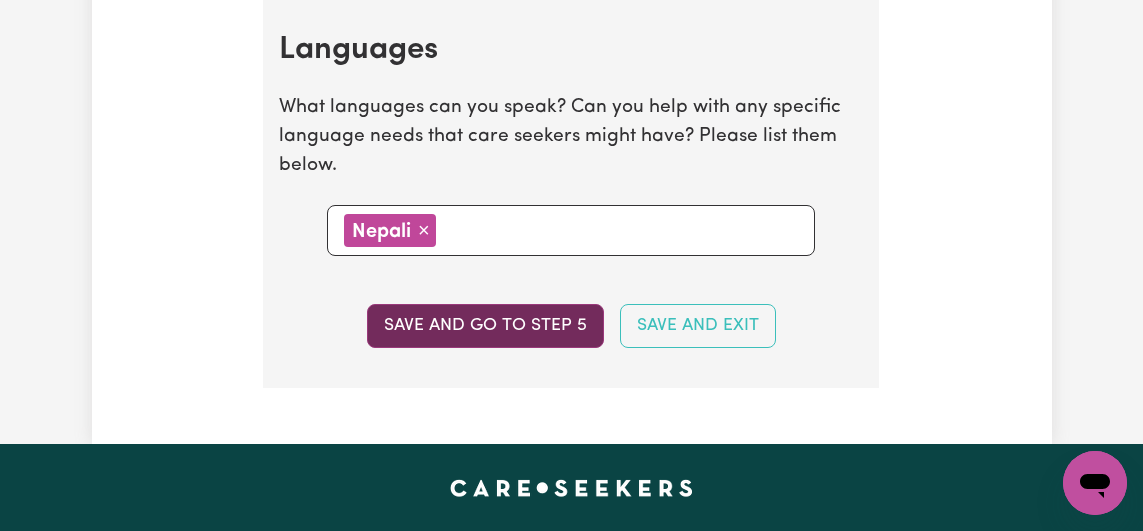 click on "Save and go to step 5" at bounding box center [485, 326] 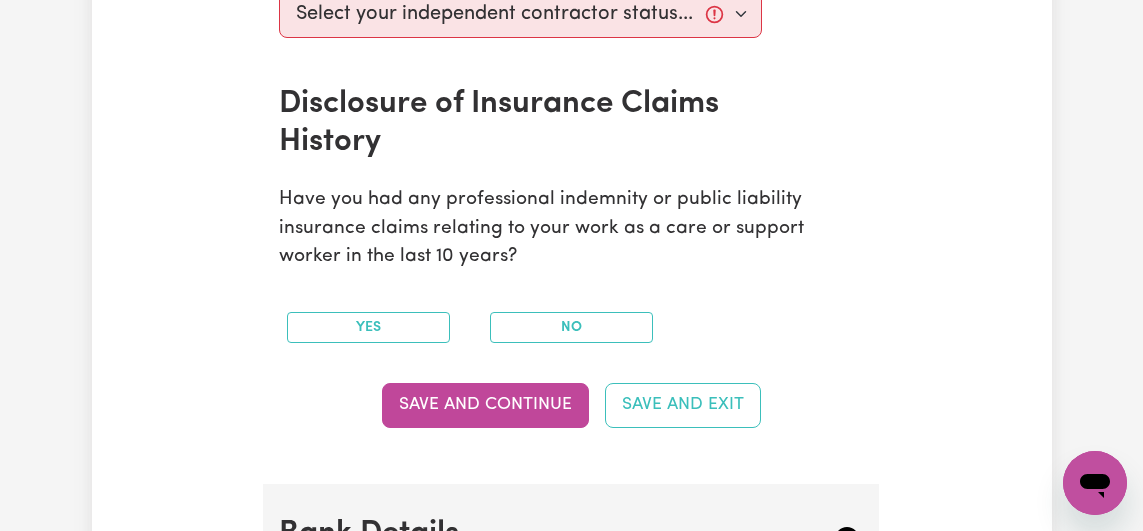 scroll, scrollTop: 1037, scrollLeft: 0, axis: vertical 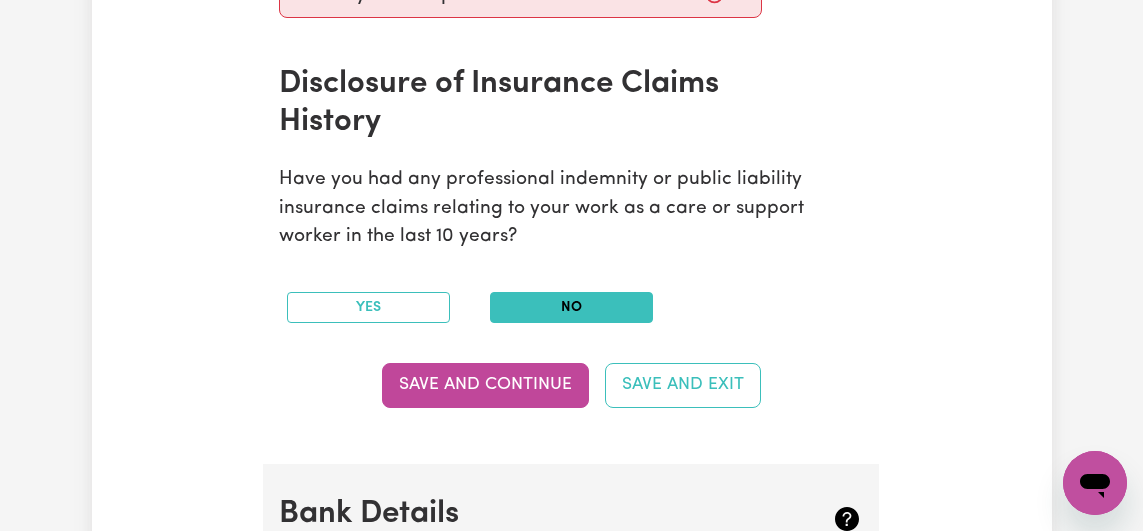 click on "No" at bounding box center (571, 307) 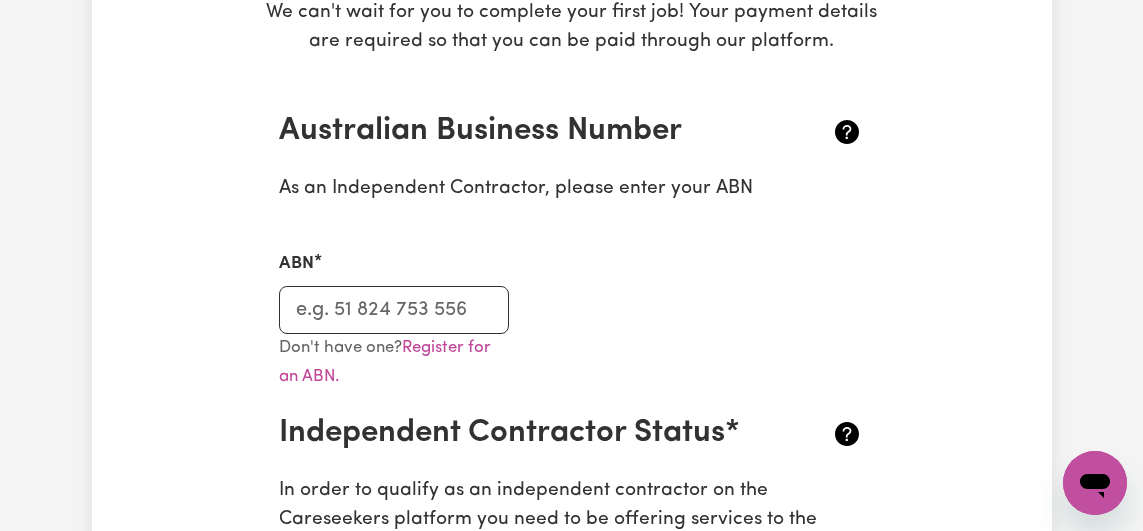 scroll, scrollTop: 379, scrollLeft: 0, axis: vertical 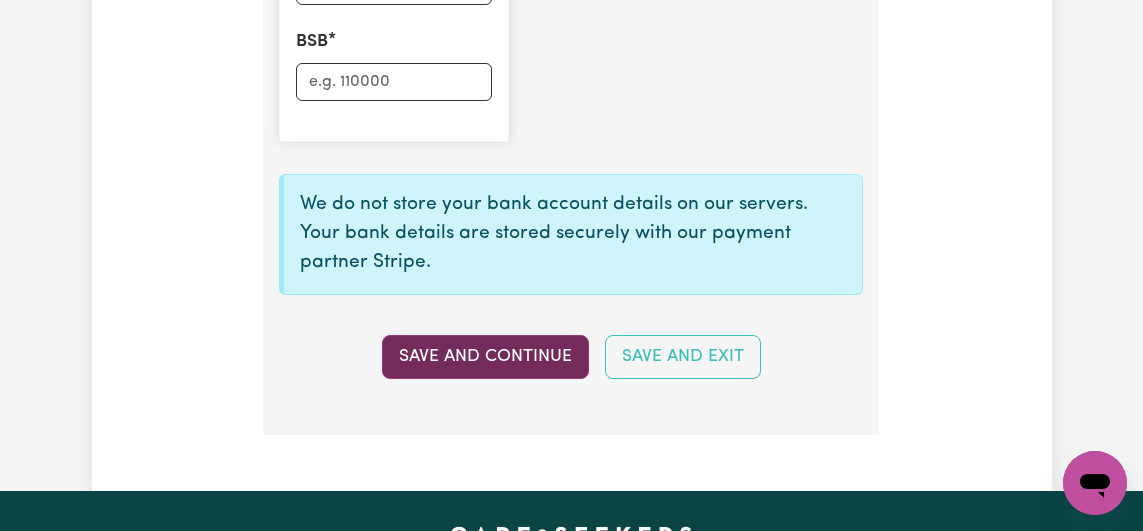 click on "Save and Continue" at bounding box center [485, 357] 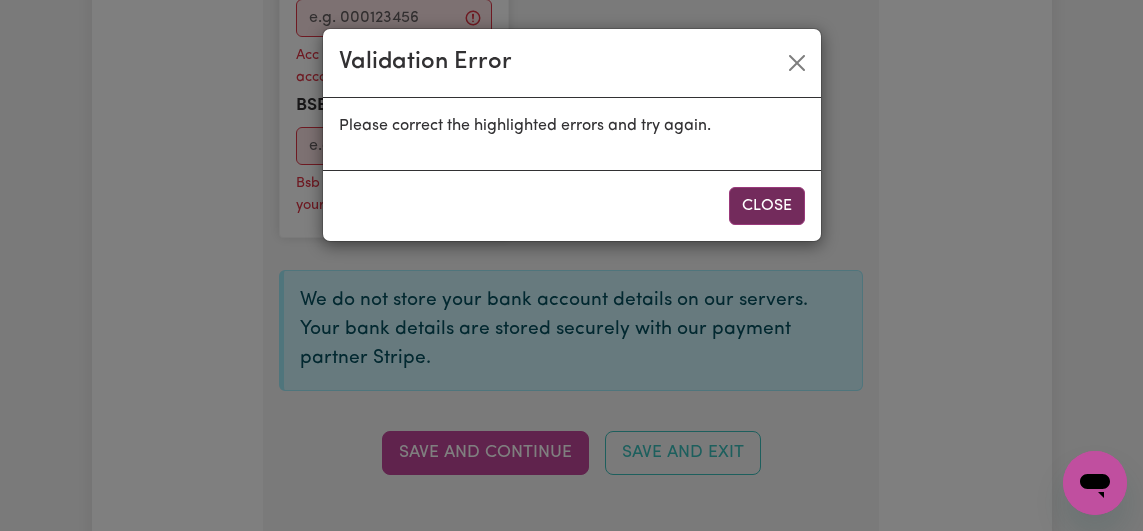 click on "Close" at bounding box center (767, 206) 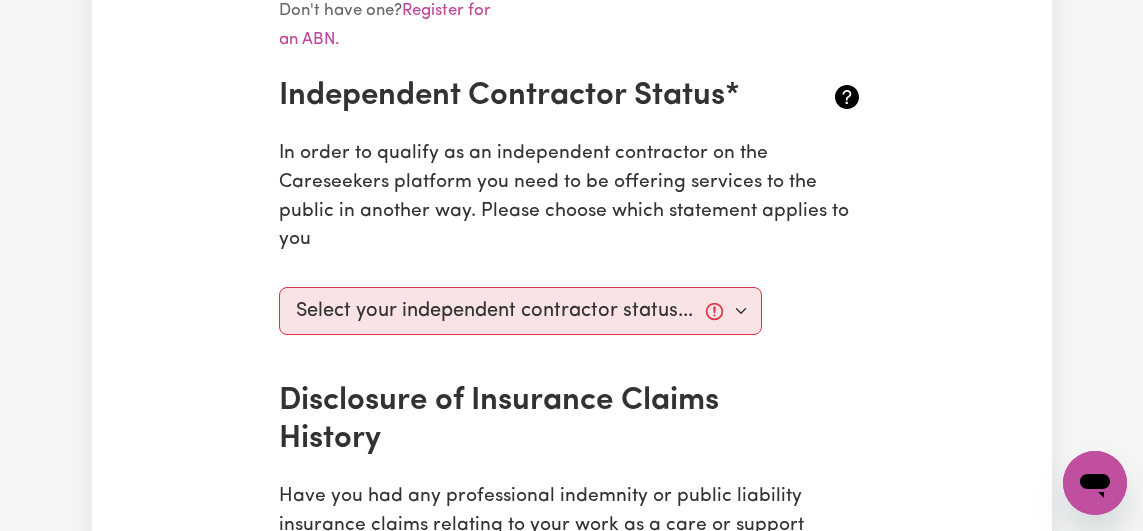 scroll, scrollTop: 717, scrollLeft: 0, axis: vertical 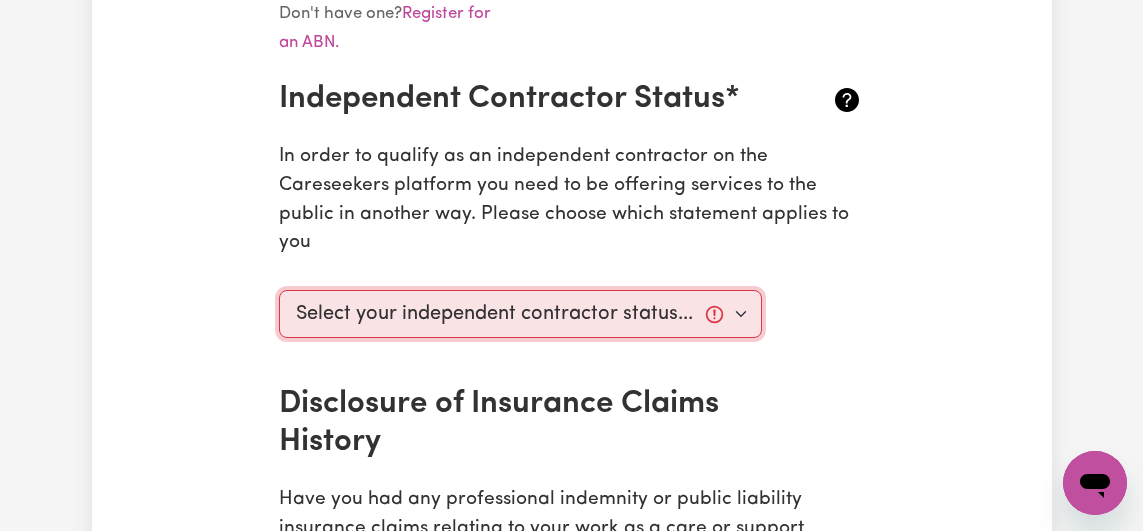 click on "Select your independent contractor status... I am providing services through another platform I am providing services privately on my own I am providing services by being employed by an organisation I am working in another industry" at bounding box center (520, 314) 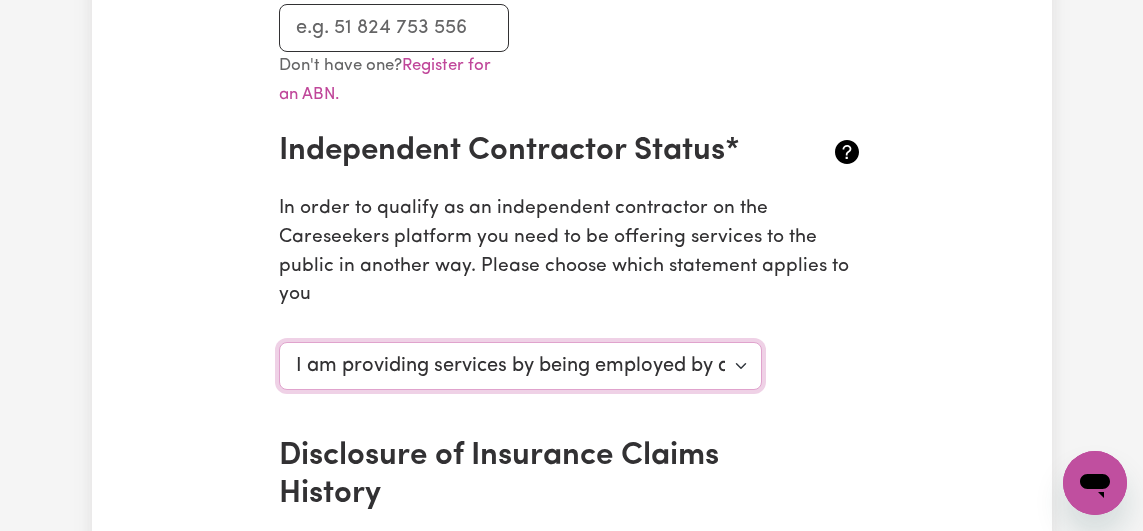 scroll, scrollTop: 683, scrollLeft: 0, axis: vertical 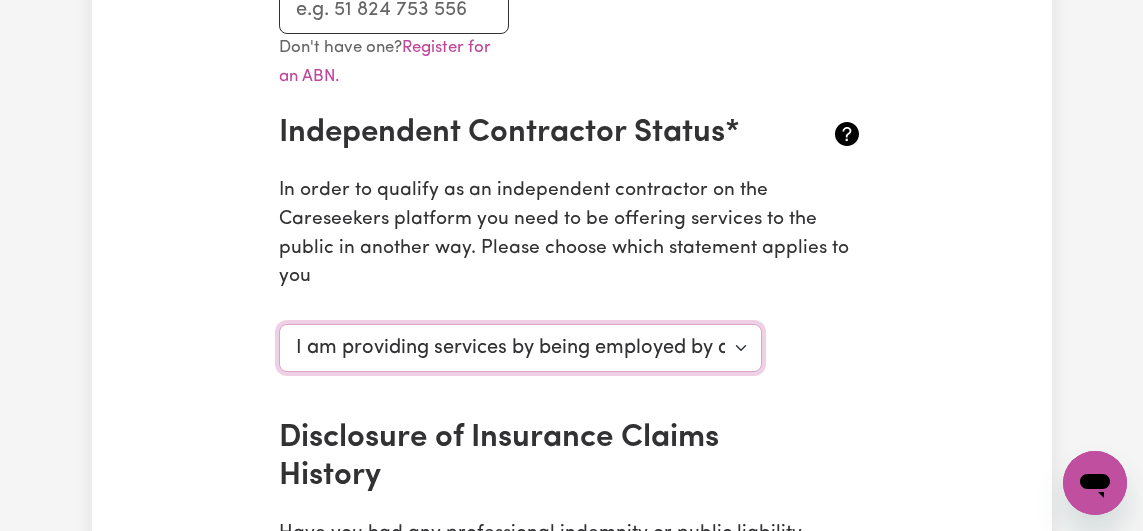 click on "Select your independent contractor status... I am providing services through another platform I am providing services privately on my own I am providing services by being employed by an organisation I am working in another industry" at bounding box center [520, 348] 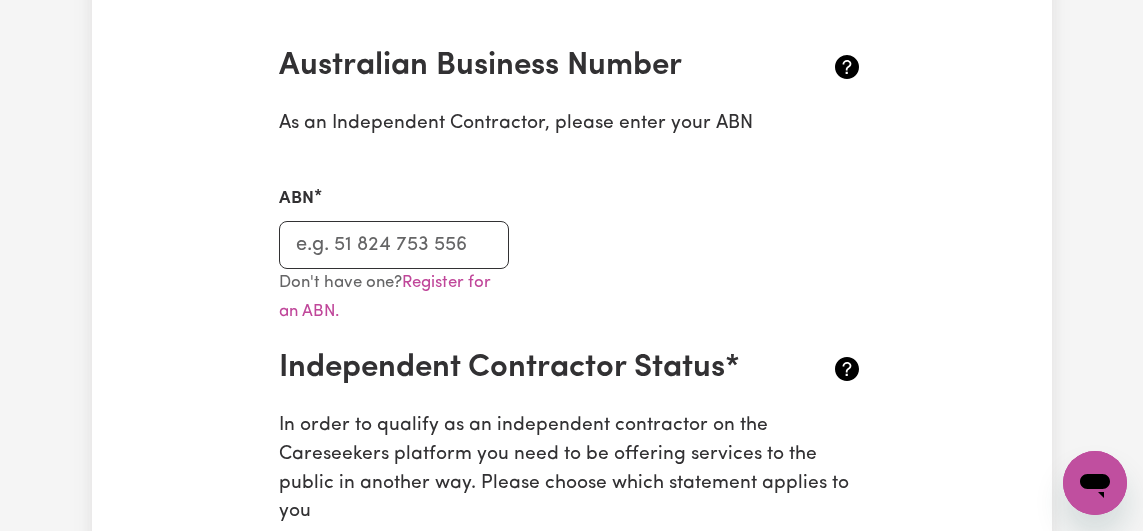 scroll, scrollTop: 446, scrollLeft: 0, axis: vertical 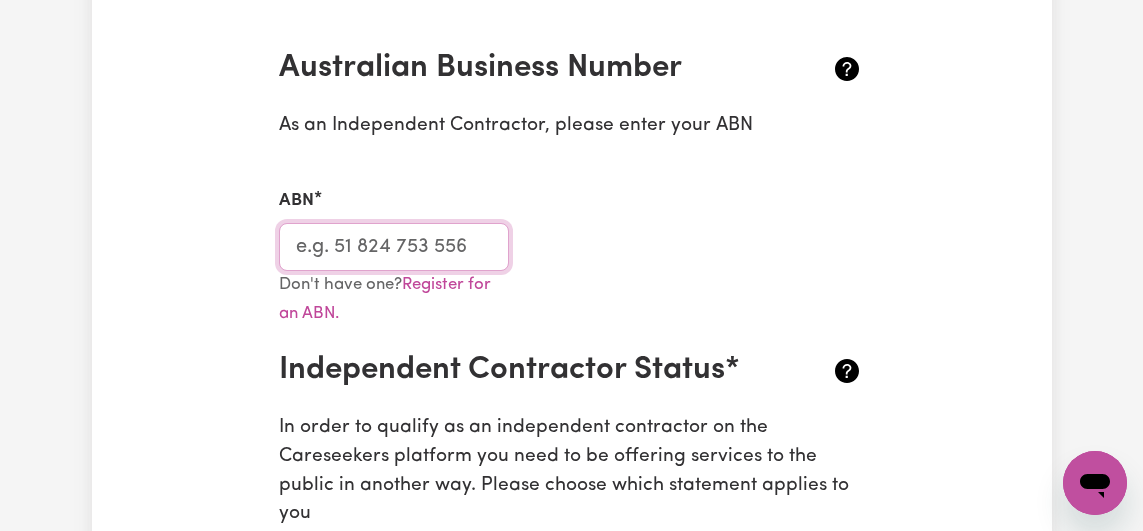 click on "ABN" at bounding box center (393, 247) 